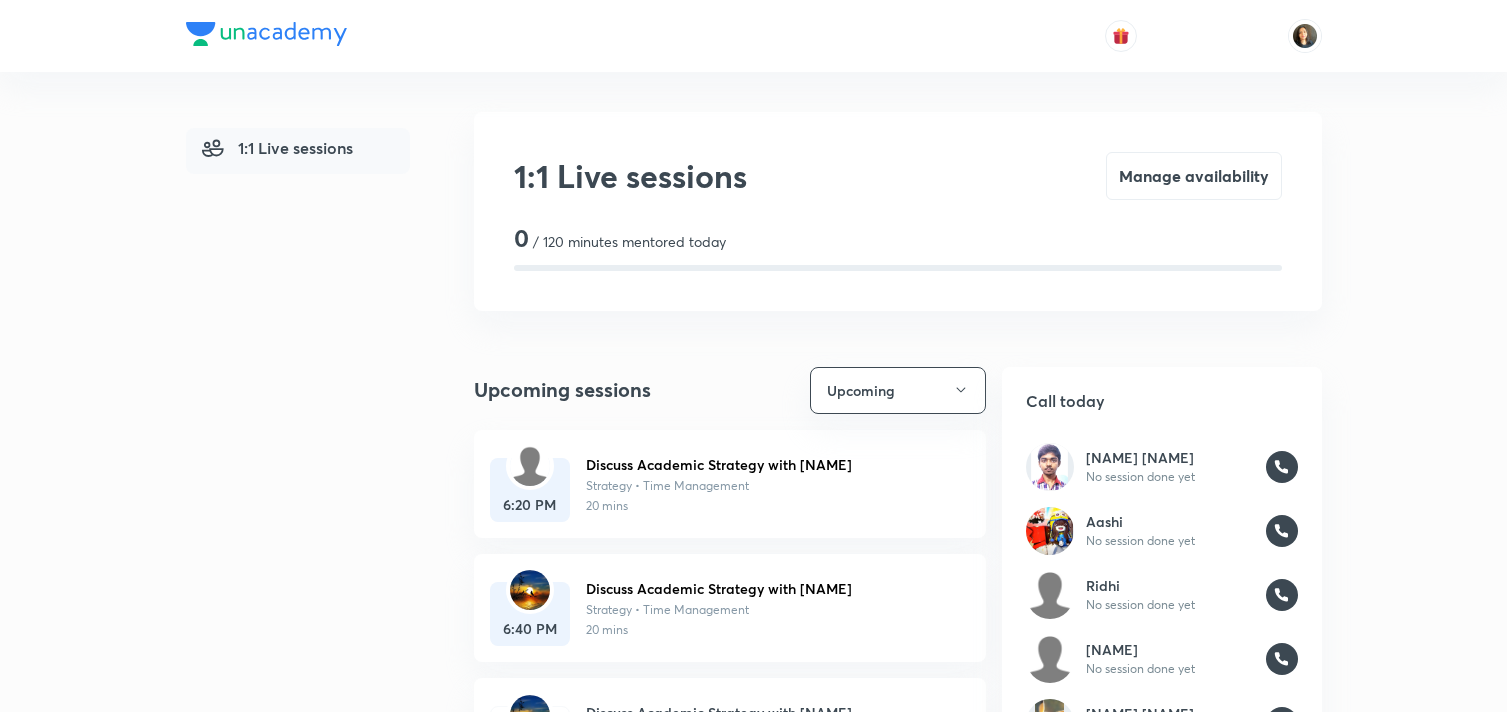 scroll, scrollTop: 678, scrollLeft: 0, axis: vertical 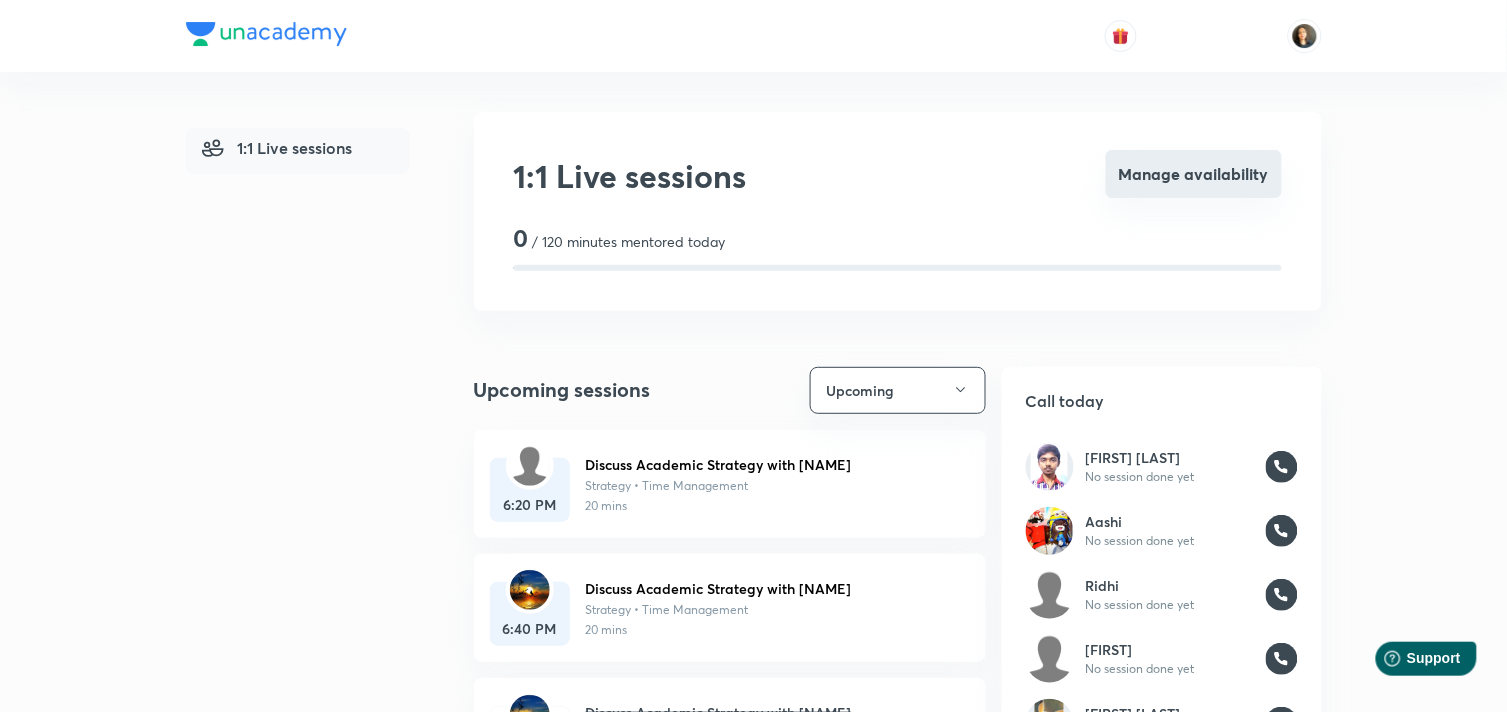 click on "Manage availability" at bounding box center (1194, 174) 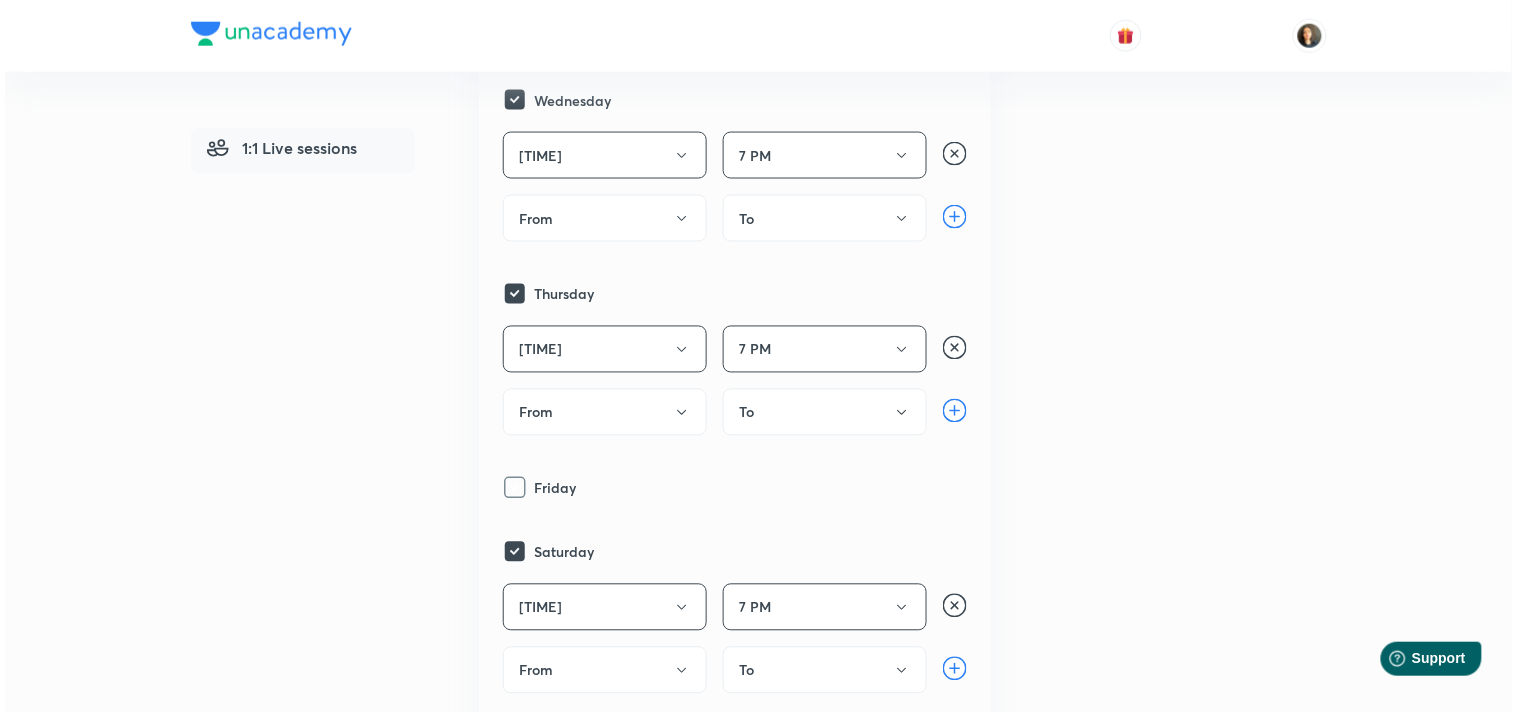 scroll, scrollTop: 888, scrollLeft: 0, axis: vertical 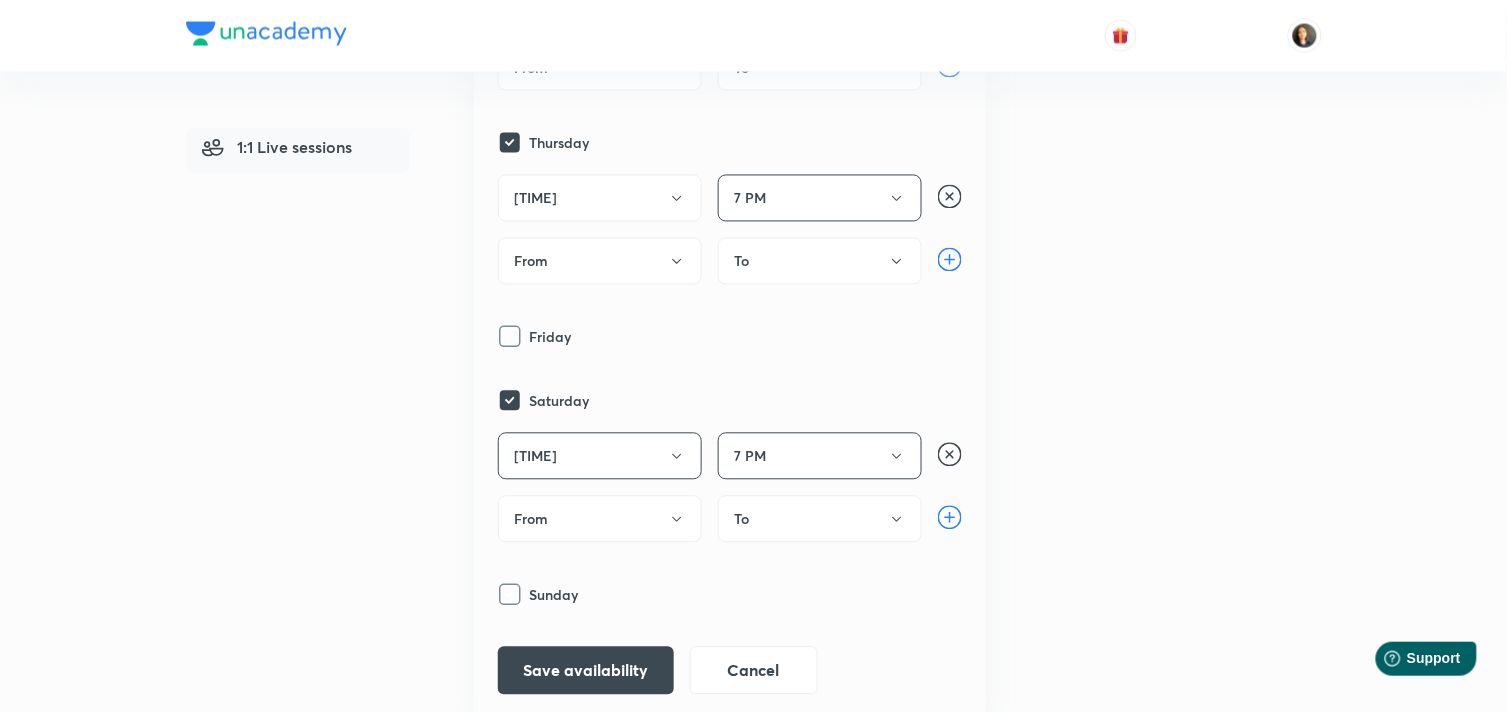 click 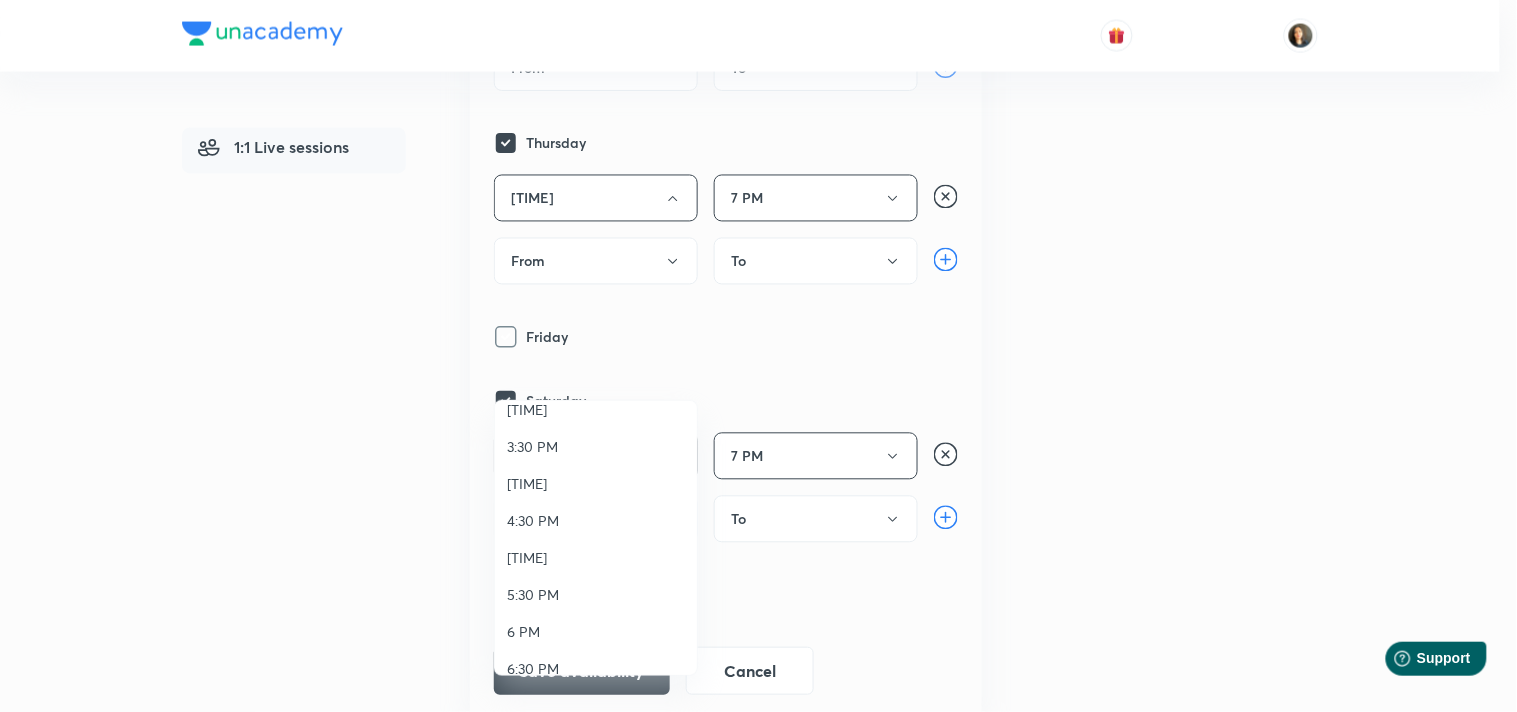 scroll, scrollTop: 555, scrollLeft: 0, axis: vertical 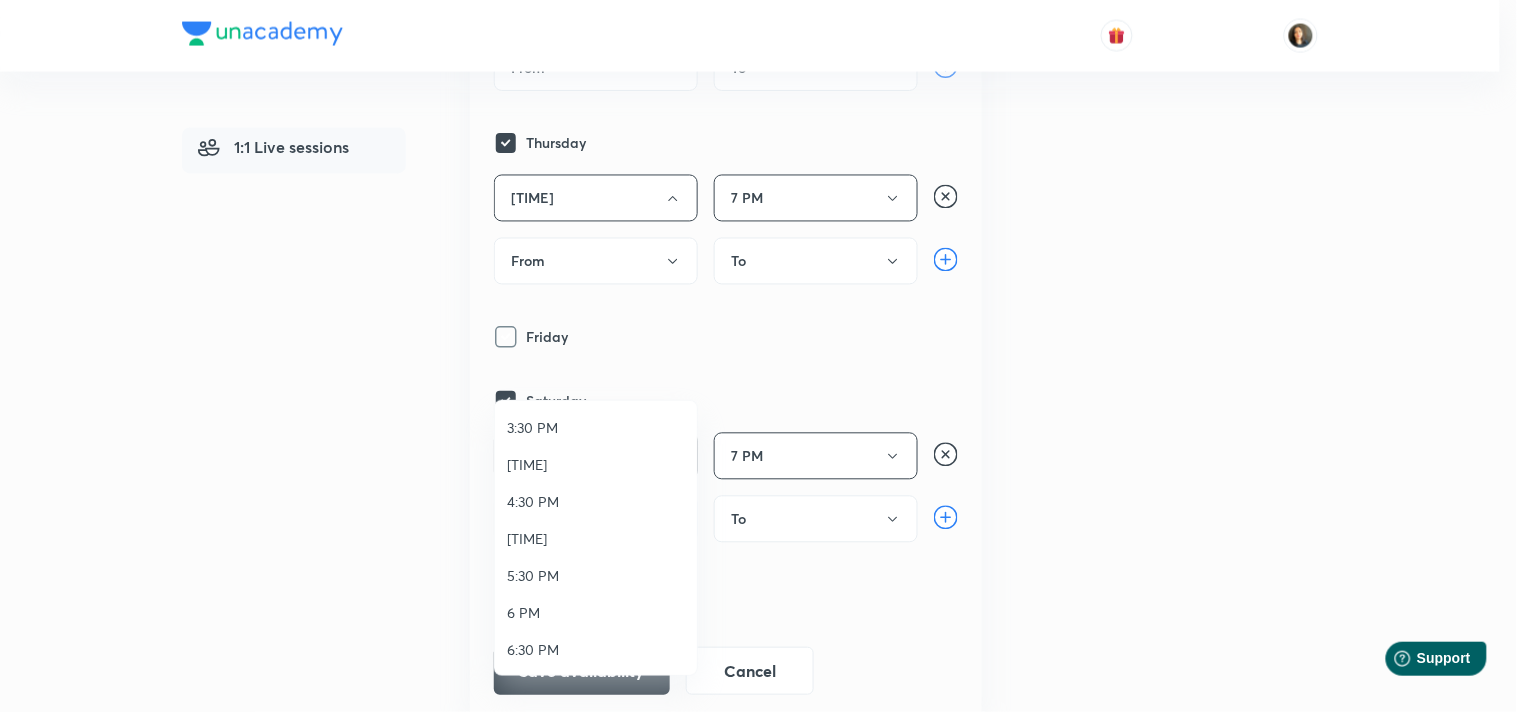 click on "5:30 PM" at bounding box center (596, 575) 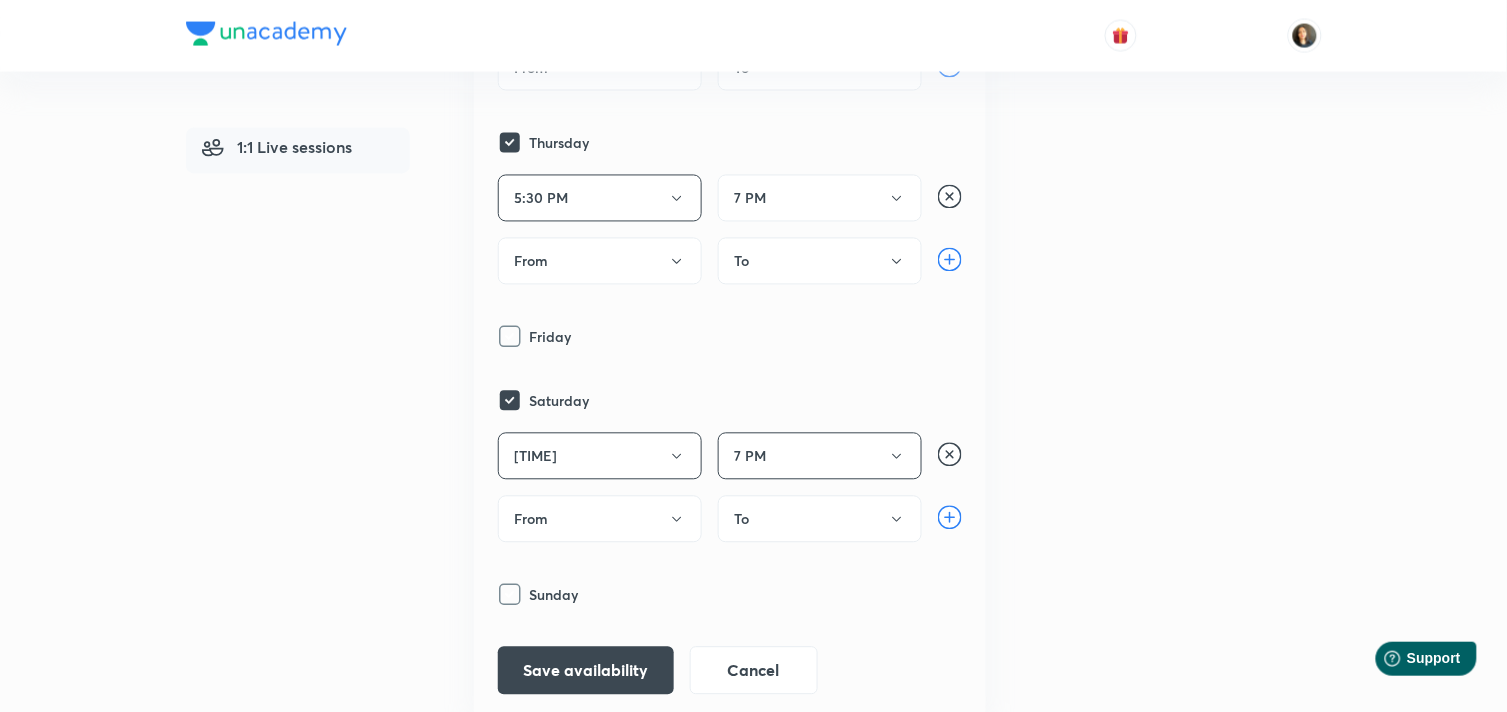 click 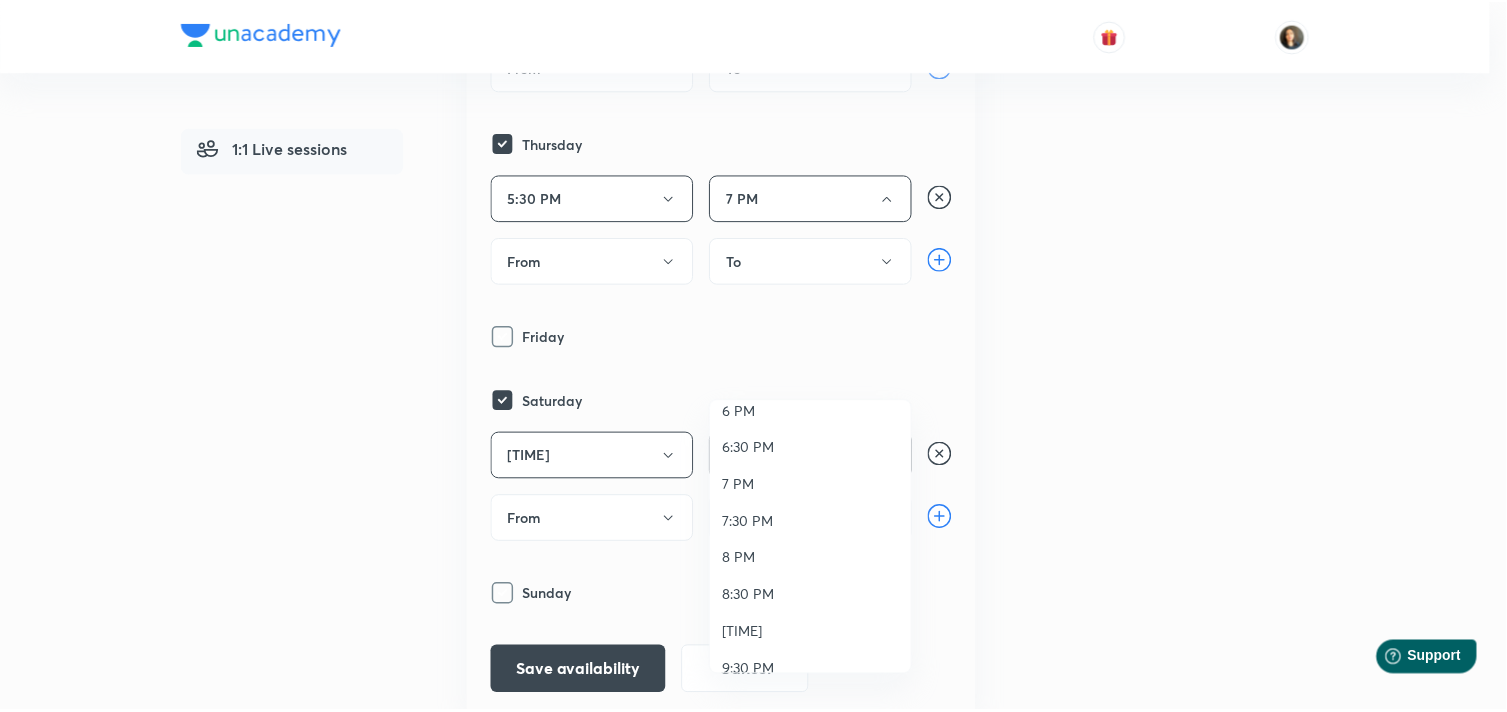 scroll, scrollTop: 777, scrollLeft: 0, axis: vertical 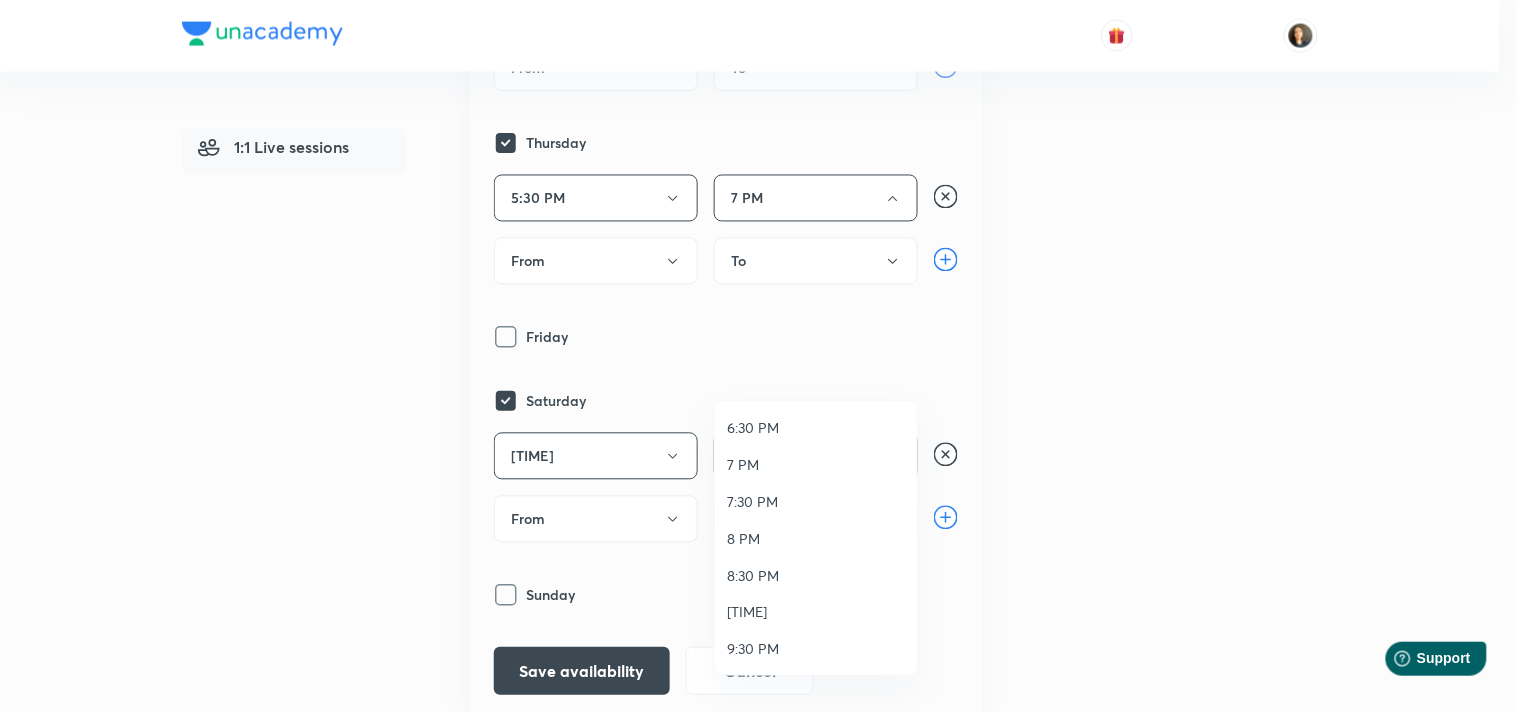 click on "7:30 PM" at bounding box center [816, 501] 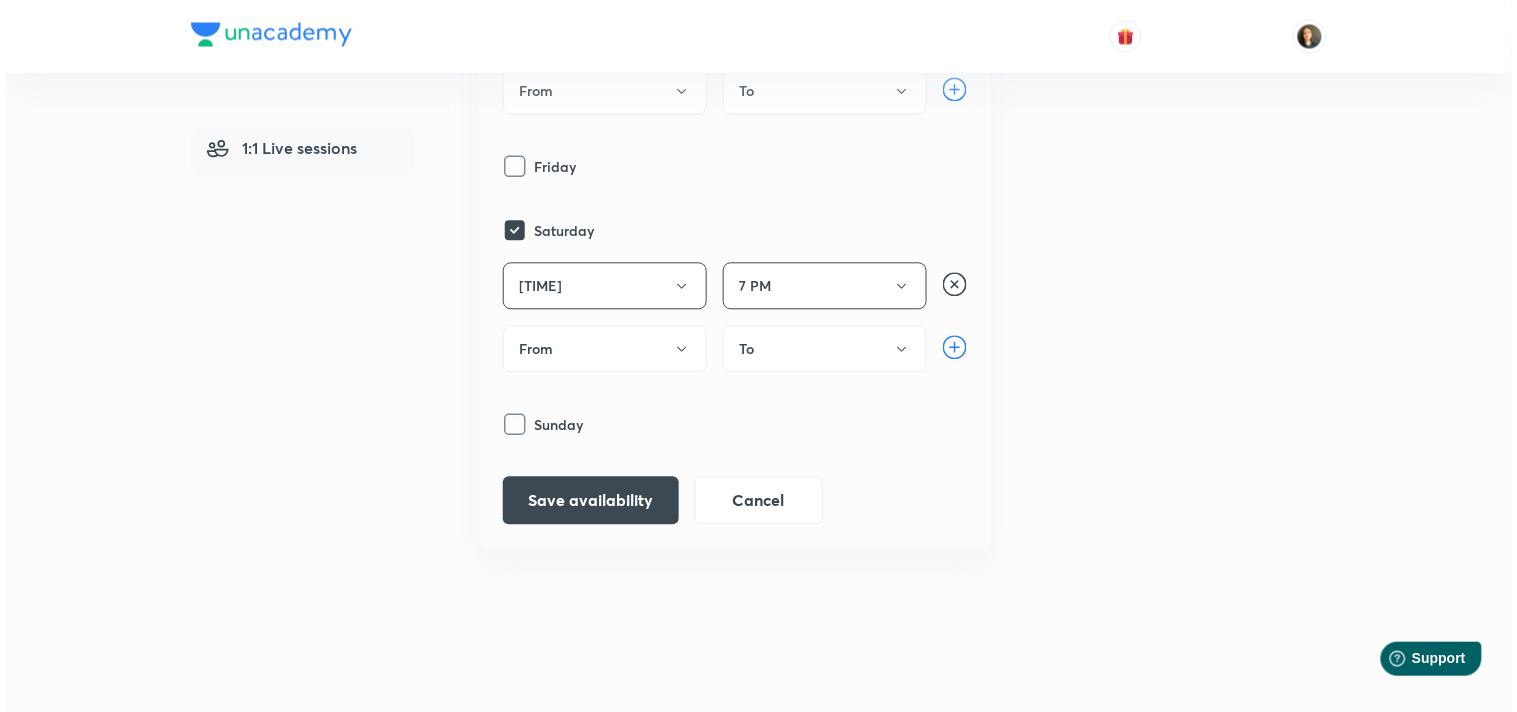 scroll, scrollTop: 1340, scrollLeft: 0, axis: vertical 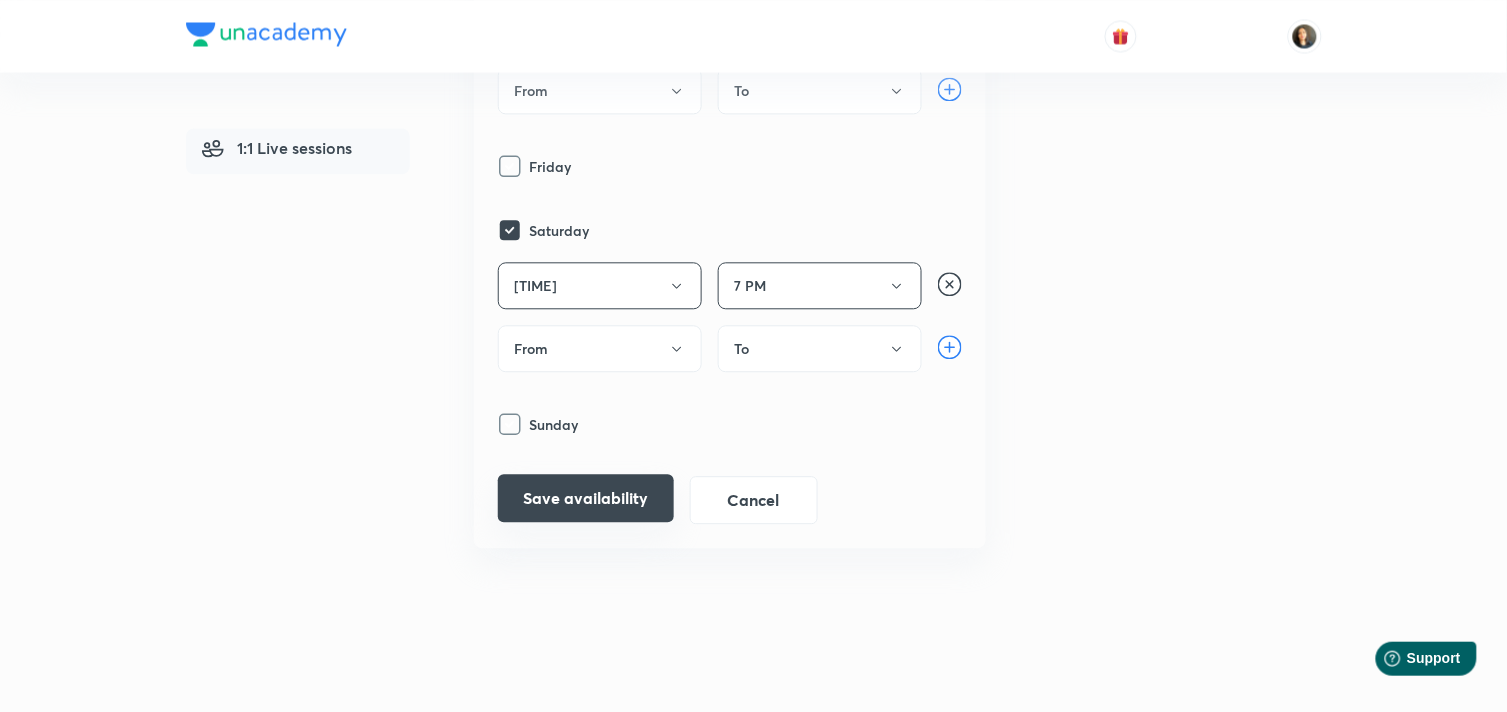click on "Save availability" at bounding box center (586, 498) 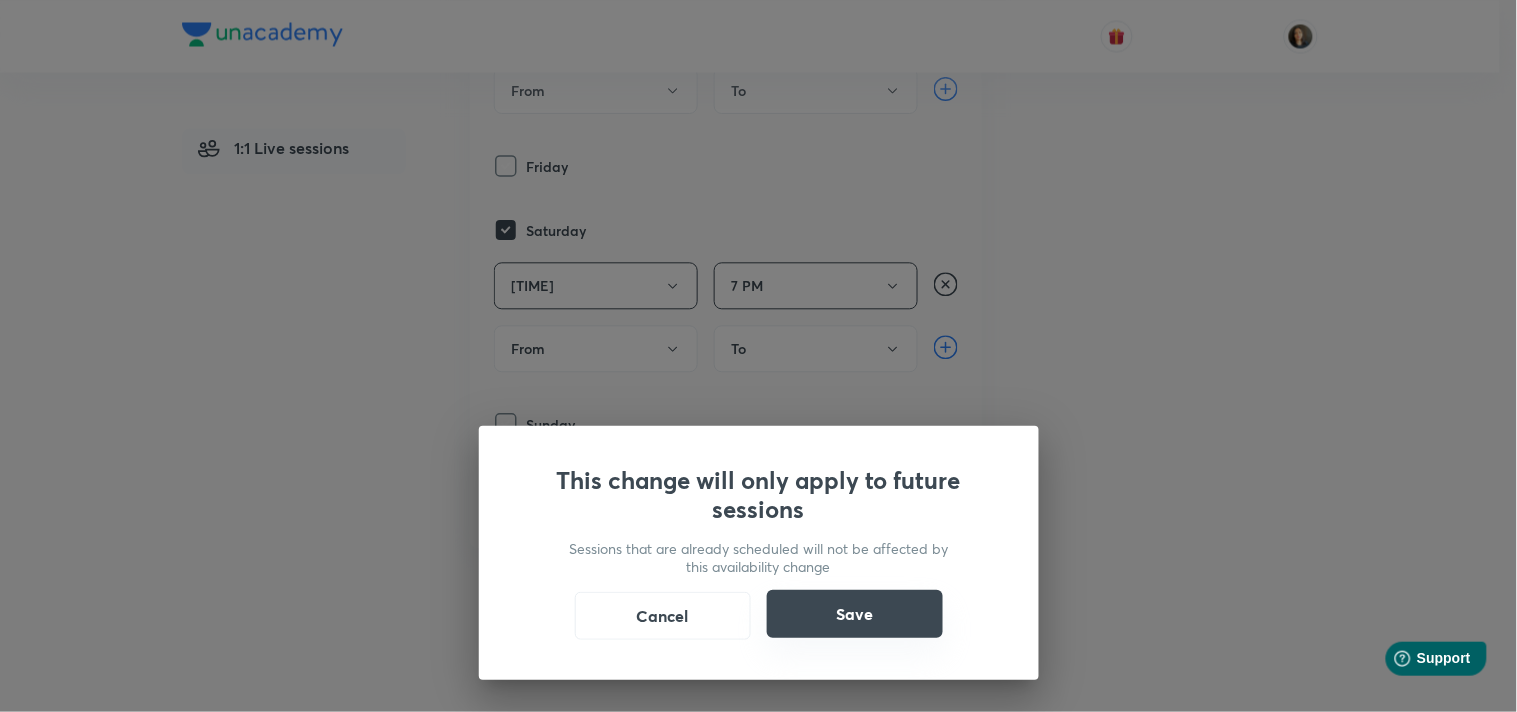 click on "Save" at bounding box center (855, 614) 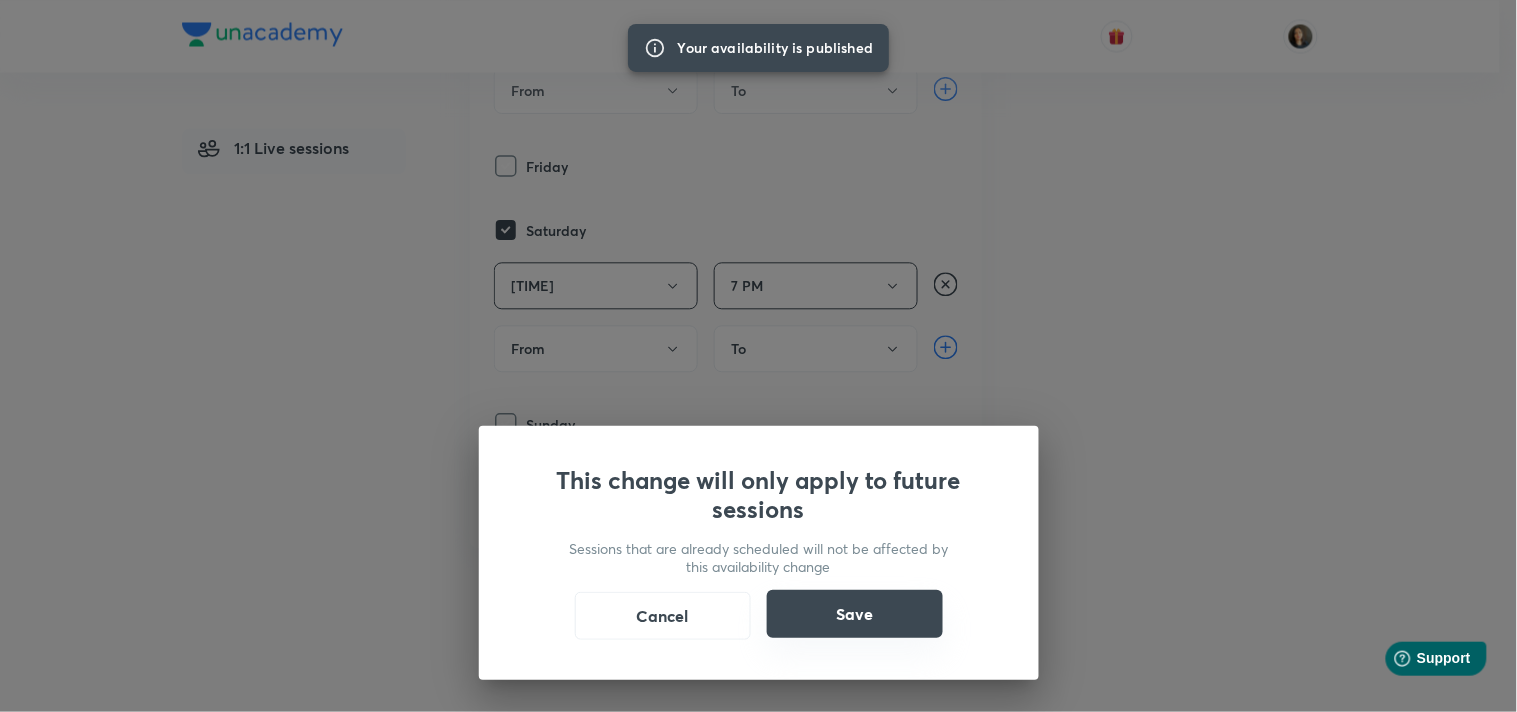 click on "Save" at bounding box center (855, 614) 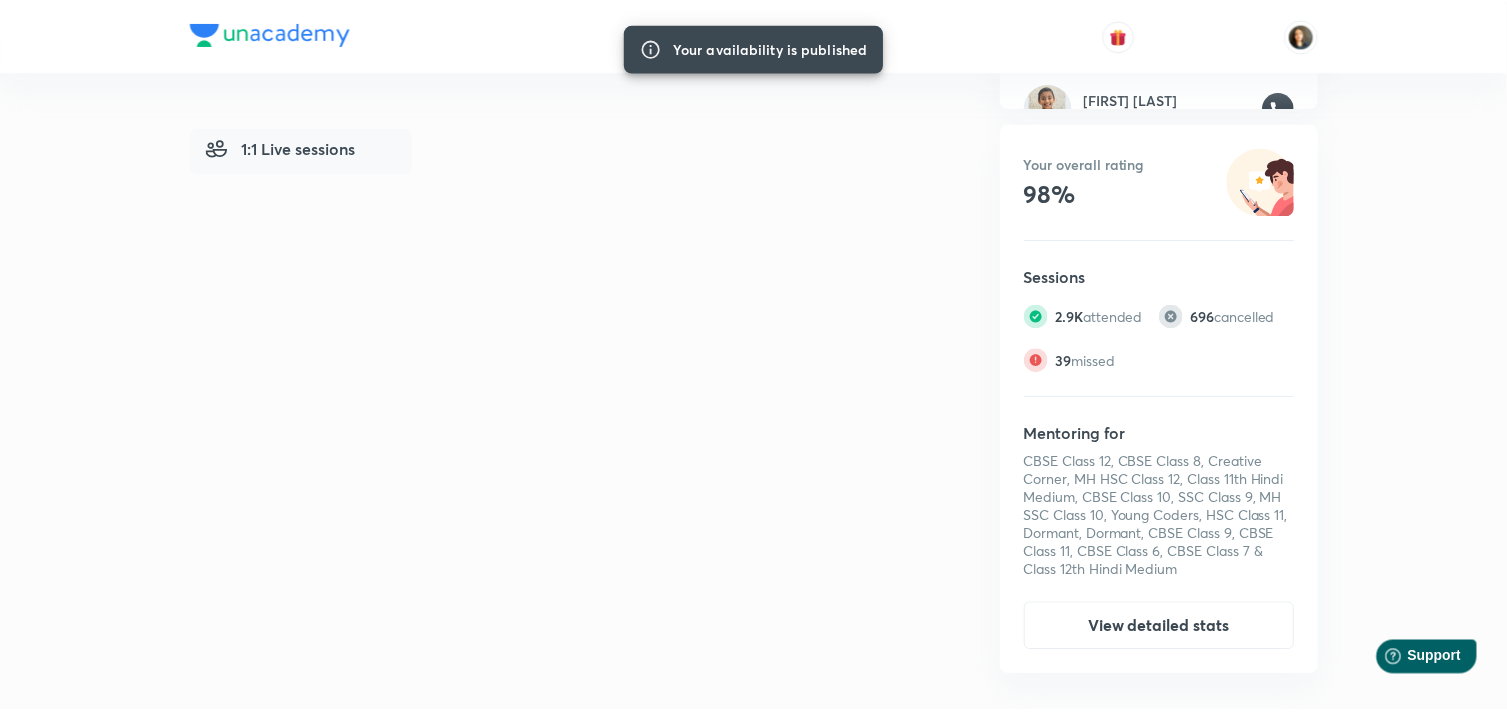 scroll, scrollTop: 0, scrollLeft: 0, axis: both 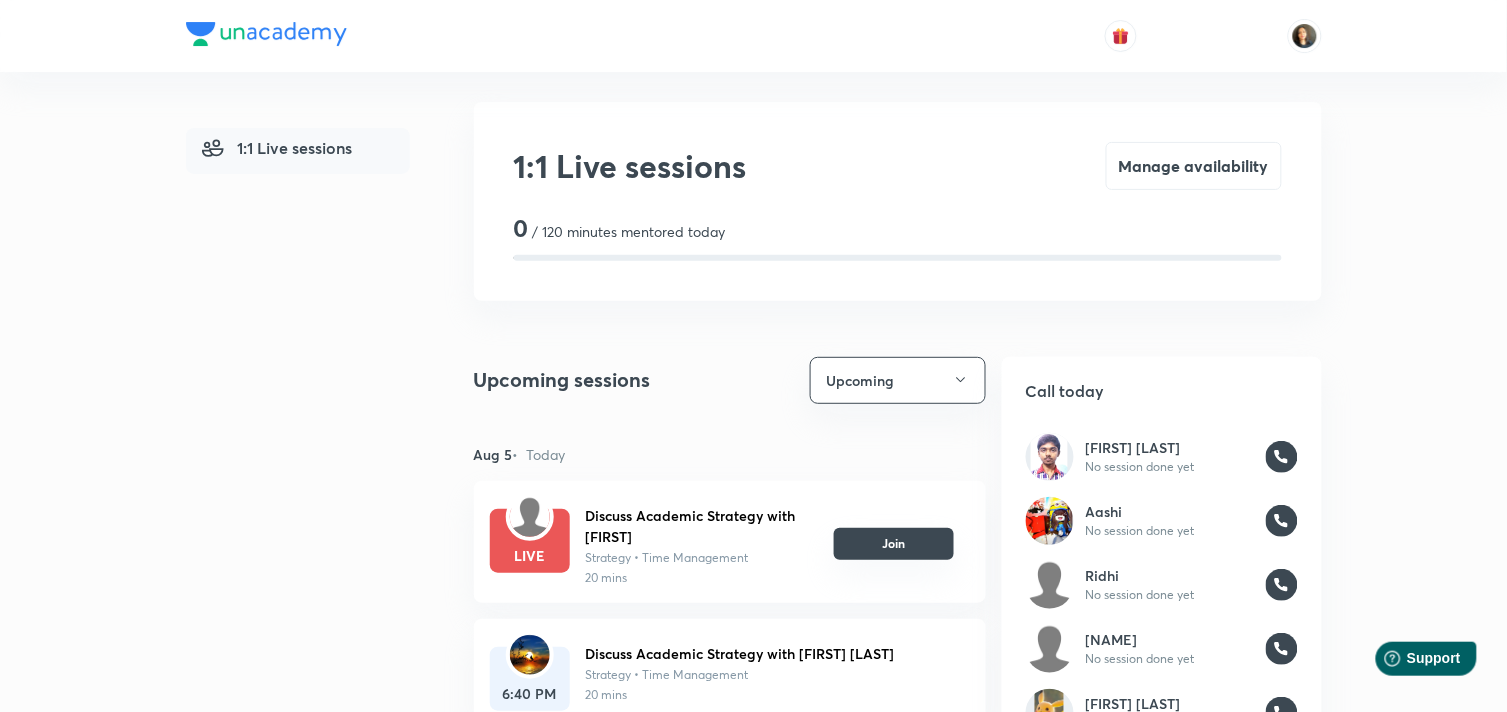 click on "Join" at bounding box center (894, 544) 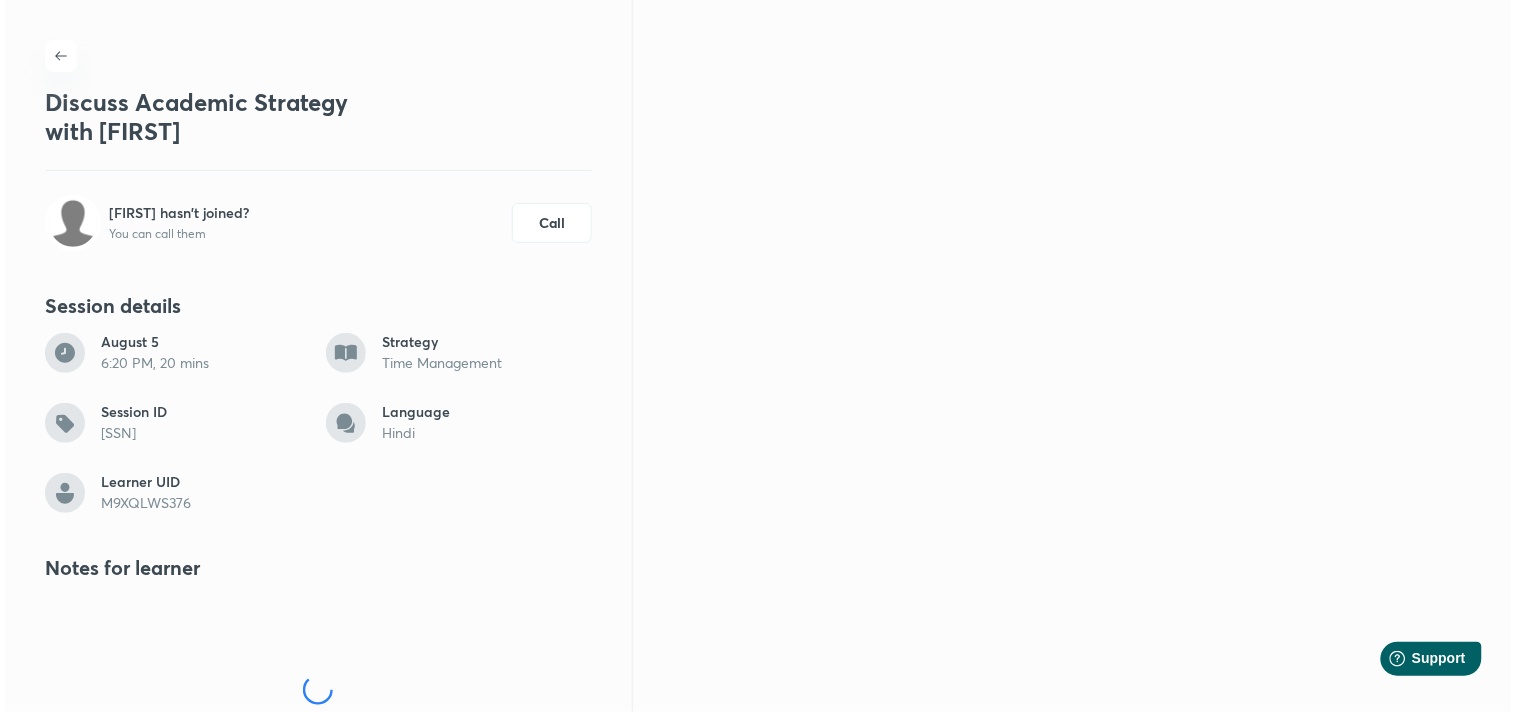 scroll, scrollTop: 0, scrollLeft: 0, axis: both 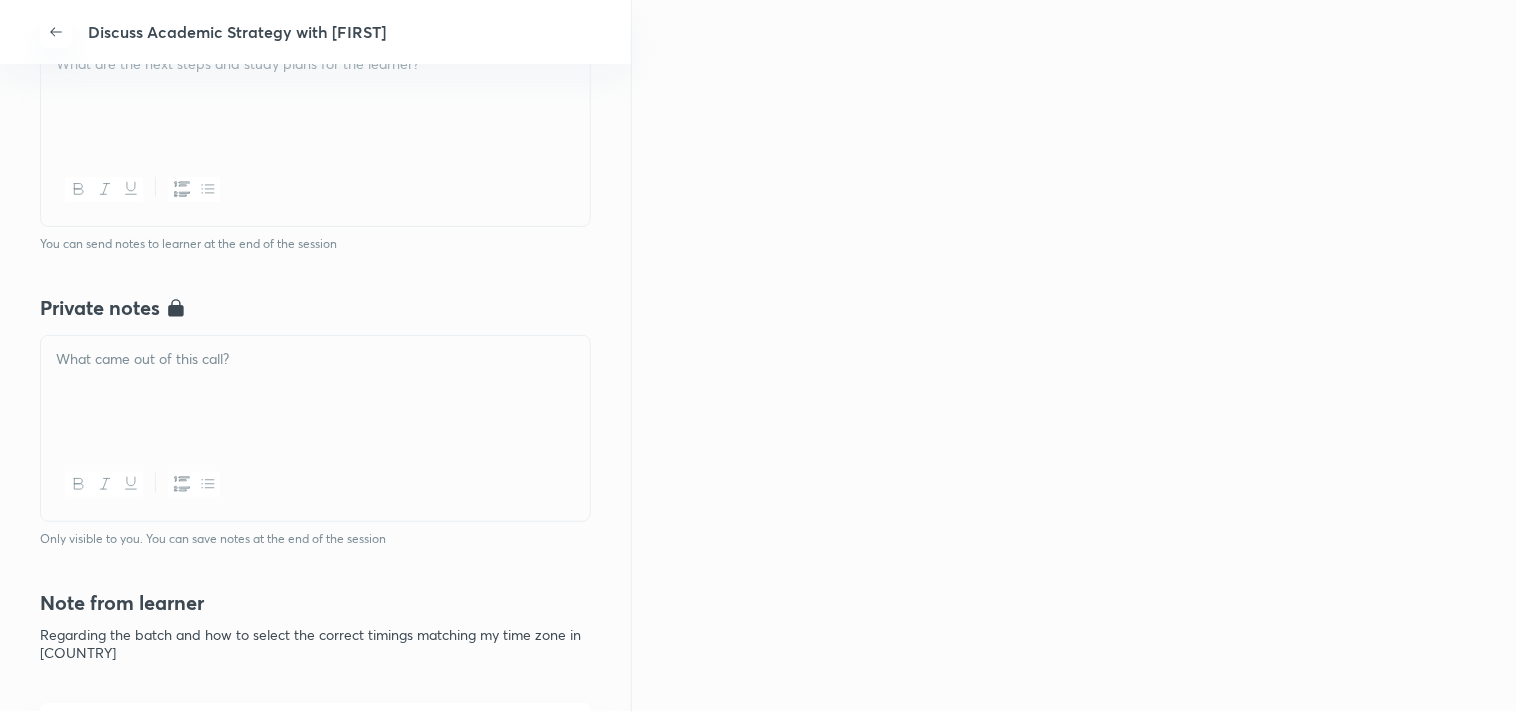 click at bounding box center [315, 359] 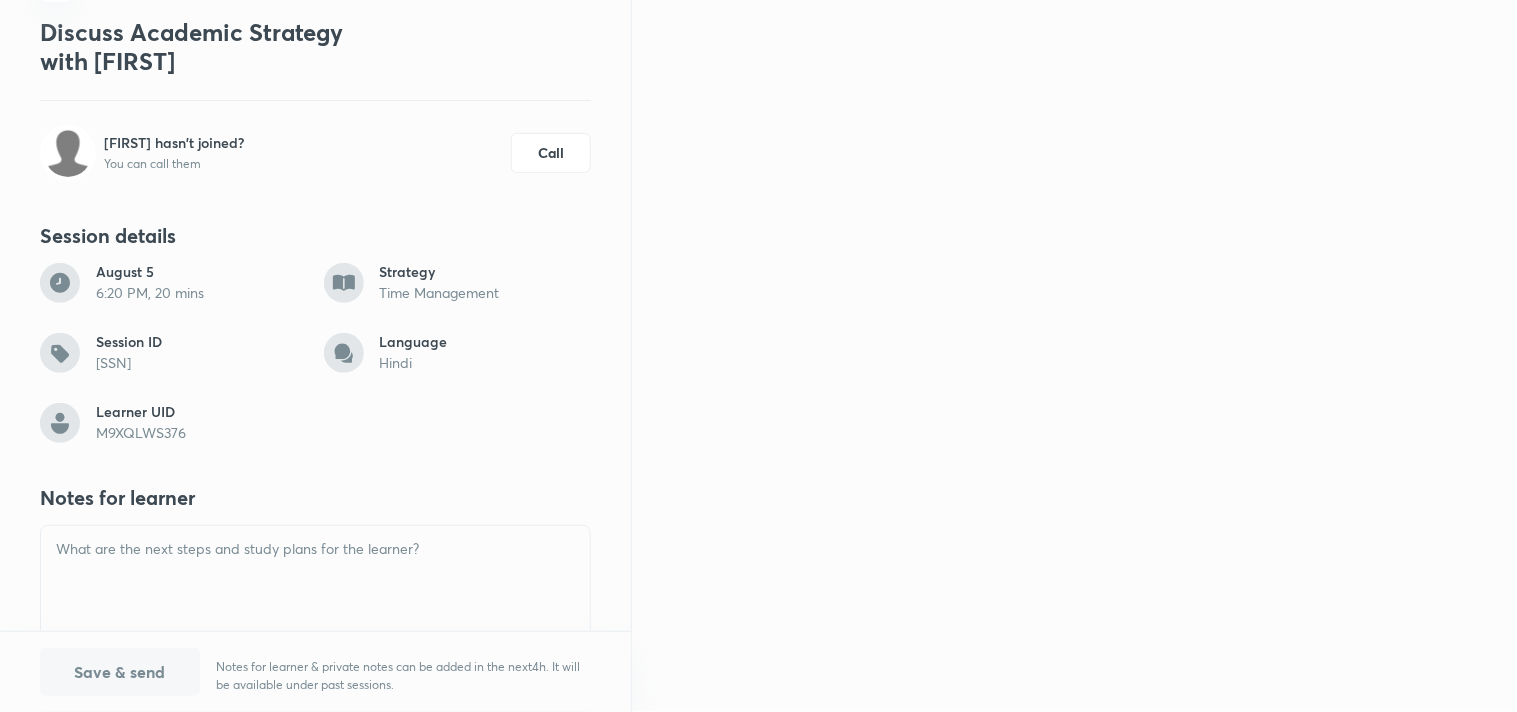 scroll, scrollTop: 0, scrollLeft: 0, axis: both 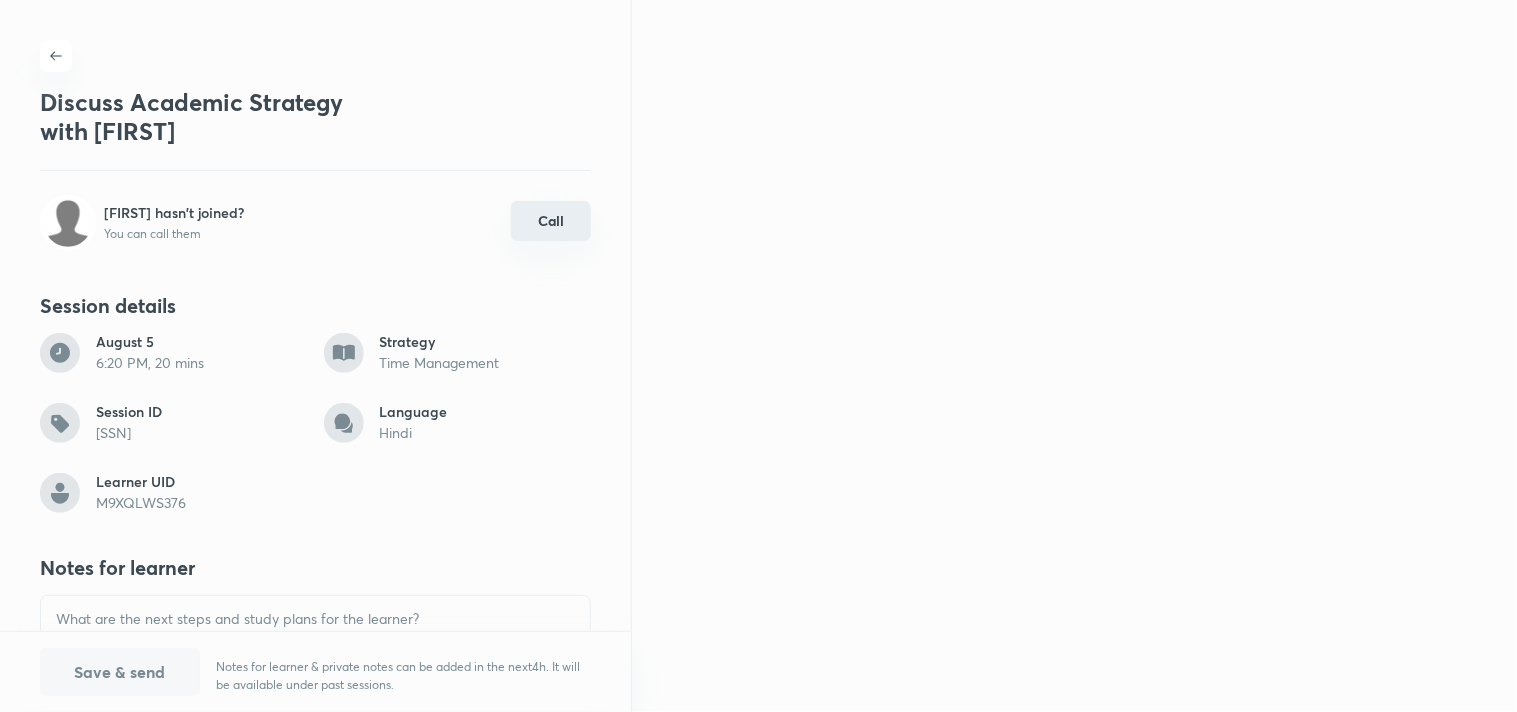 click on "Call" at bounding box center [551, 221] 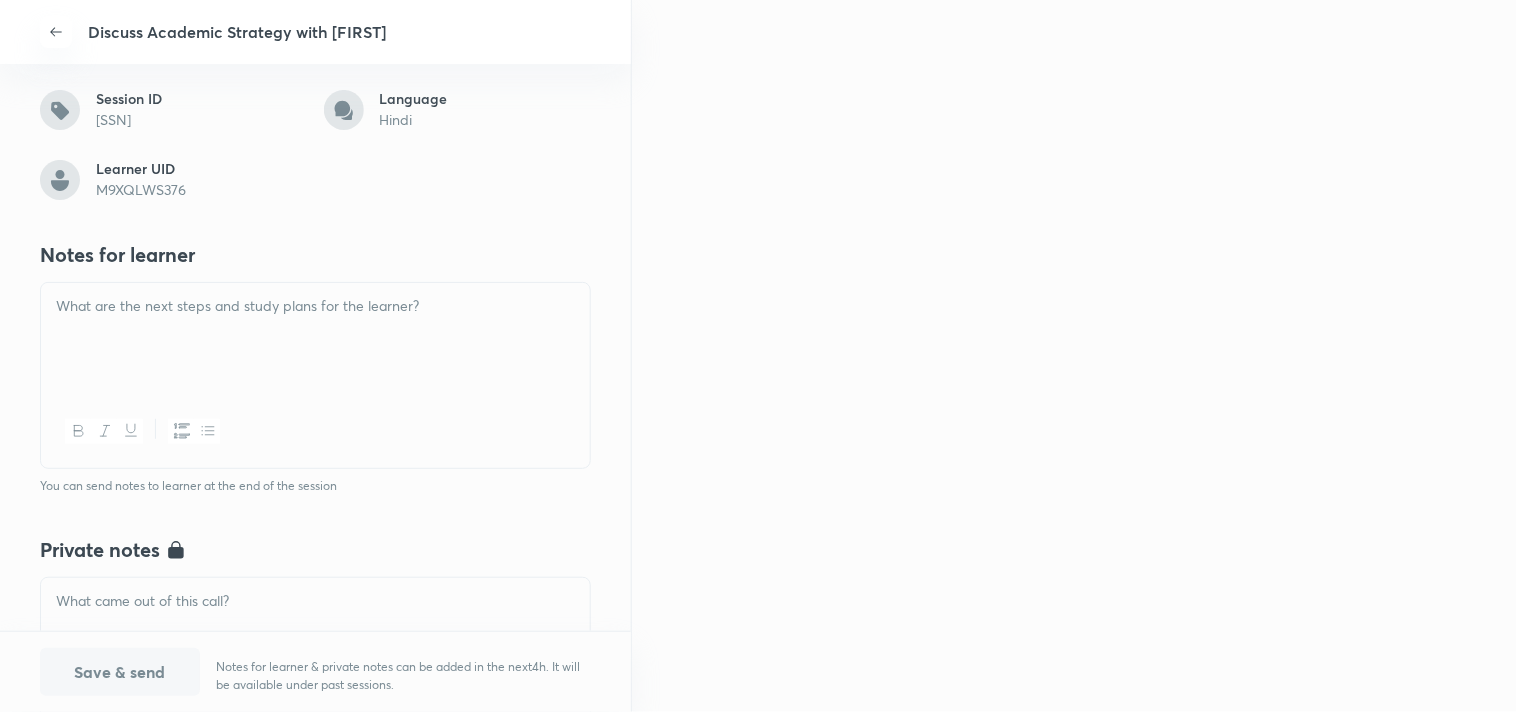 scroll, scrollTop: 333, scrollLeft: 0, axis: vertical 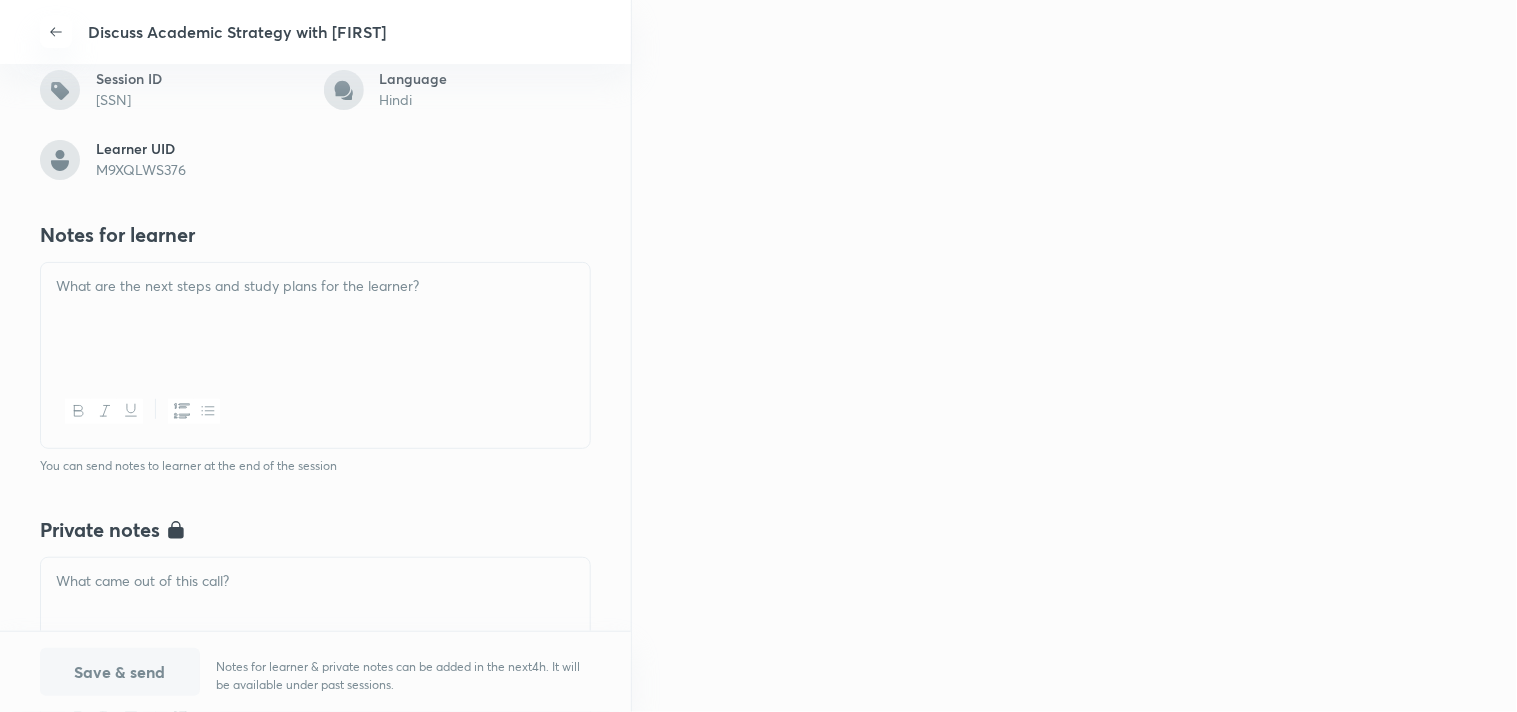 click at bounding box center (315, 286) 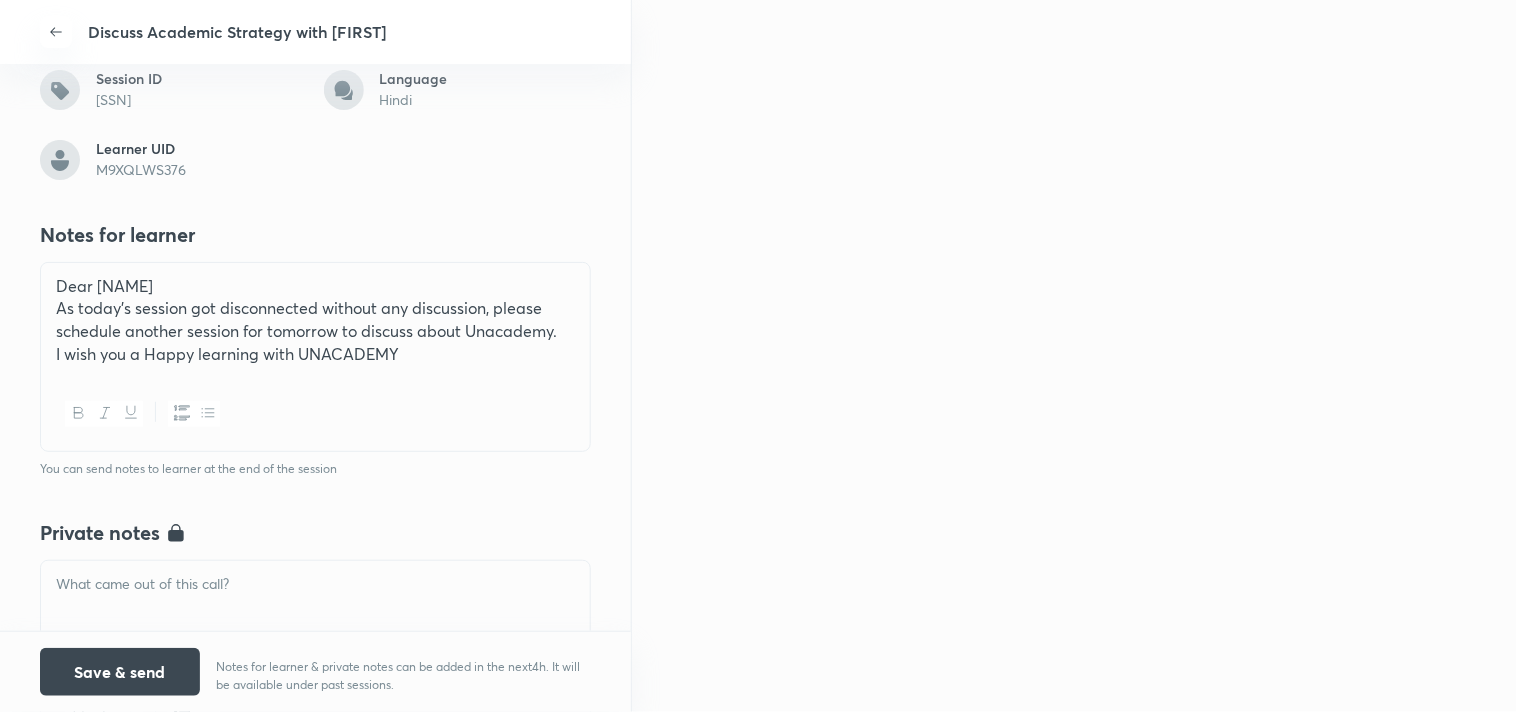 click on "Private notes Only visible to you. You can save notes at the end of the session" at bounding box center [315, 625] 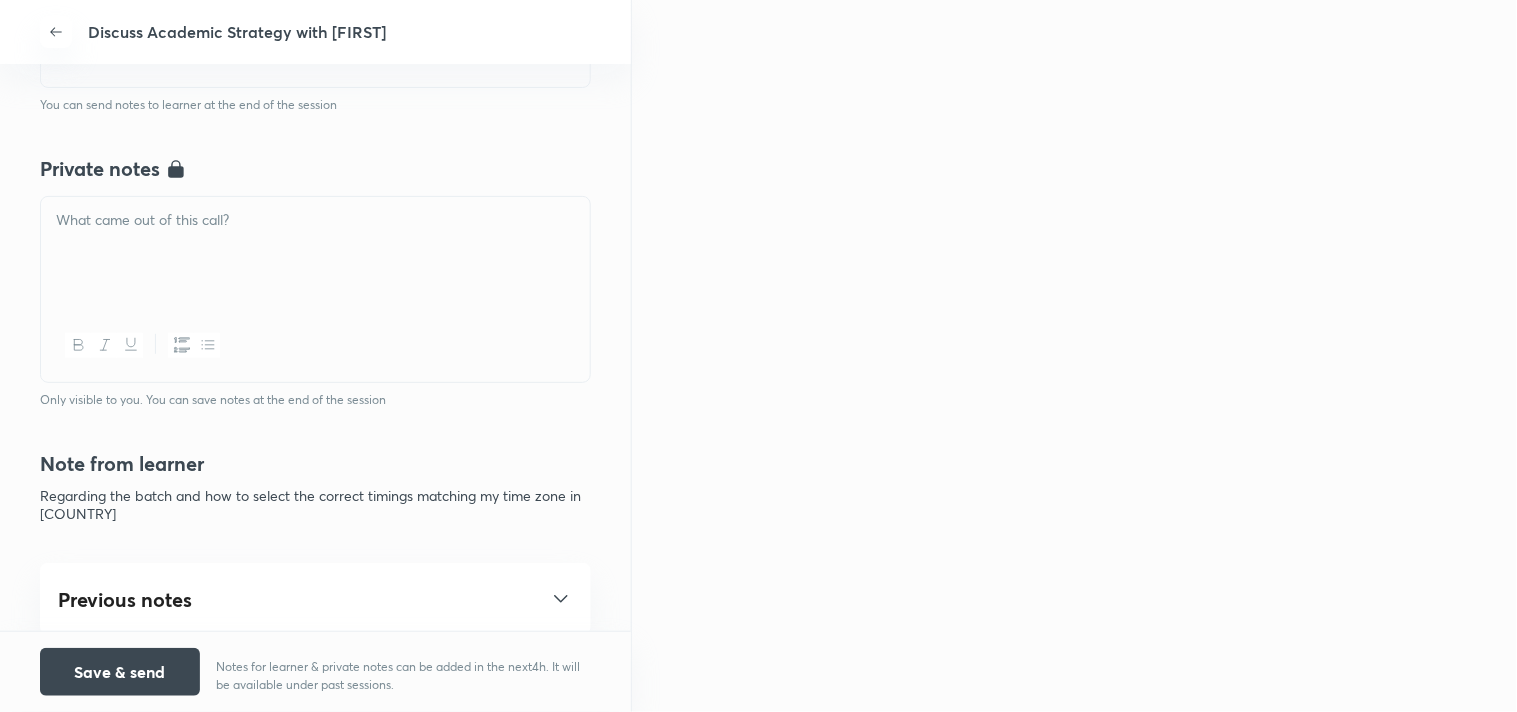 scroll, scrollTop: 777, scrollLeft: 0, axis: vertical 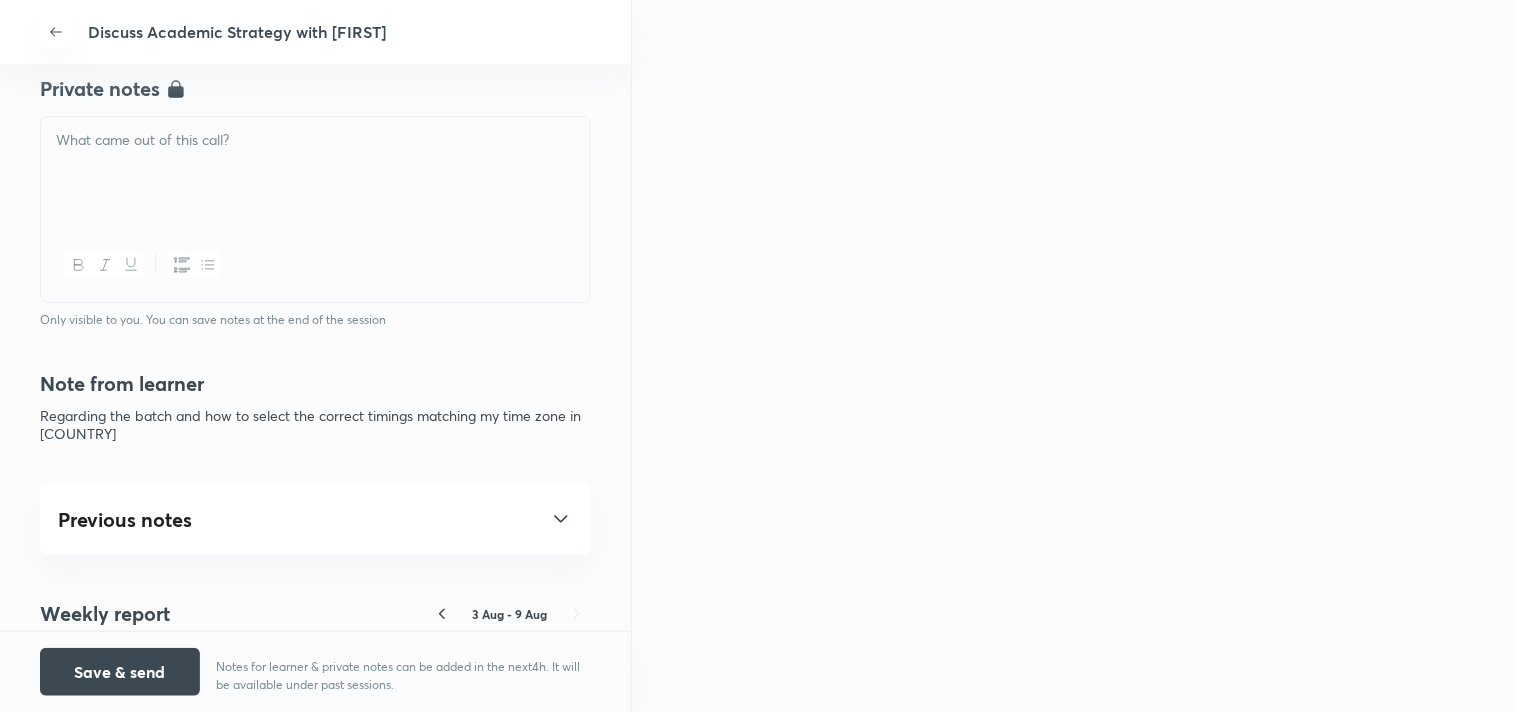 click at bounding box center [315, 140] 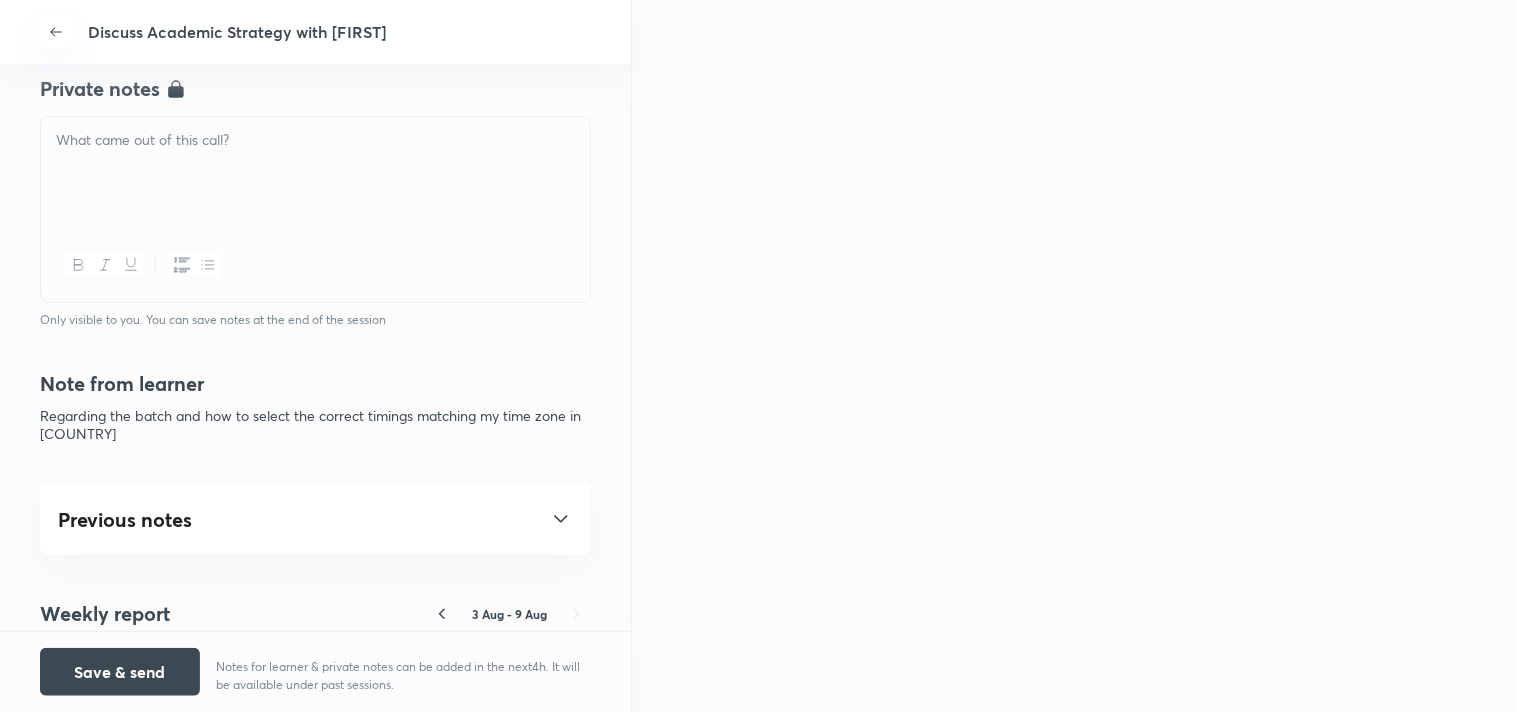 type 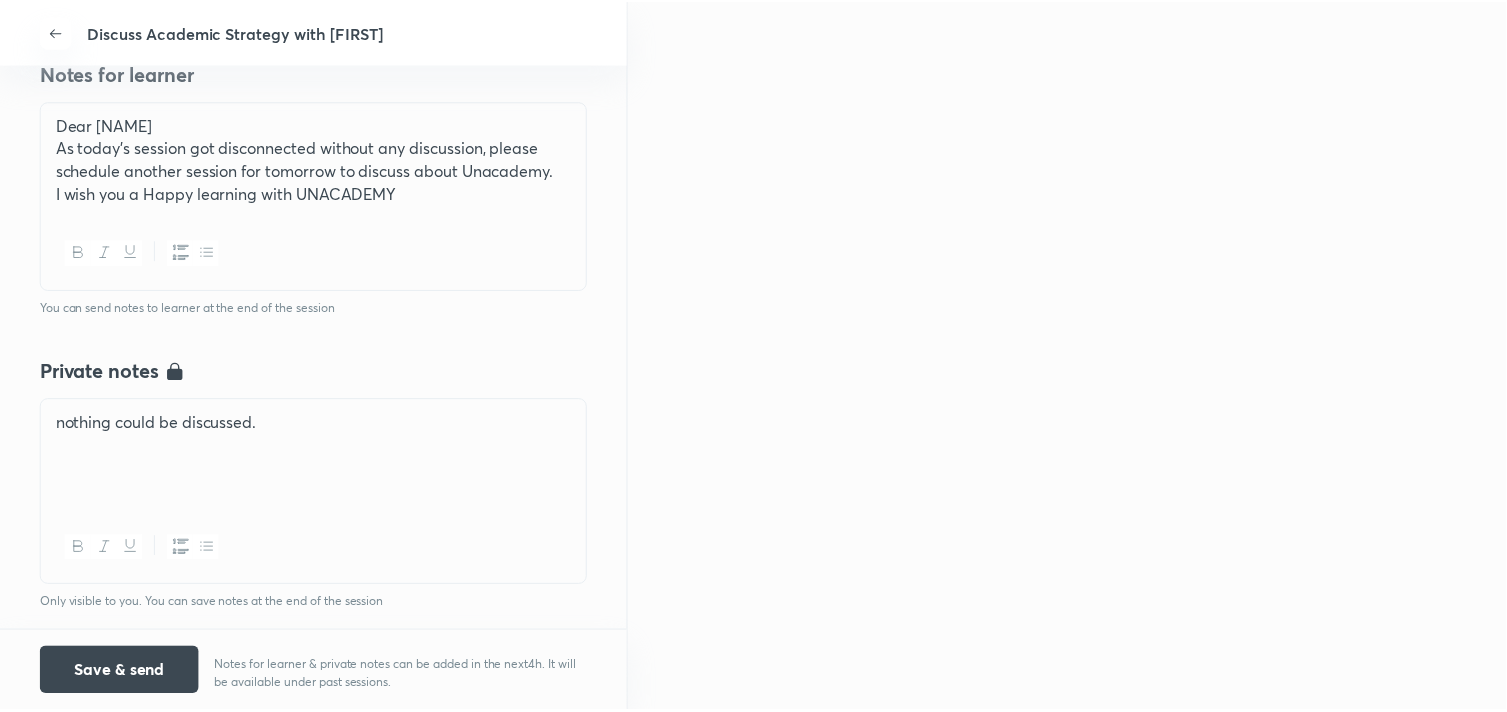 scroll, scrollTop: 333, scrollLeft: 0, axis: vertical 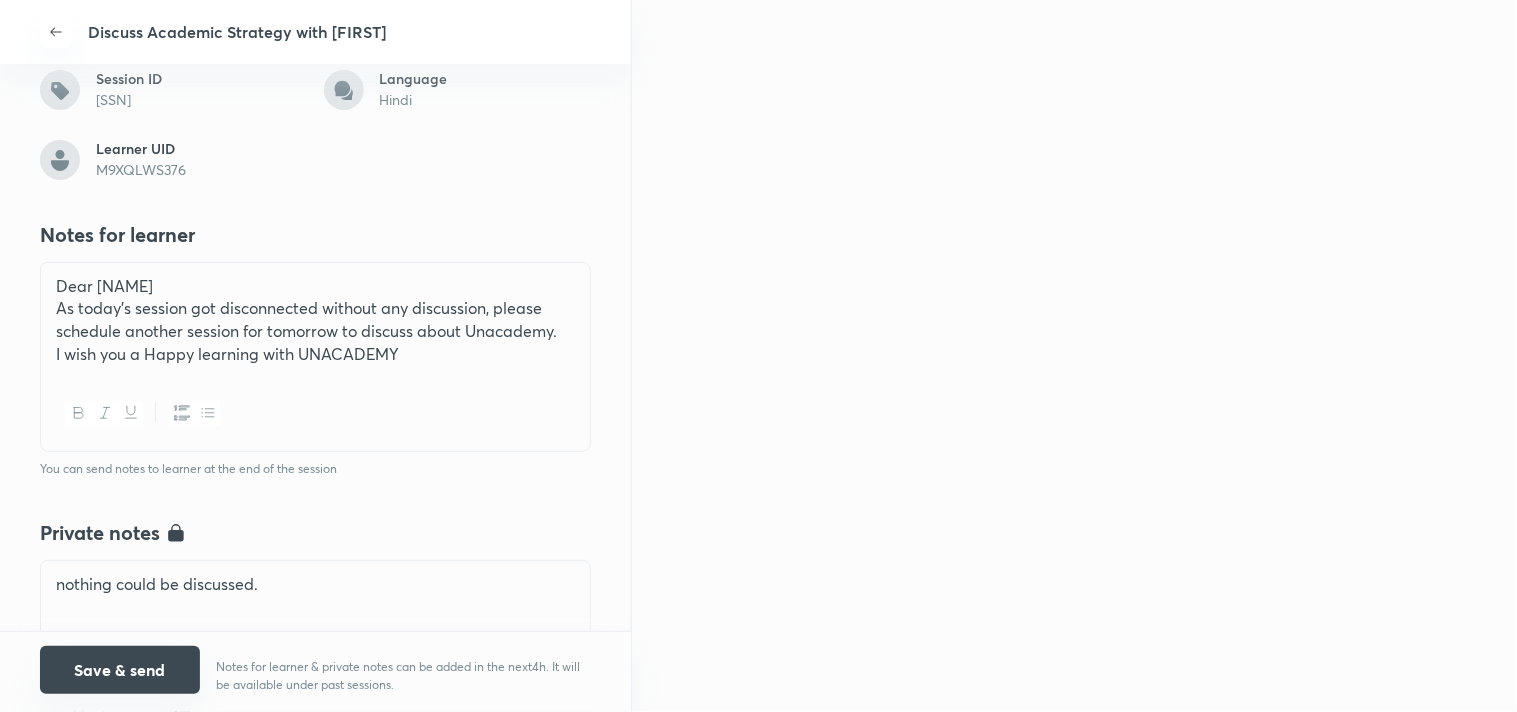 click on "Save & send" at bounding box center [120, 670] 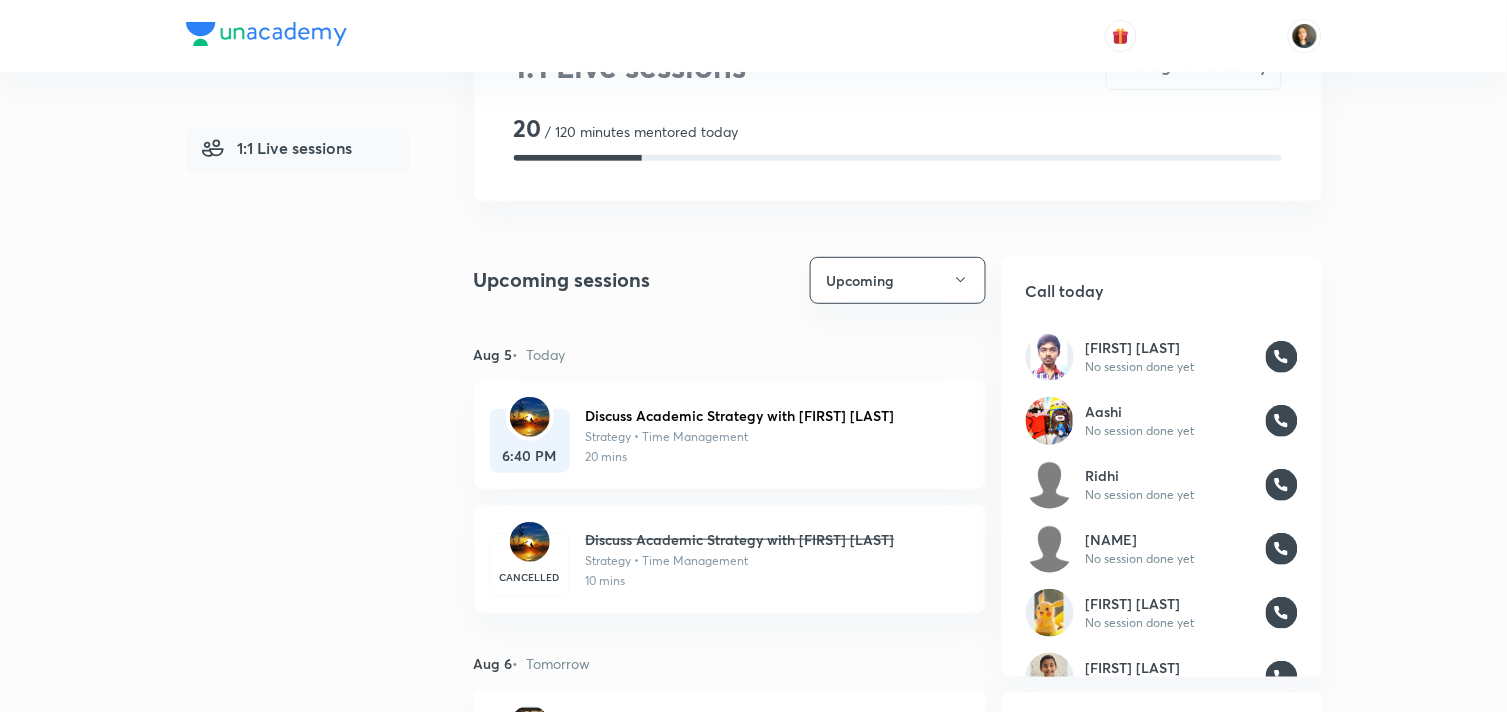 scroll, scrollTop: 444, scrollLeft: 0, axis: vertical 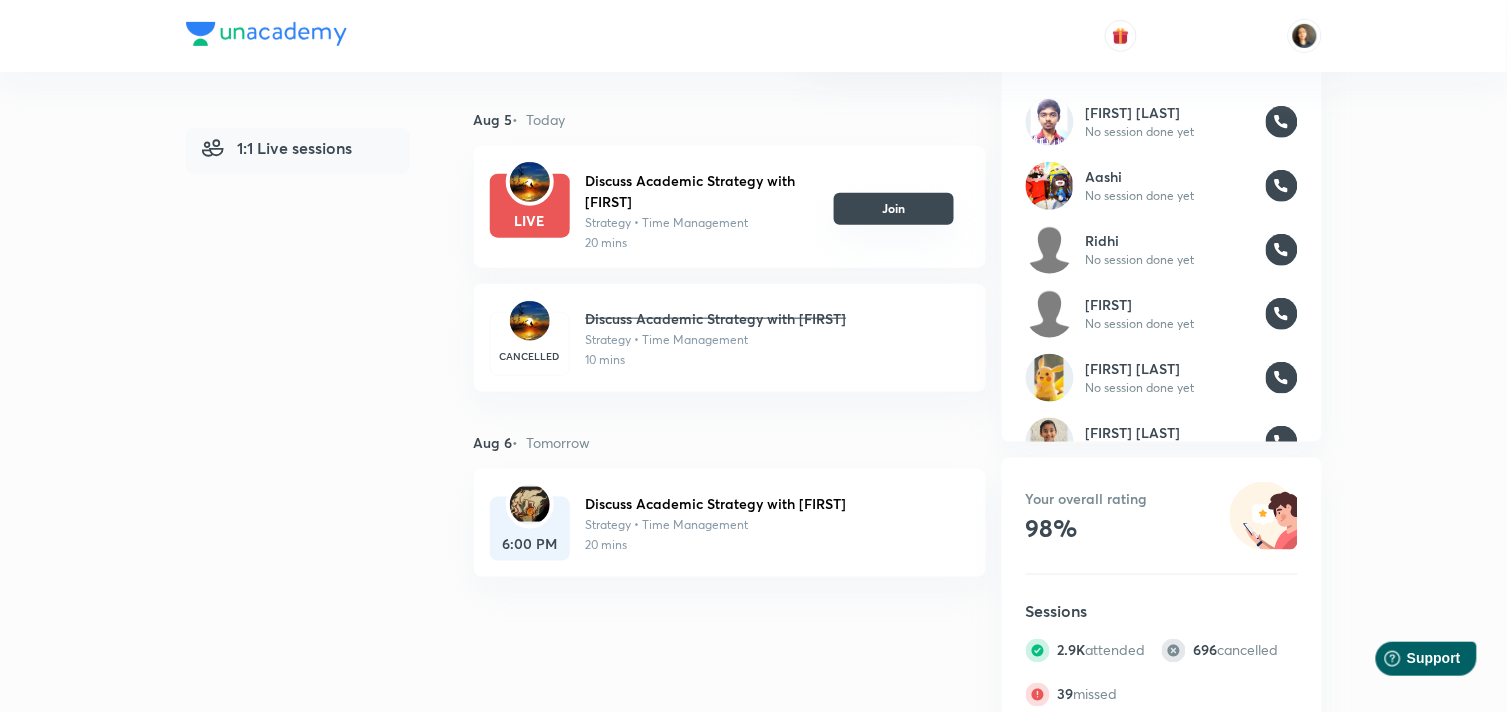 type 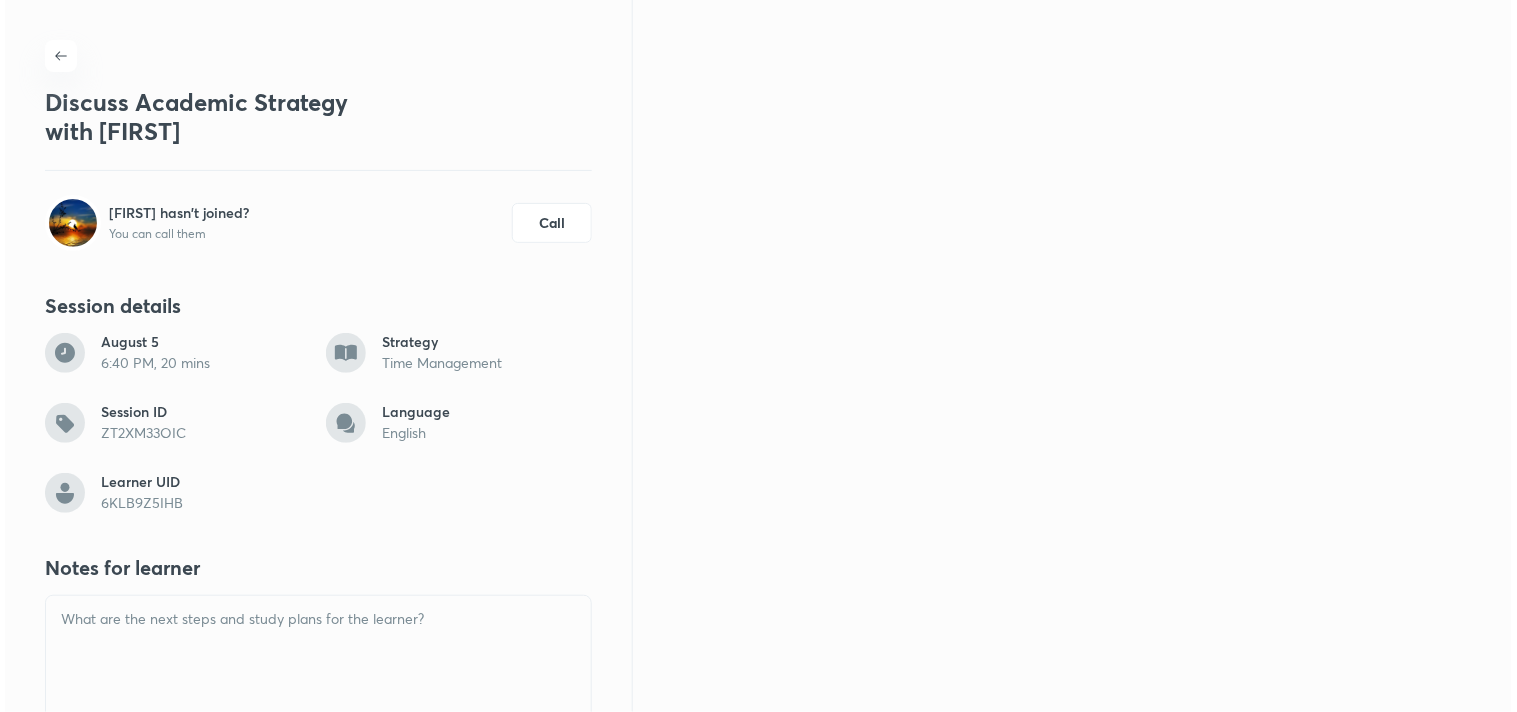 scroll, scrollTop: 0, scrollLeft: 0, axis: both 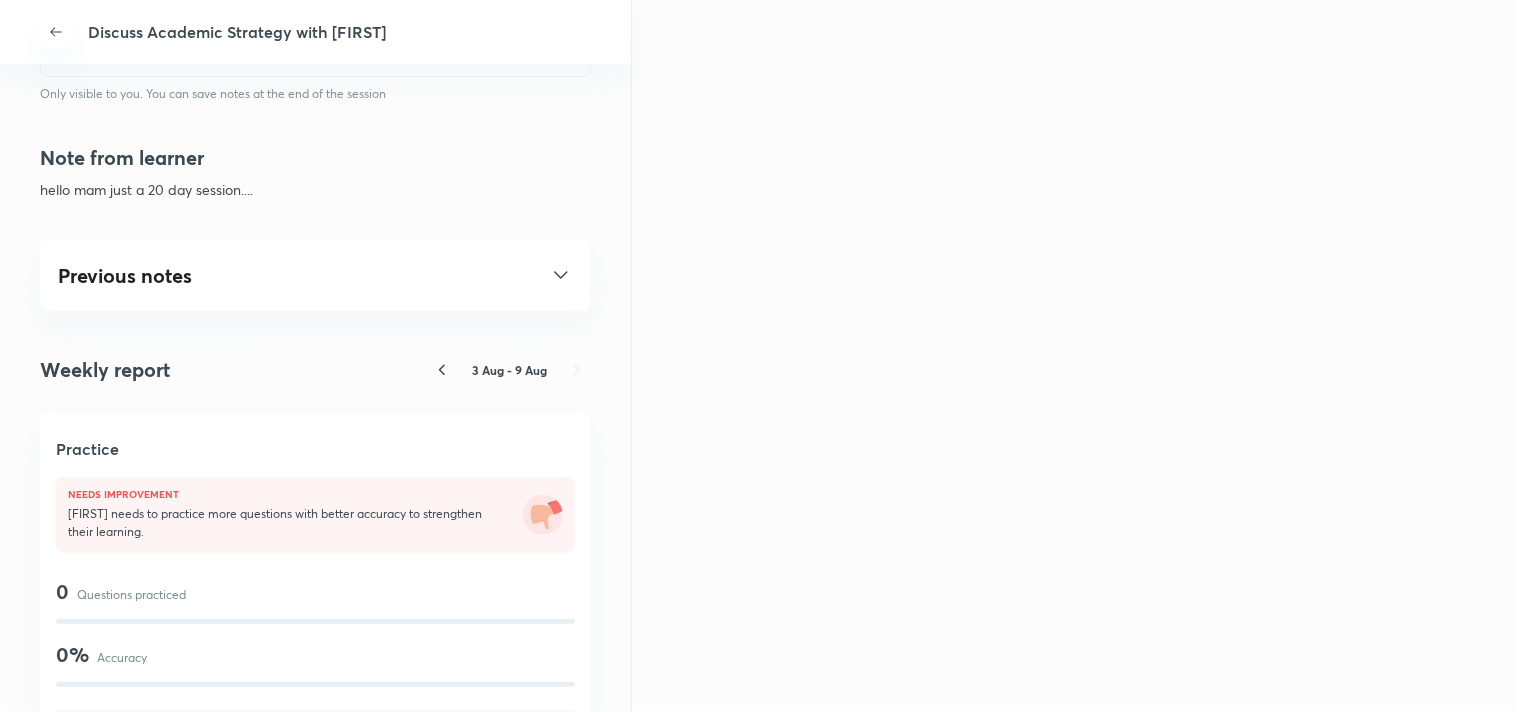 click on "Previous notes" at bounding box center (315, 275) 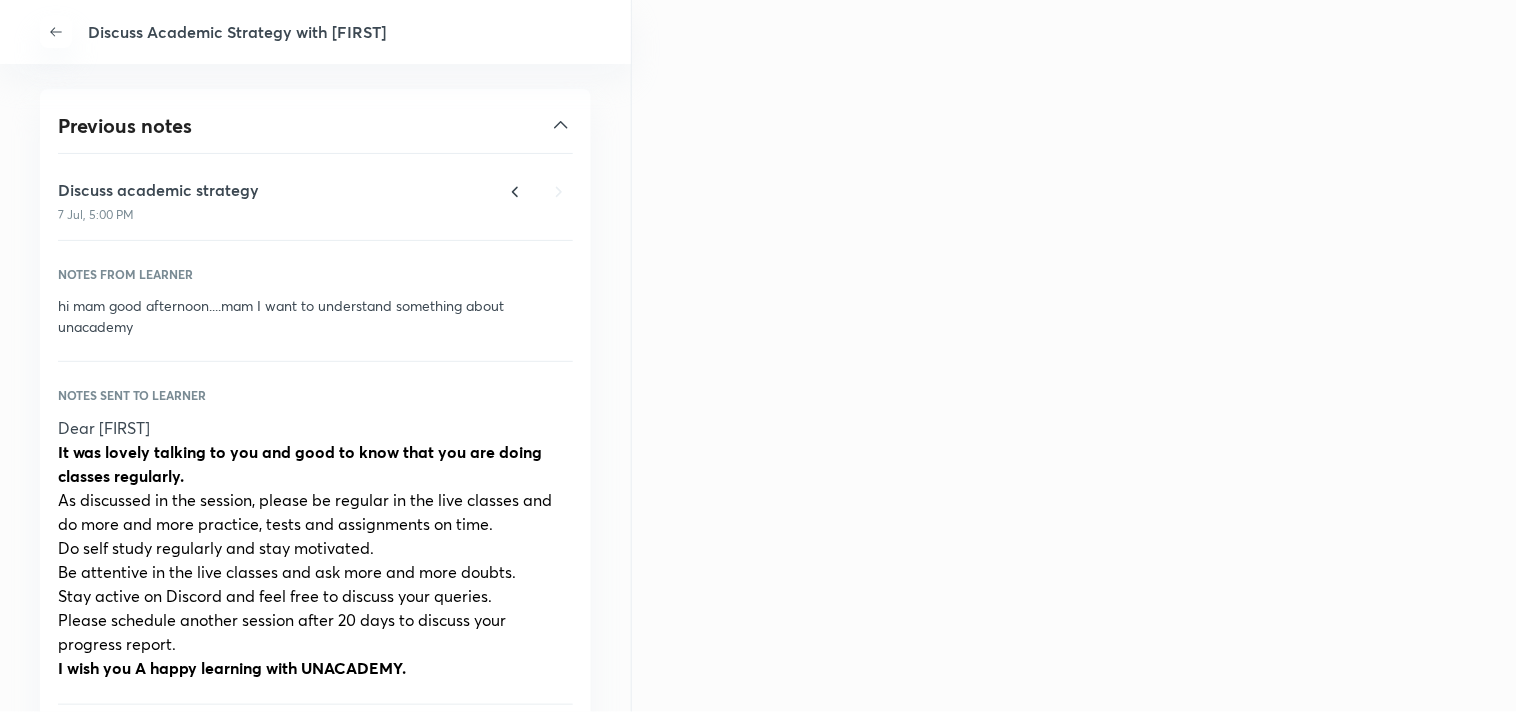 scroll, scrollTop: 1111, scrollLeft: 0, axis: vertical 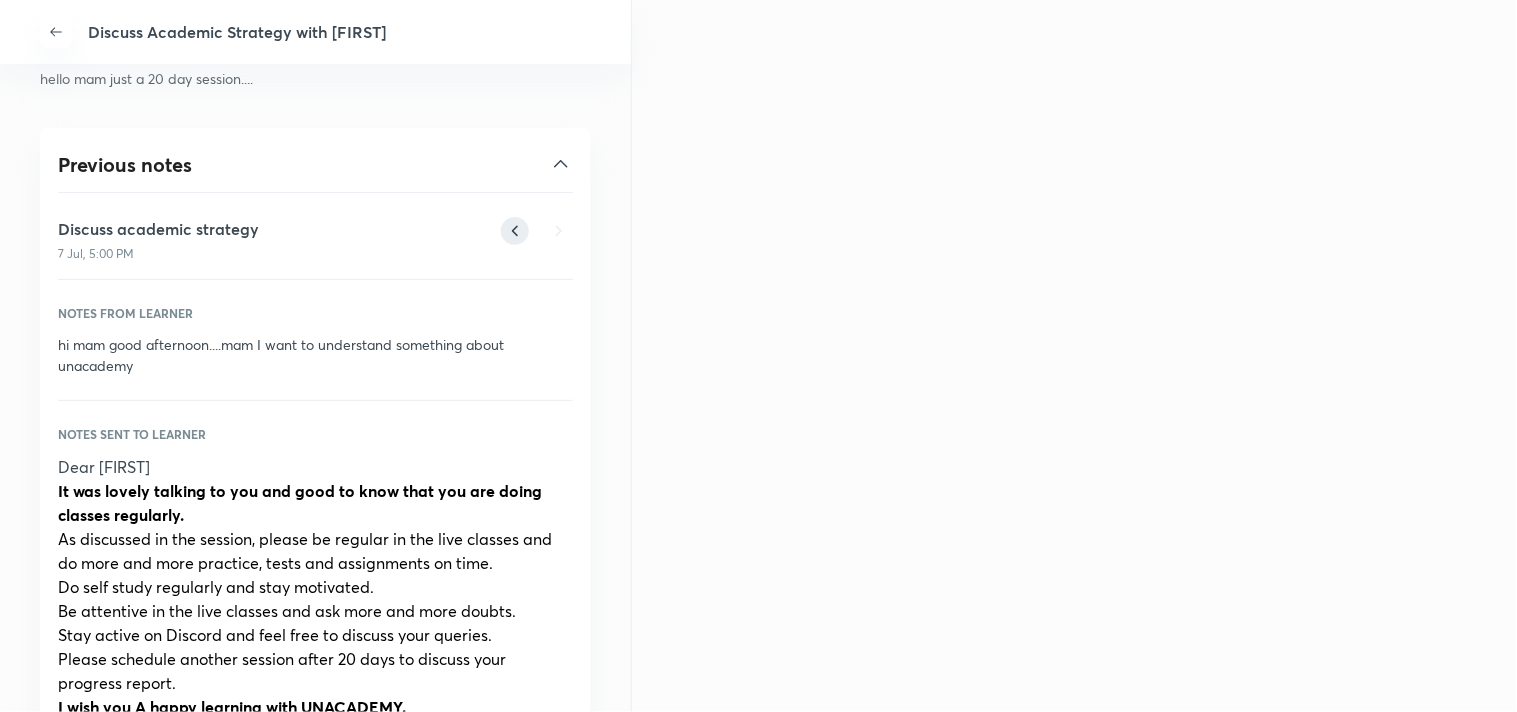 click 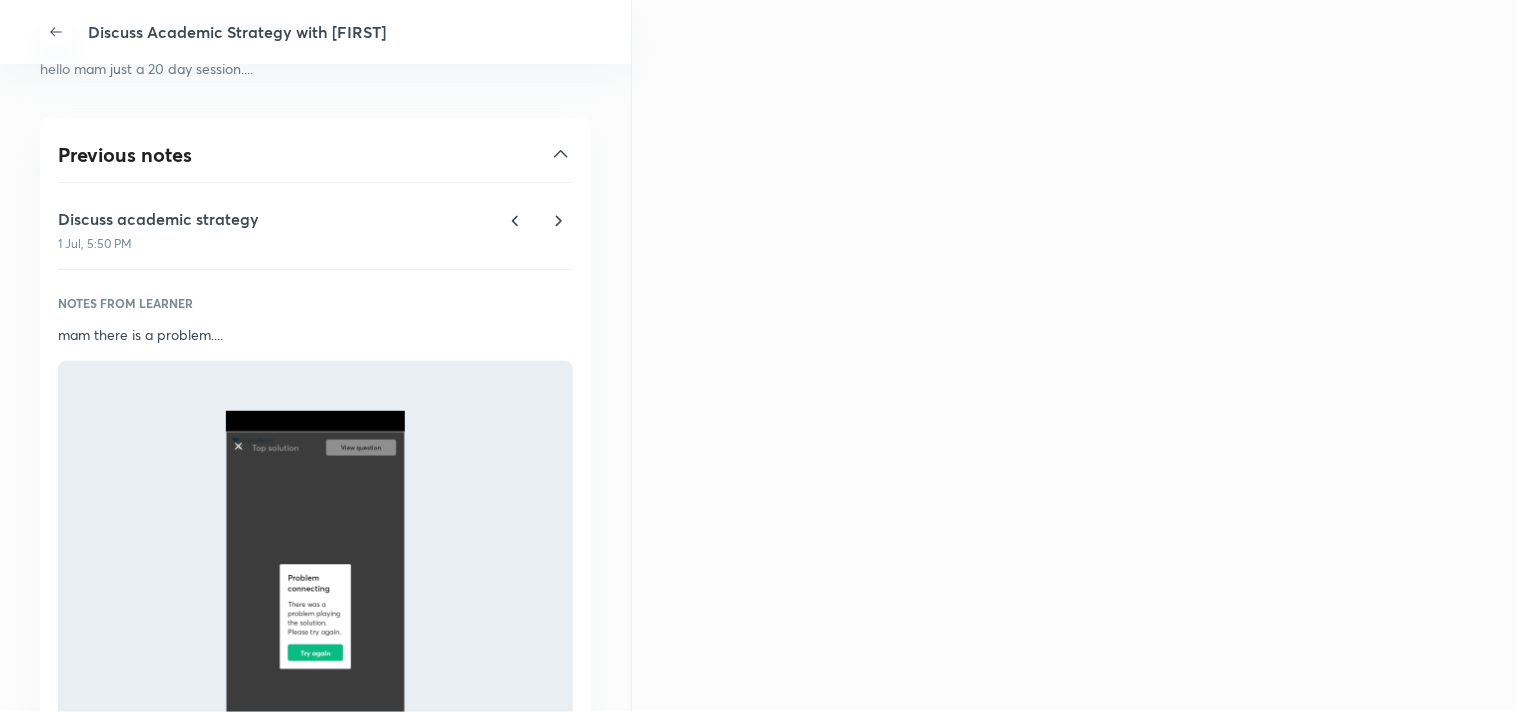 scroll, scrollTop: 1111, scrollLeft: 0, axis: vertical 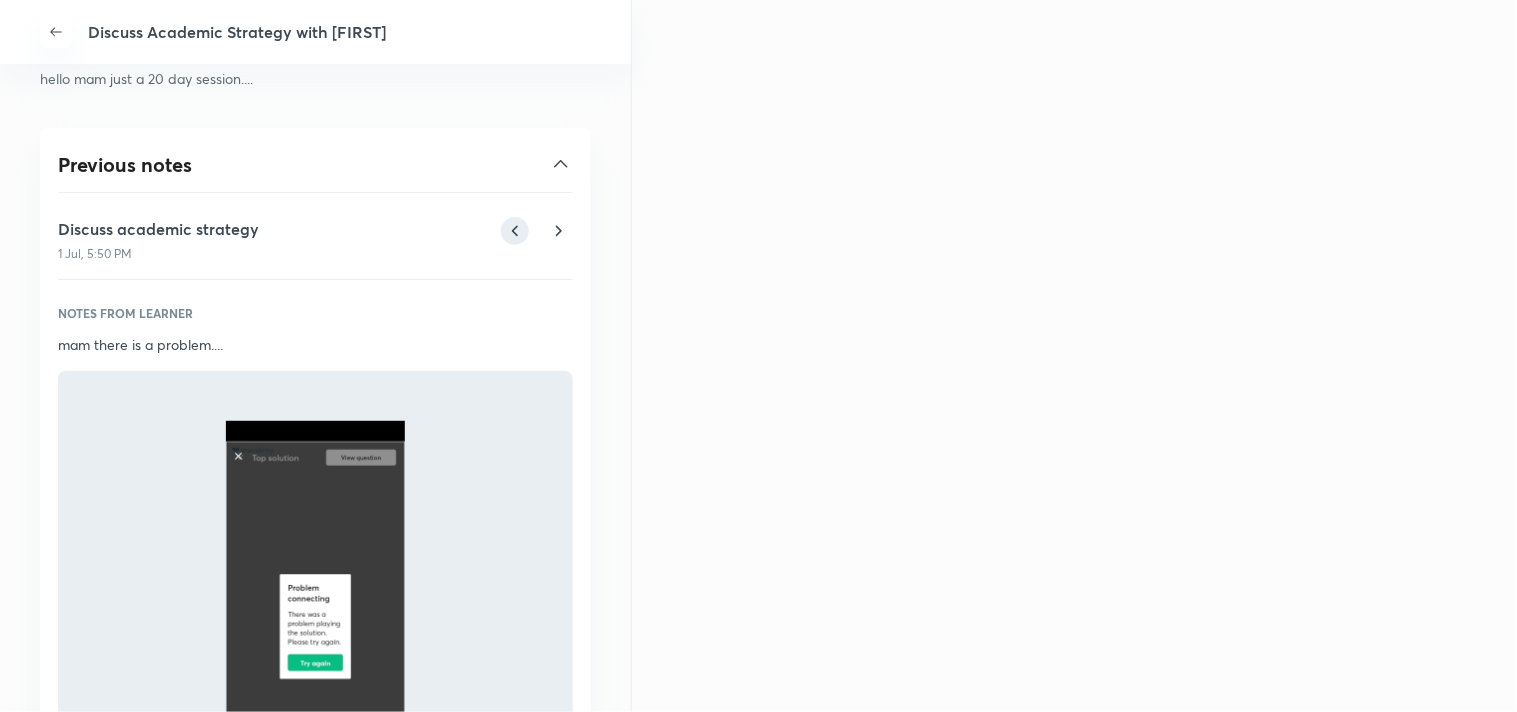 click 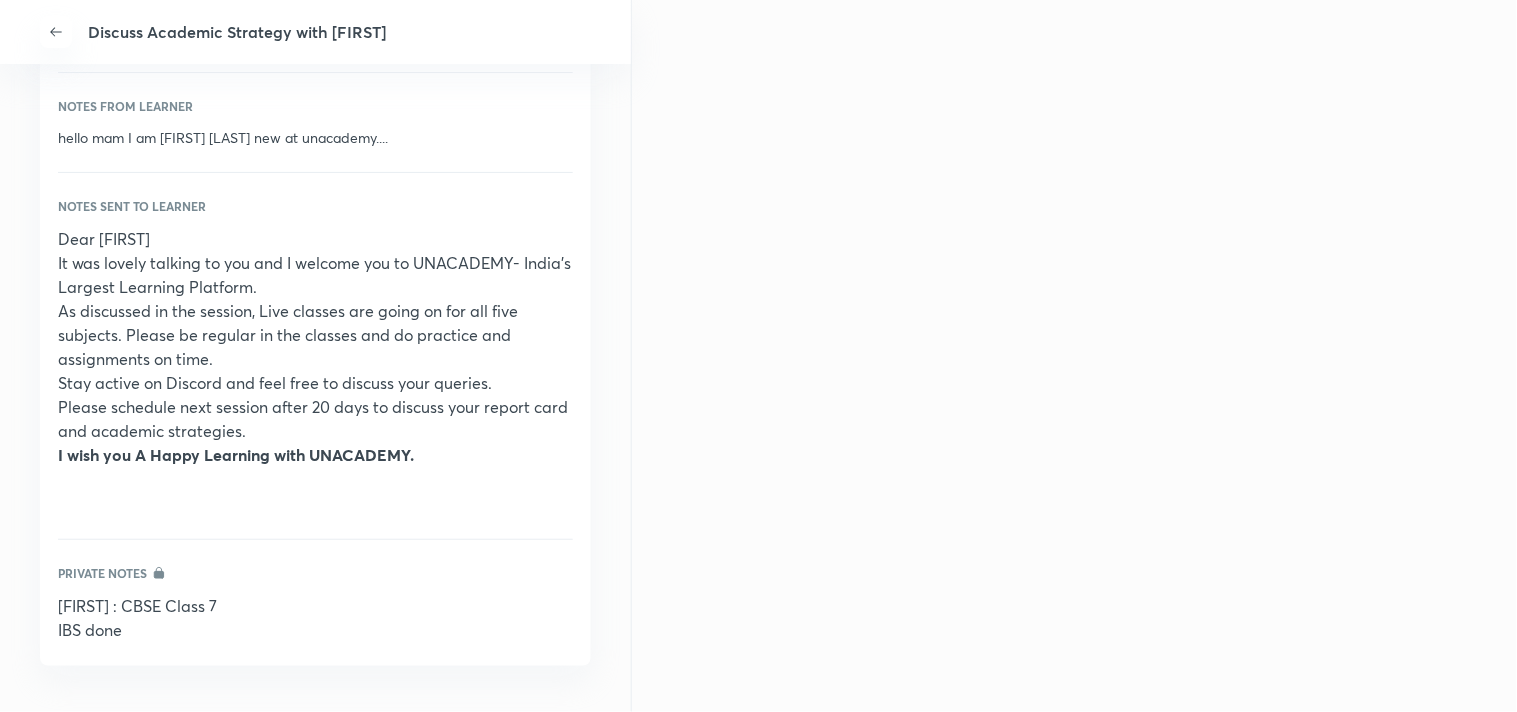 scroll, scrollTop: 1333, scrollLeft: 0, axis: vertical 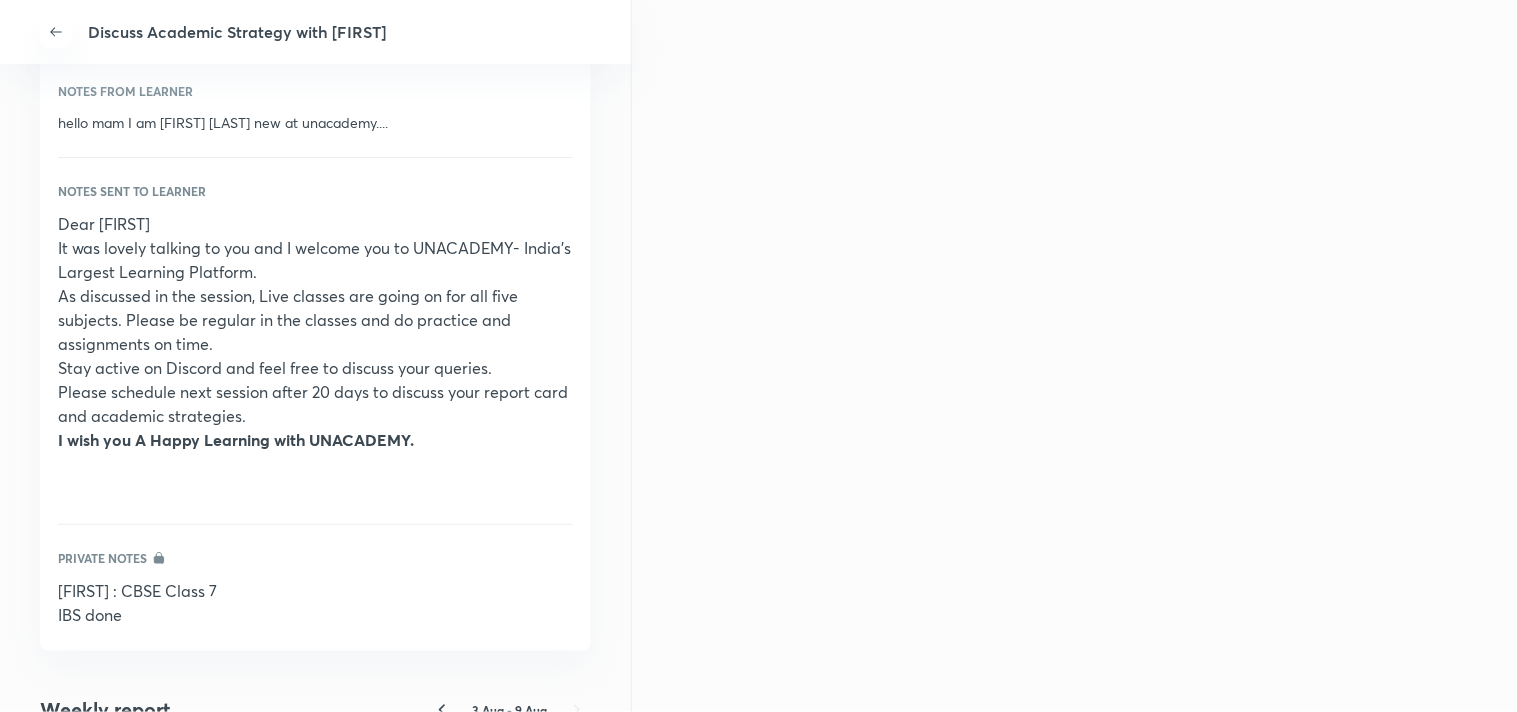 drag, startPoint x: 253, startPoint y: 587, endPoint x: 57, endPoint y: 591, distance: 196.04082 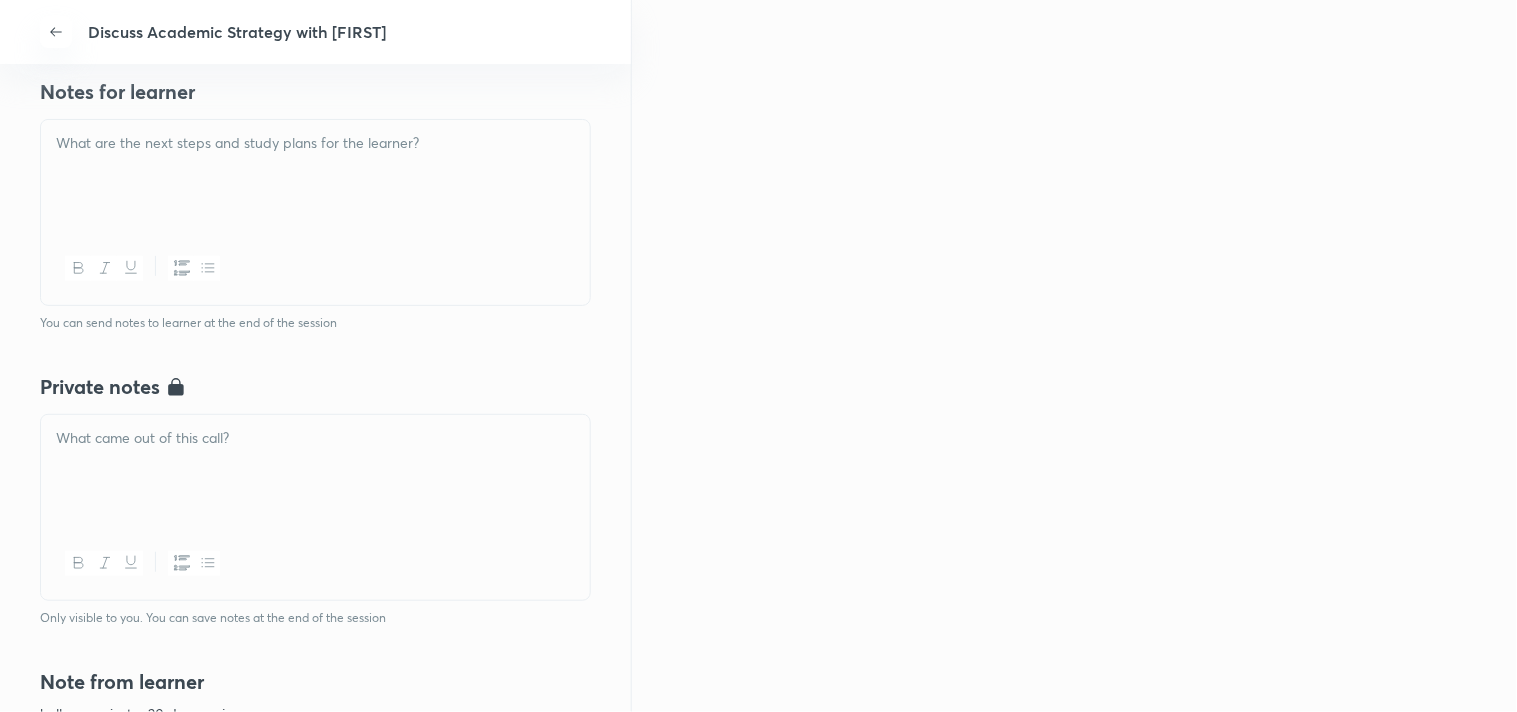 scroll, scrollTop: 444, scrollLeft: 0, axis: vertical 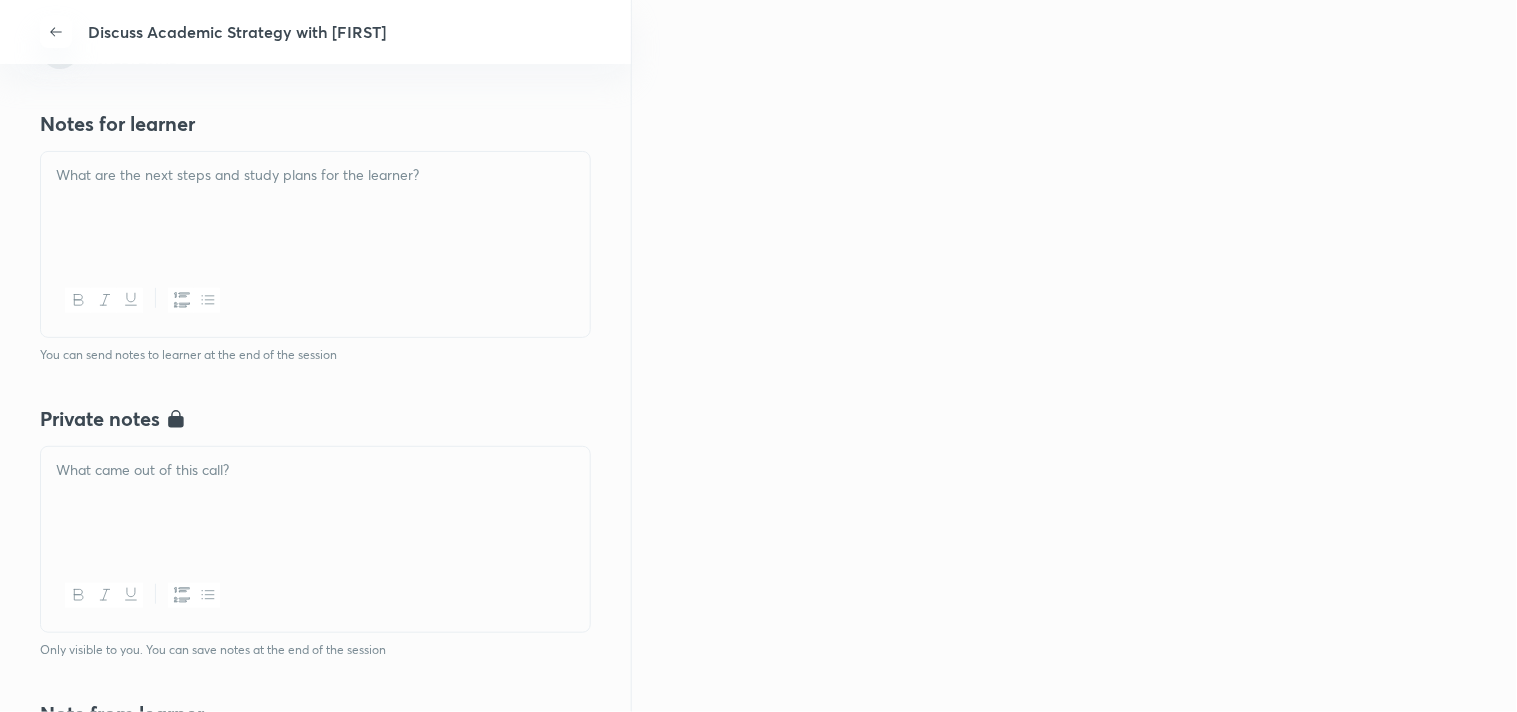 click at bounding box center [315, 470] 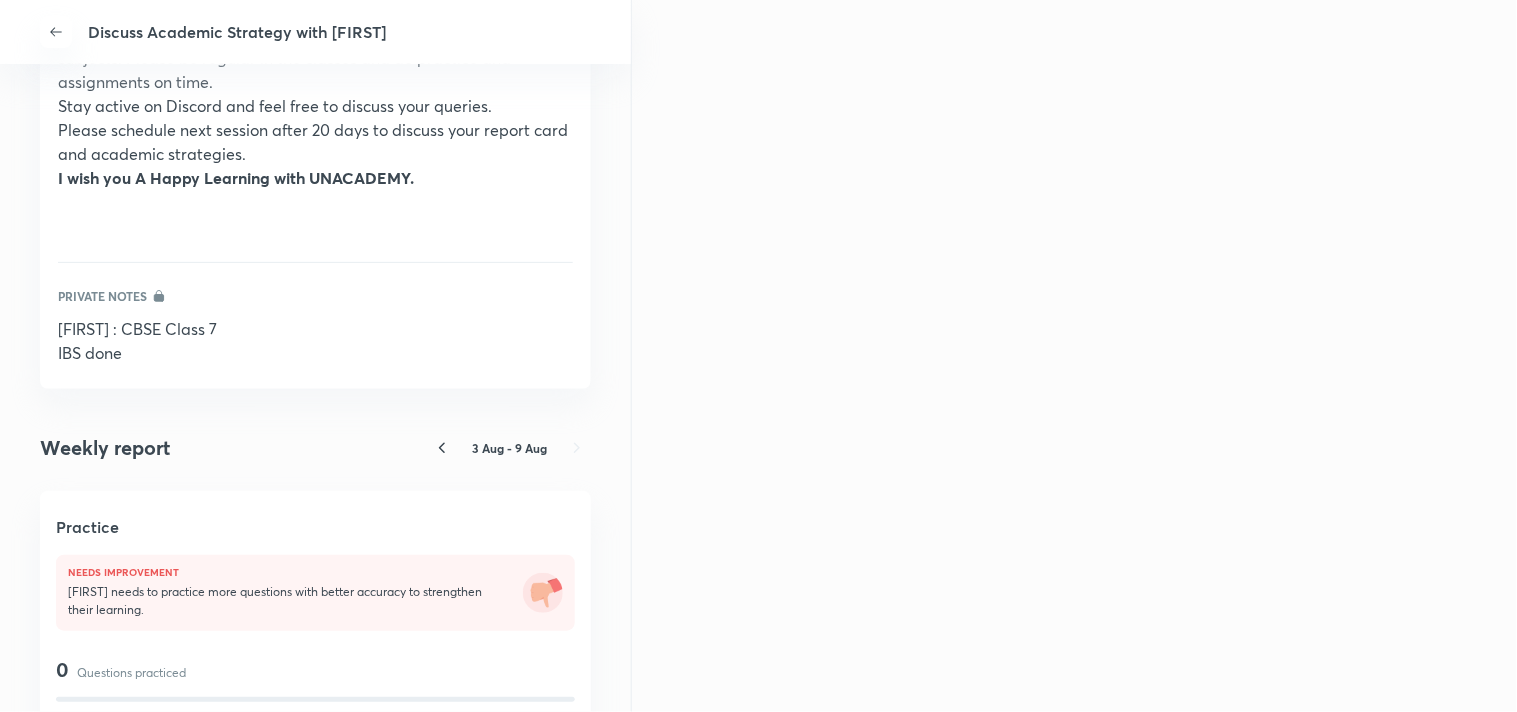 scroll, scrollTop: 1666, scrollLeft: 0, axis: vertical 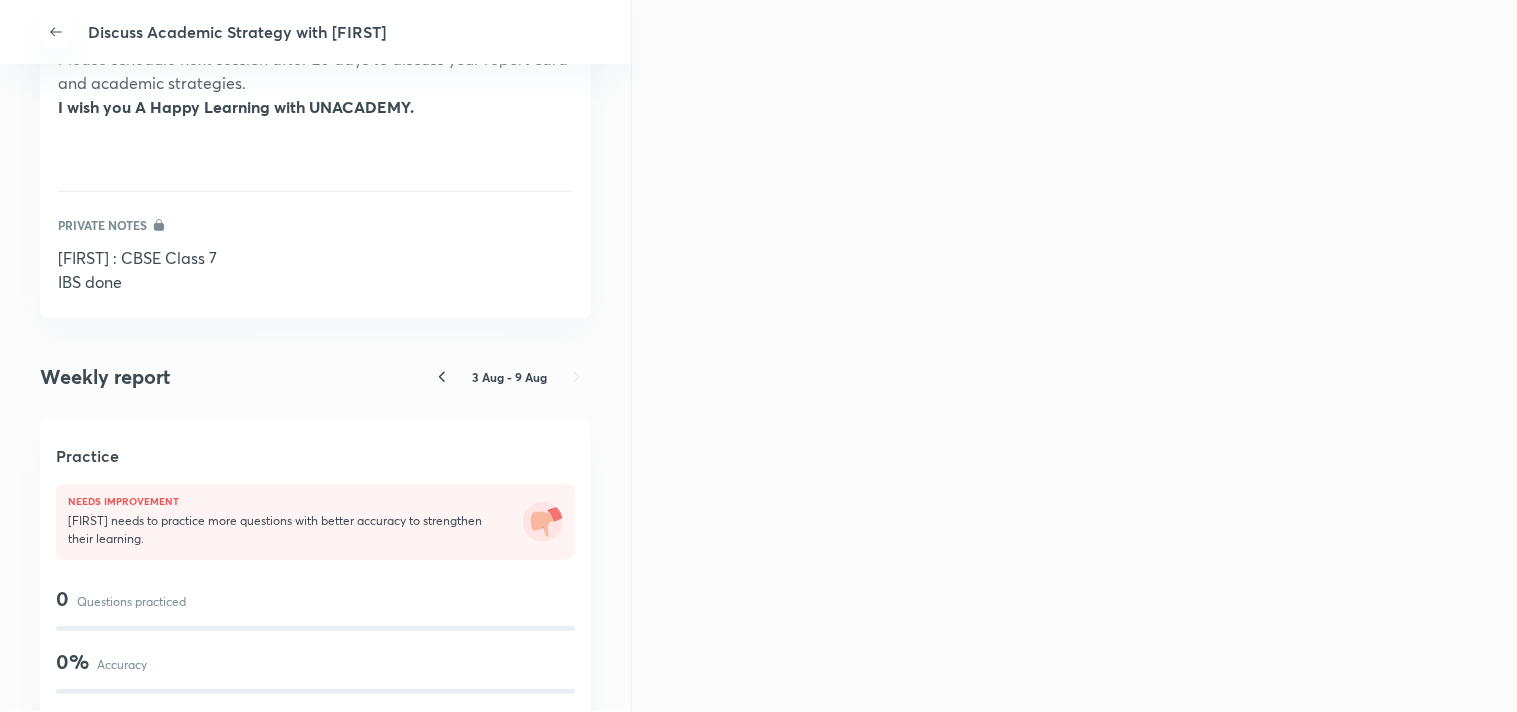 drag, startPoint x: 262, startPoint y: 258, endPoint x: 51, endPoint y: 258, distance: 211 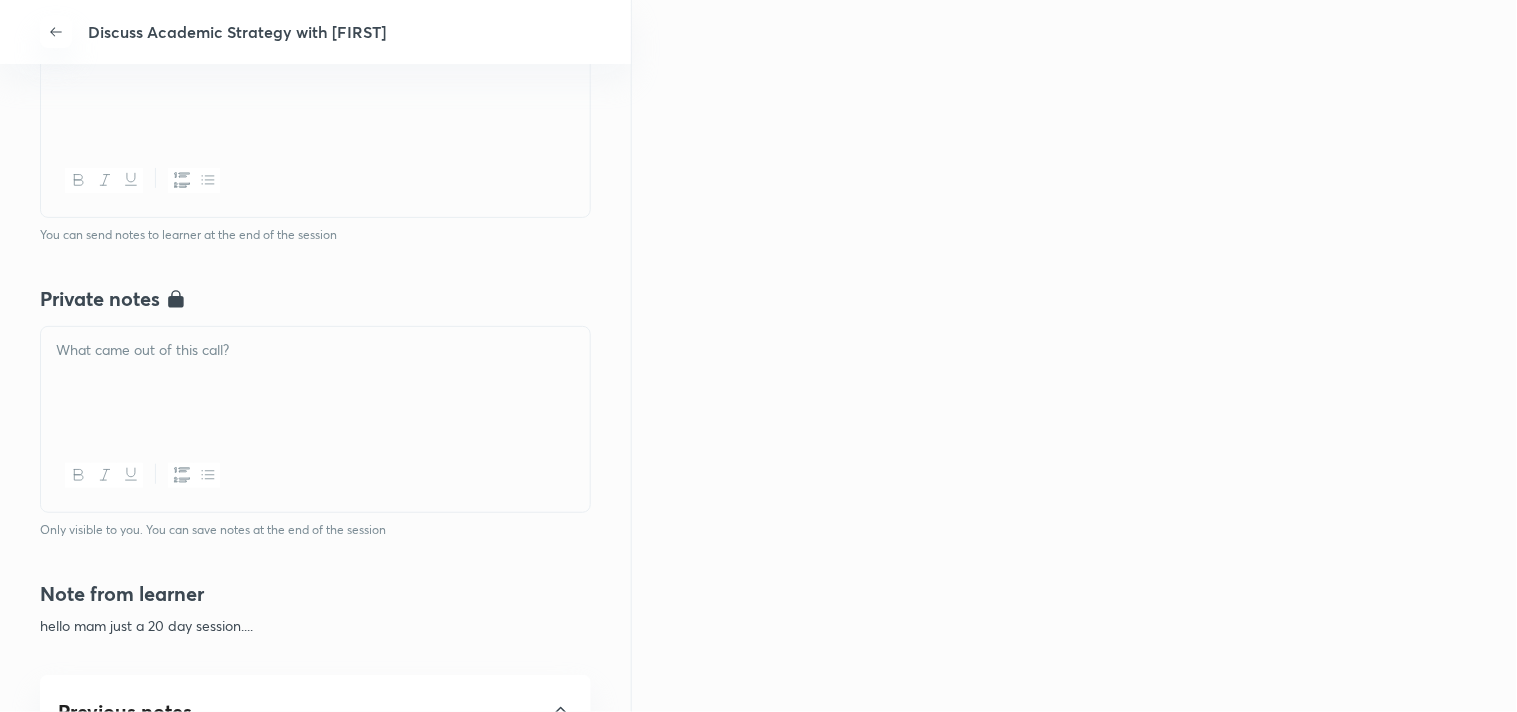 scroll, scrollTop: 555, scrollLeft: 0, axis: vertical 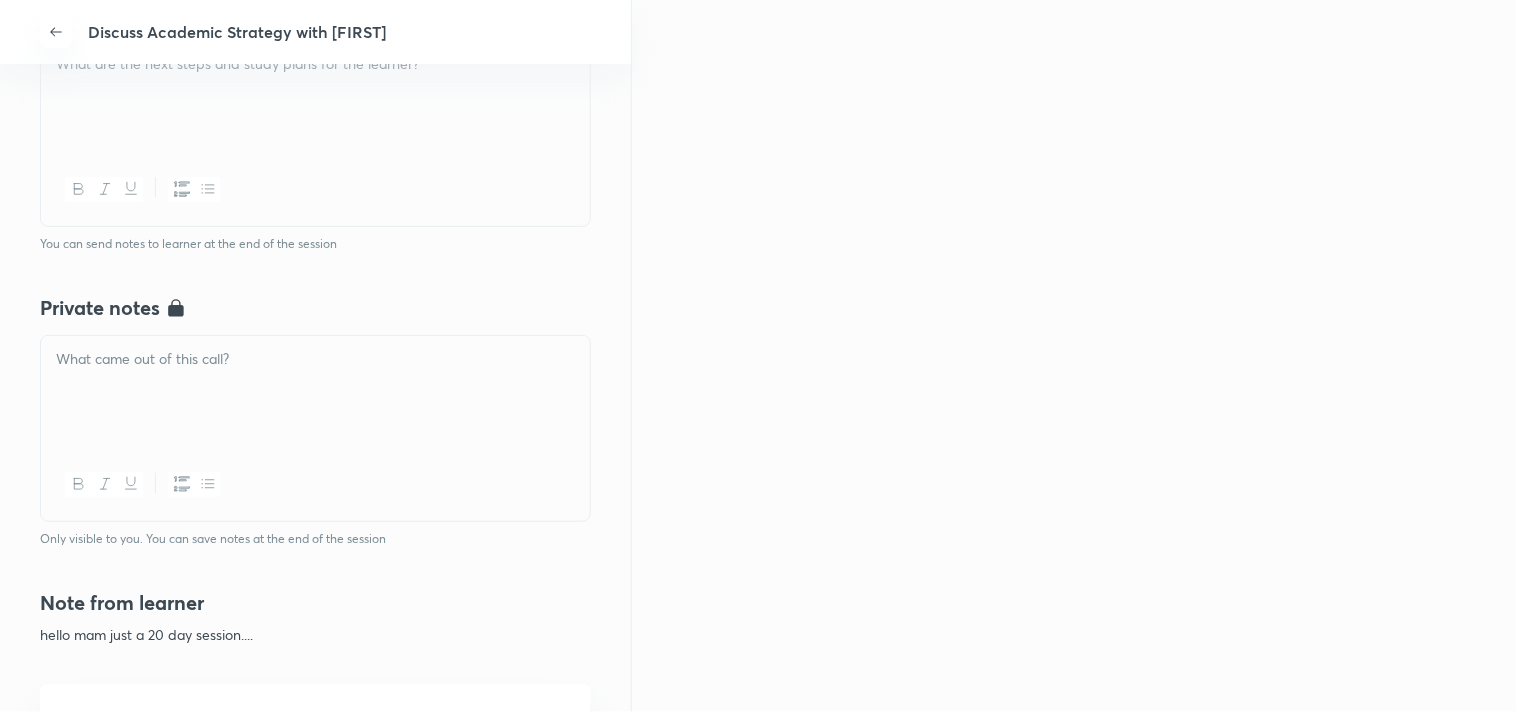 click at bounding box center [315, 392] 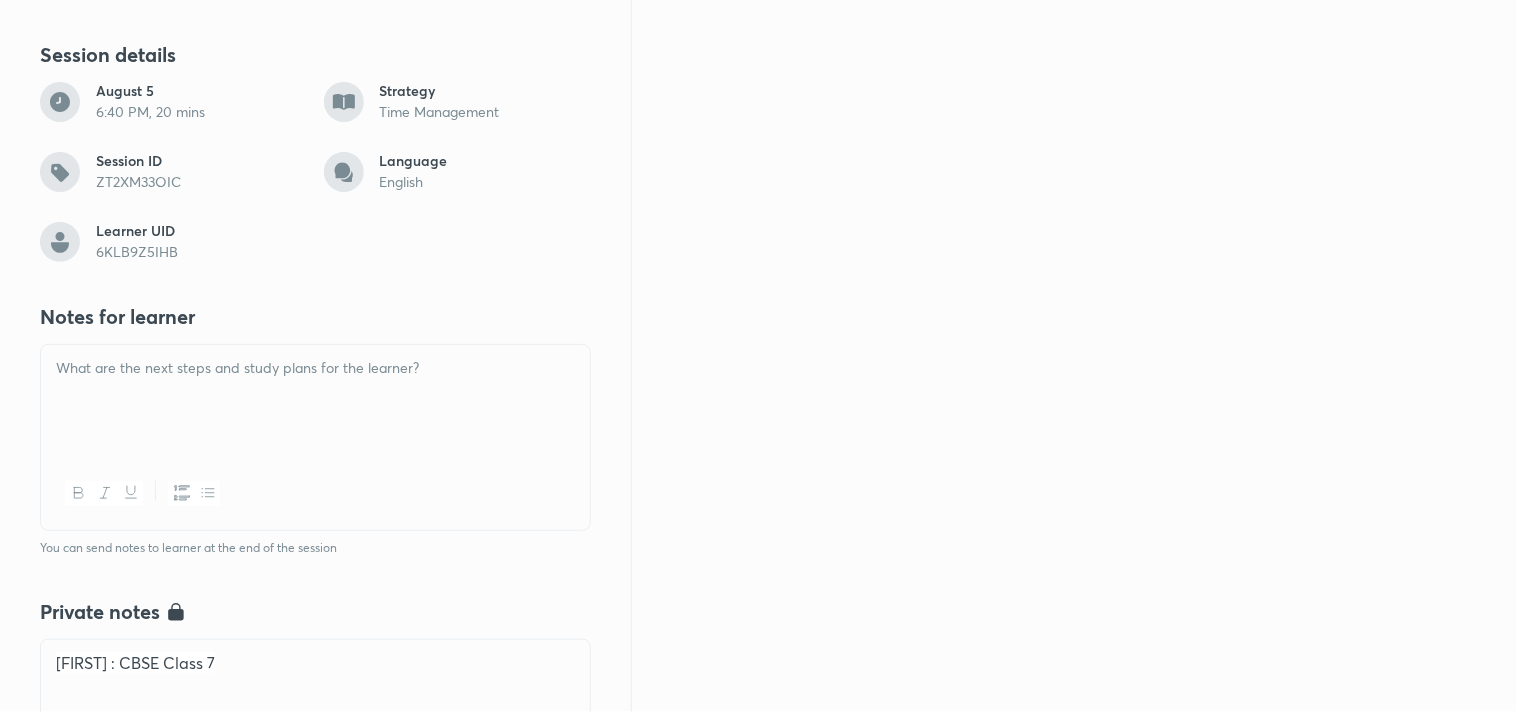 scroll, scrollTop: 0, scrollLeft: 0, axis: both 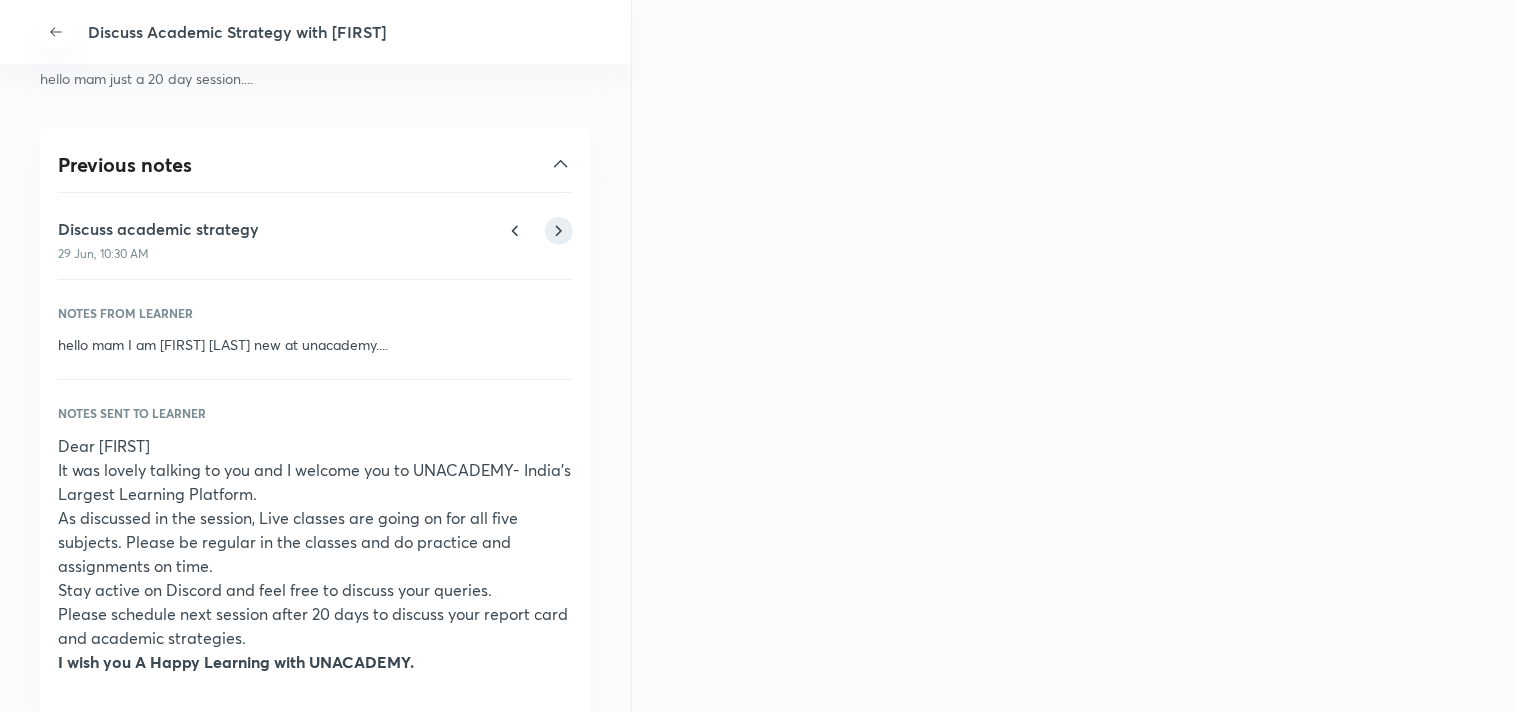 click 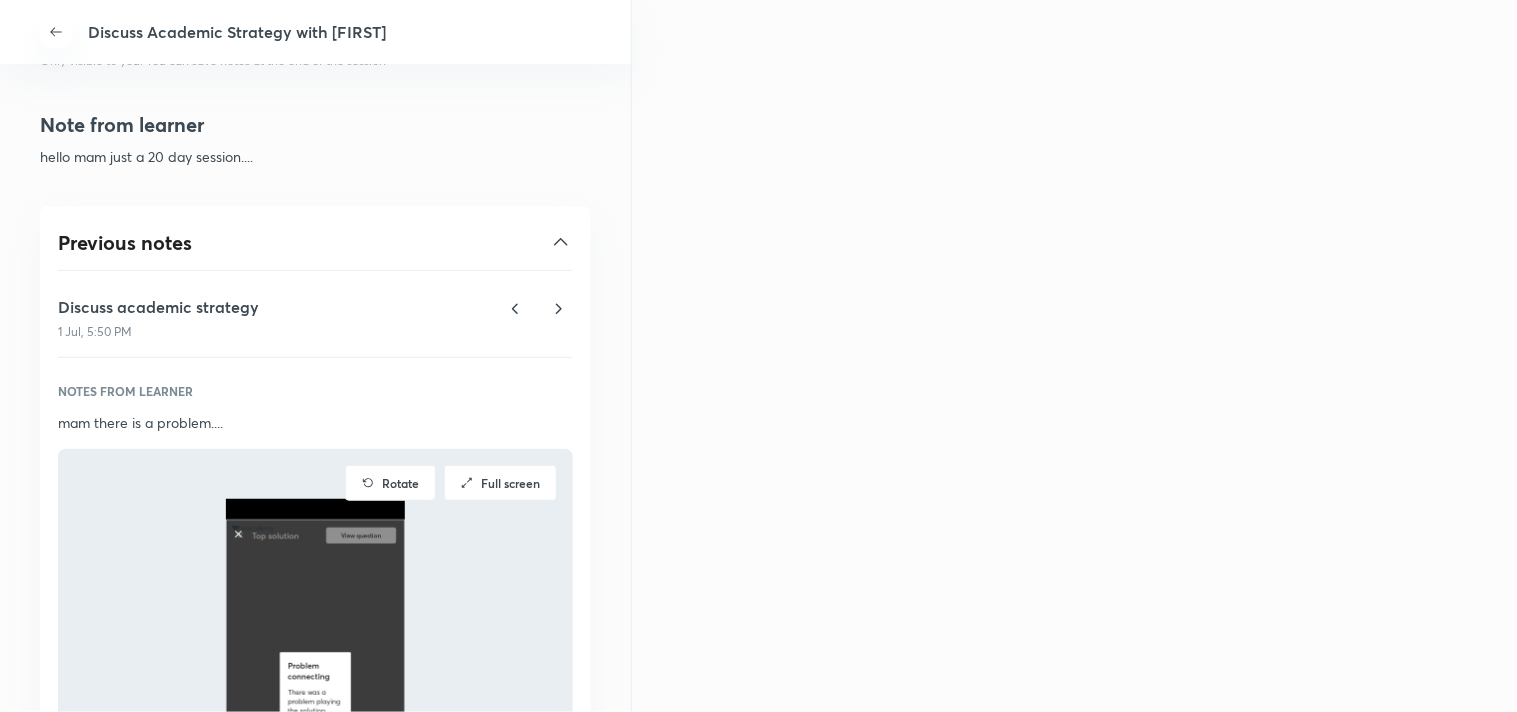 scroll, scrollTop: 1000, scrollLeft: 0, axis: vertical 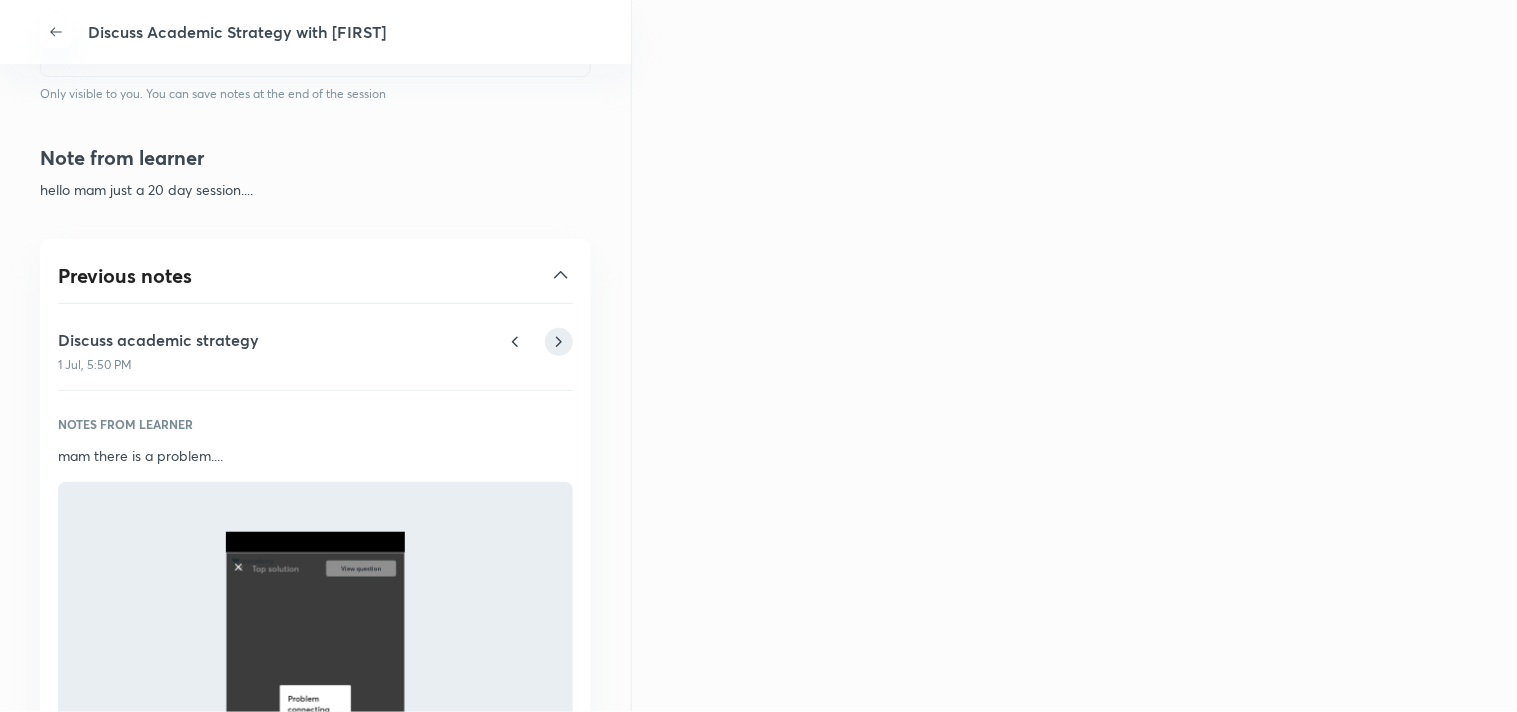 click 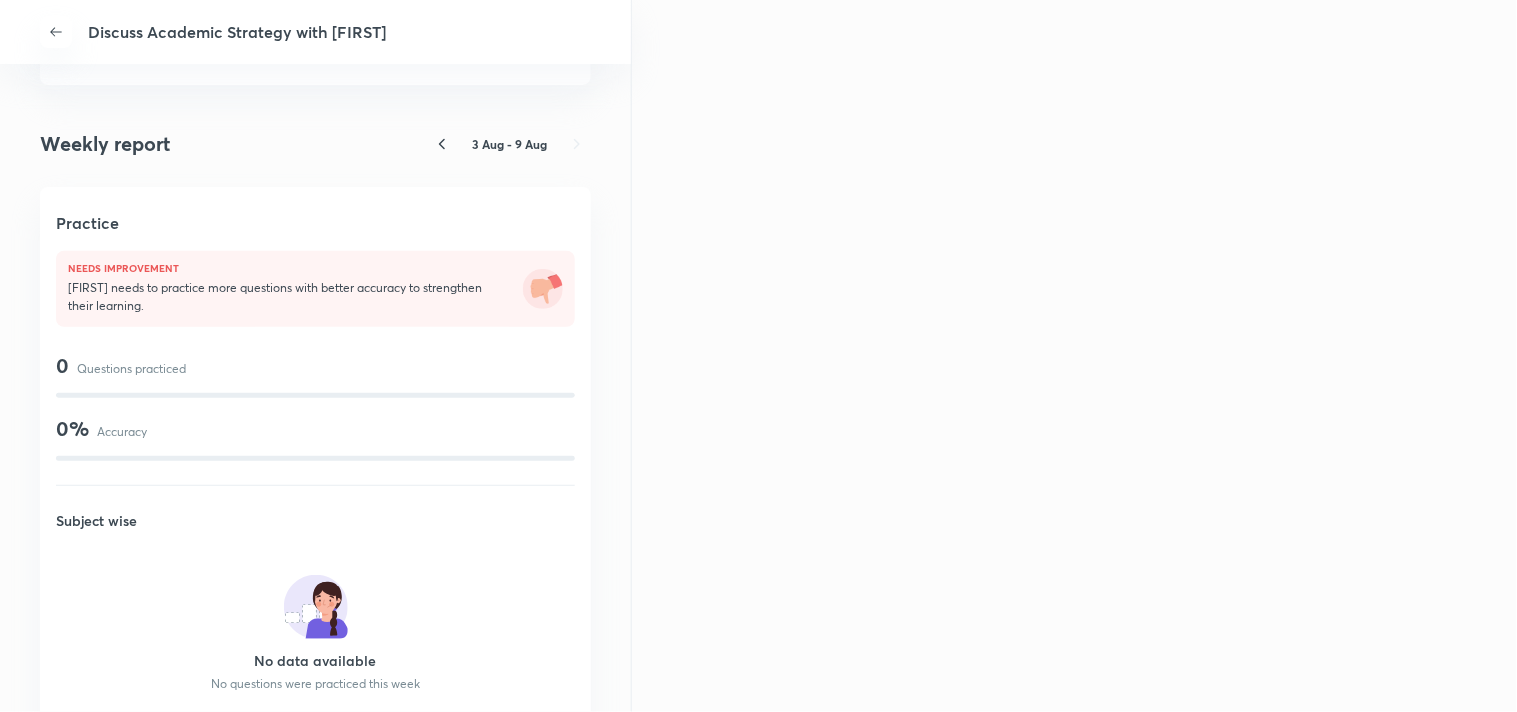 scroll, scrollTop: 1888, scrollLeft: 0, axis: vertical 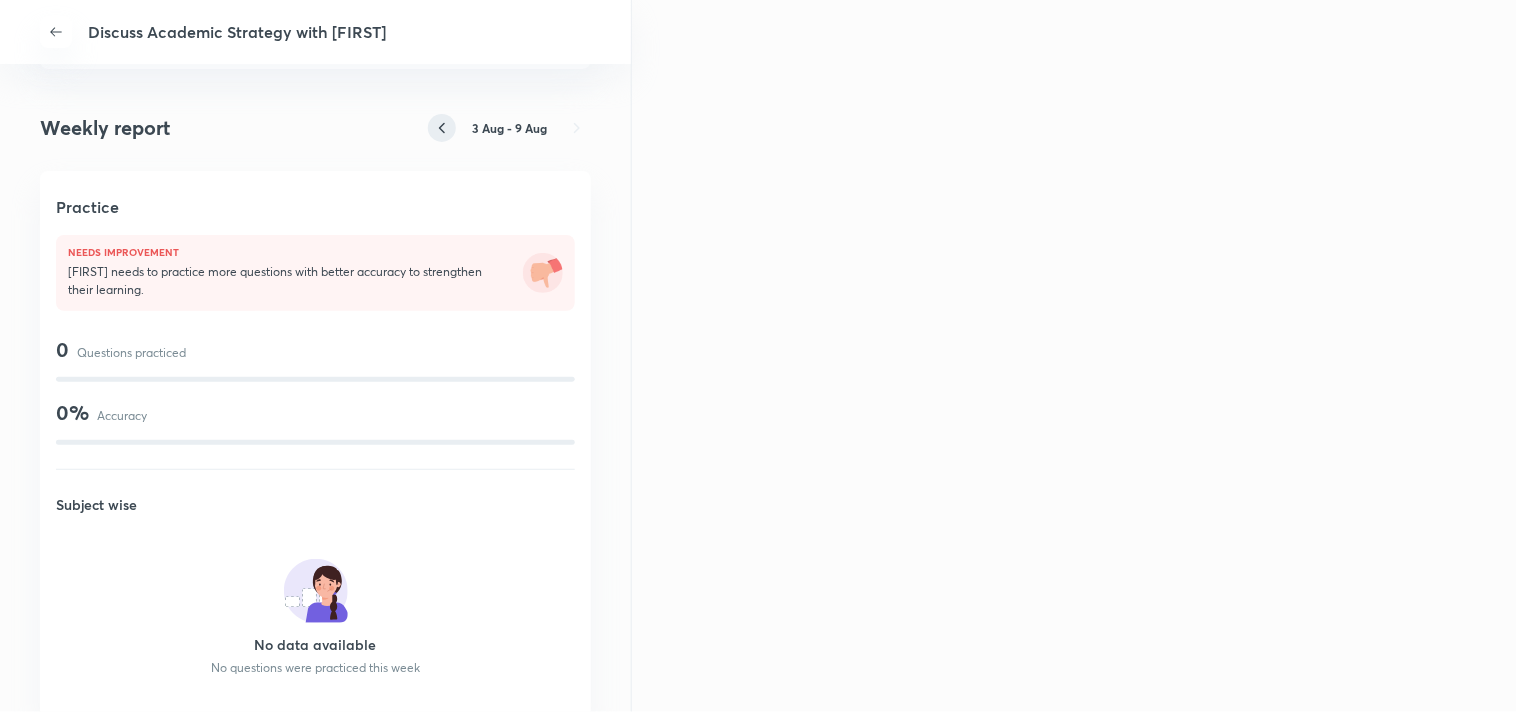 click 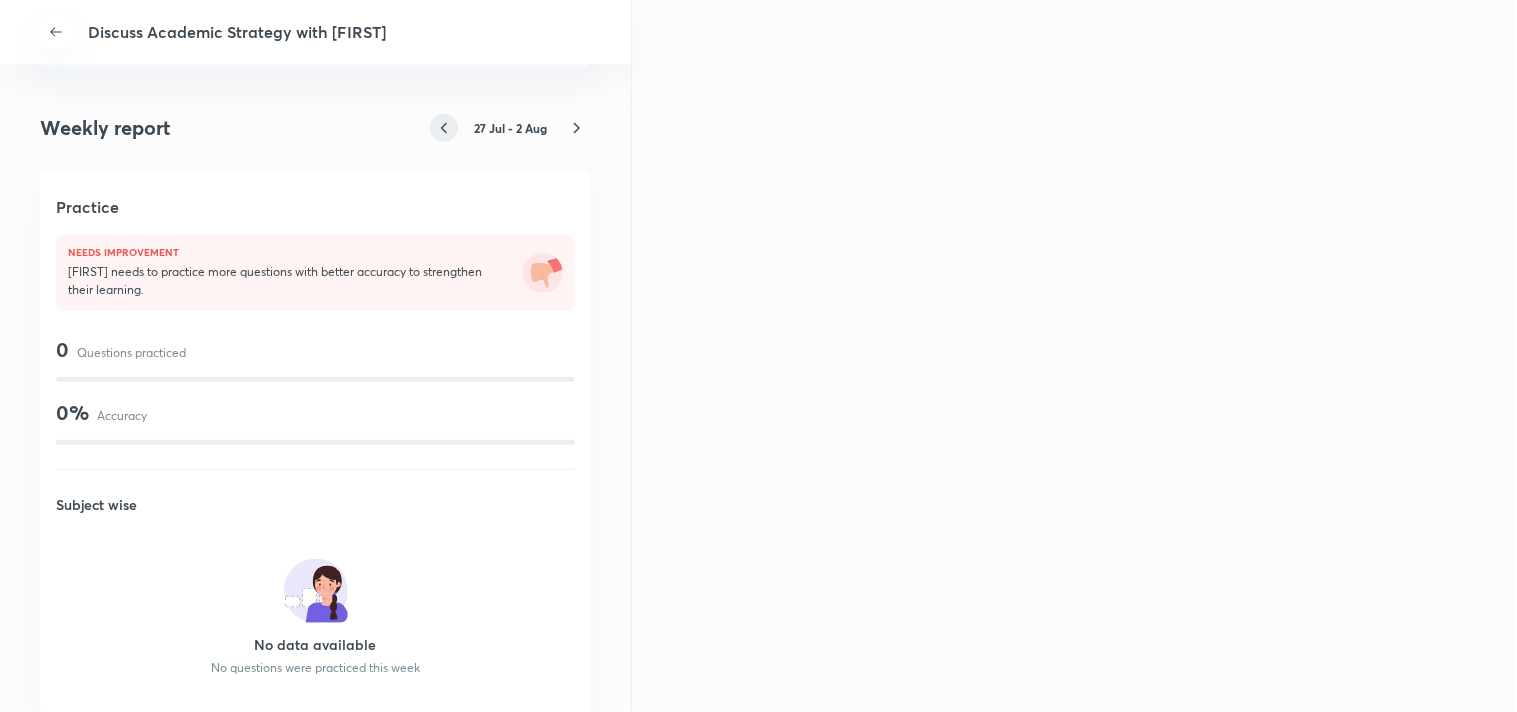 click 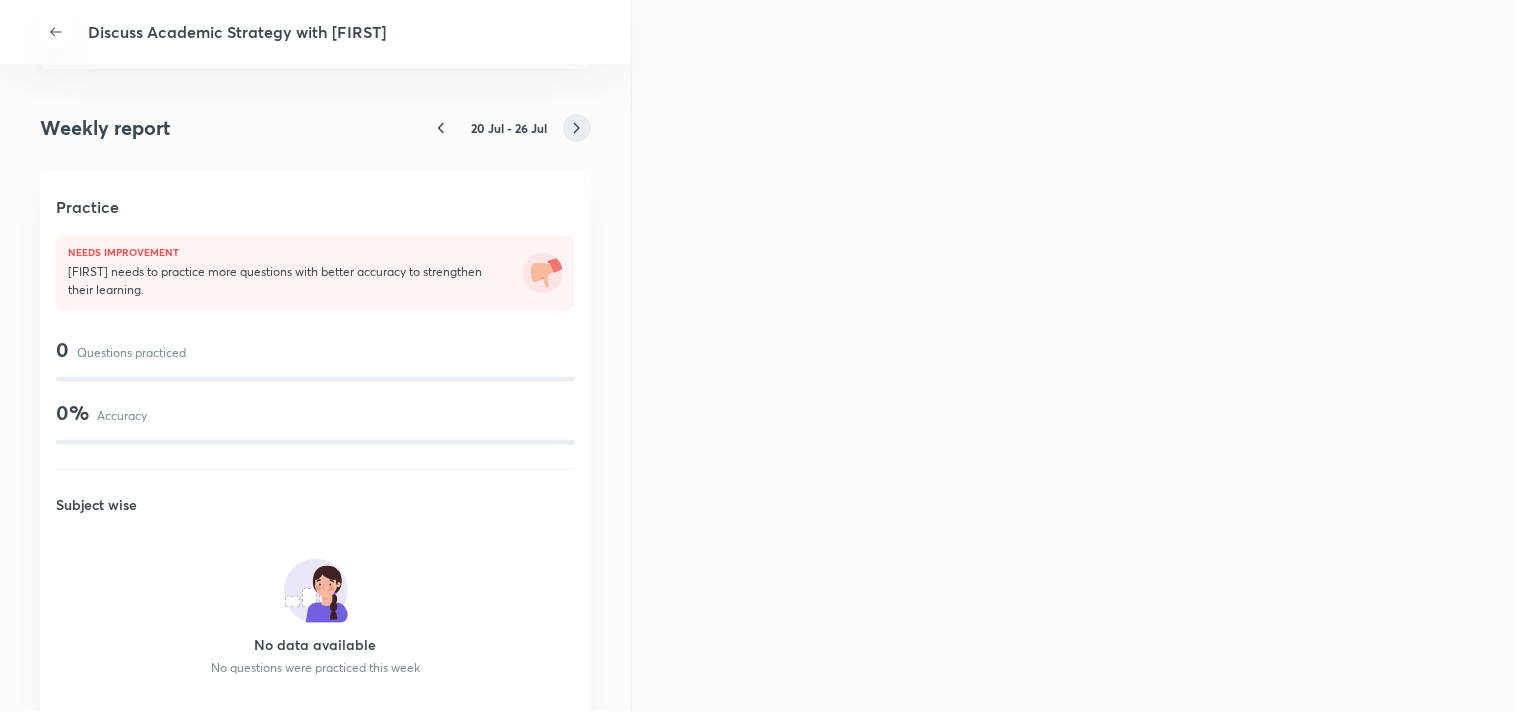 click 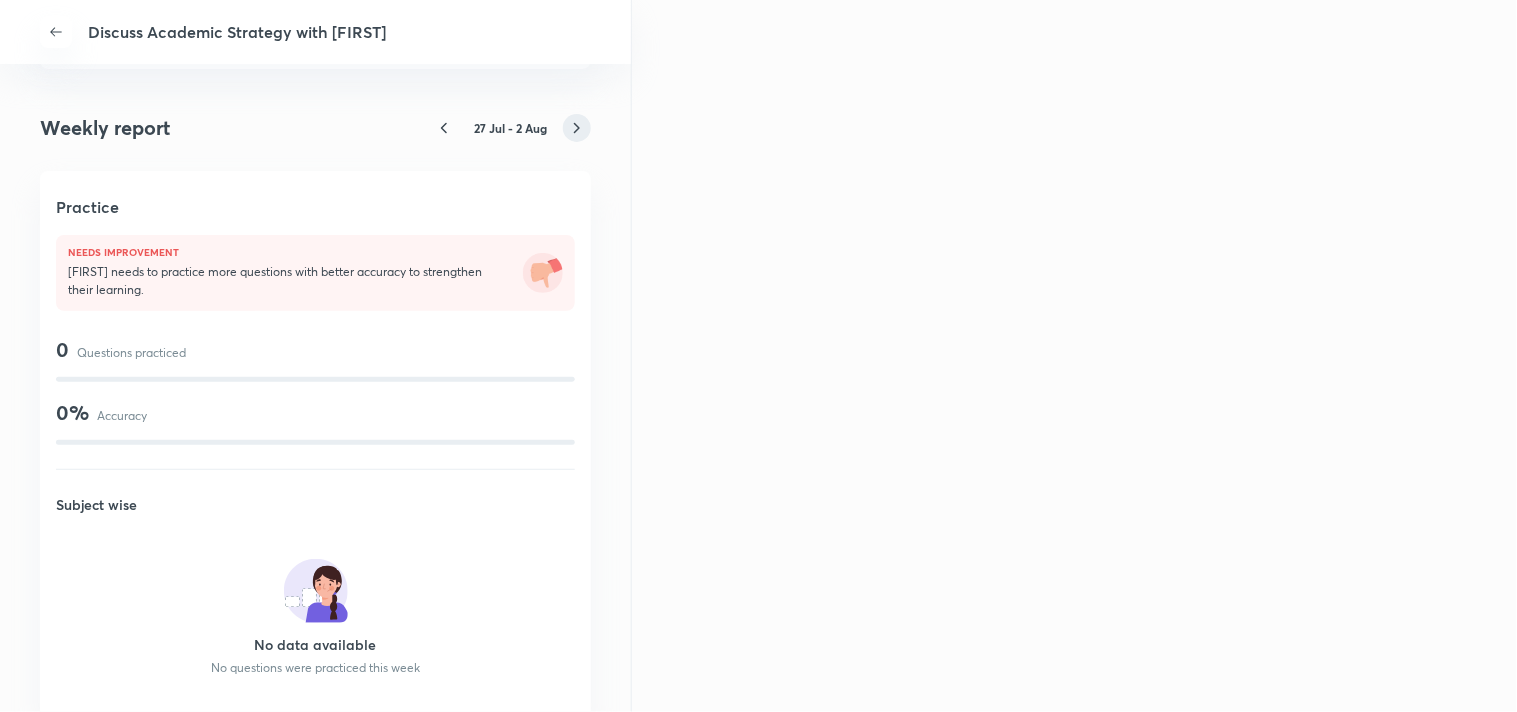 click 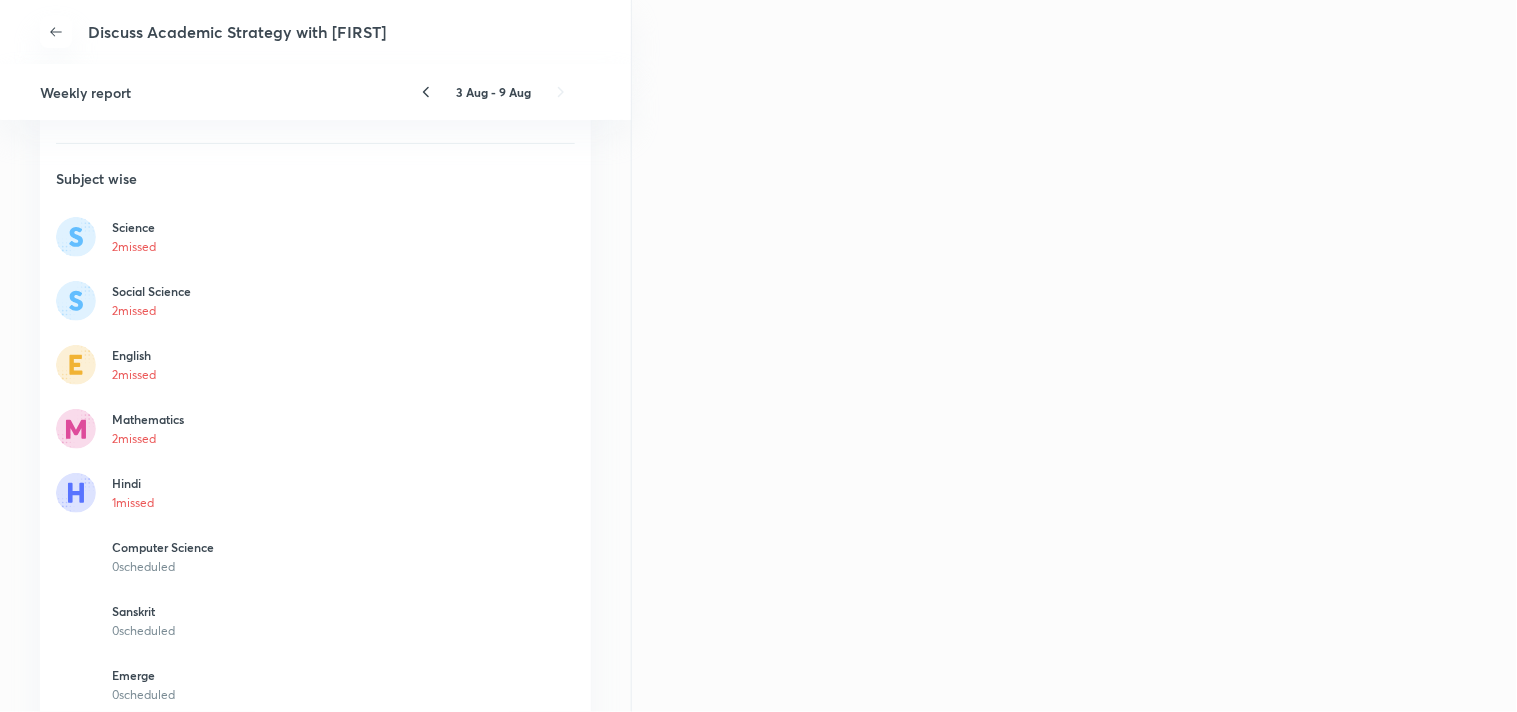 scroll, scrollTop: 3777, scrollLeft: 0, axis: vertical 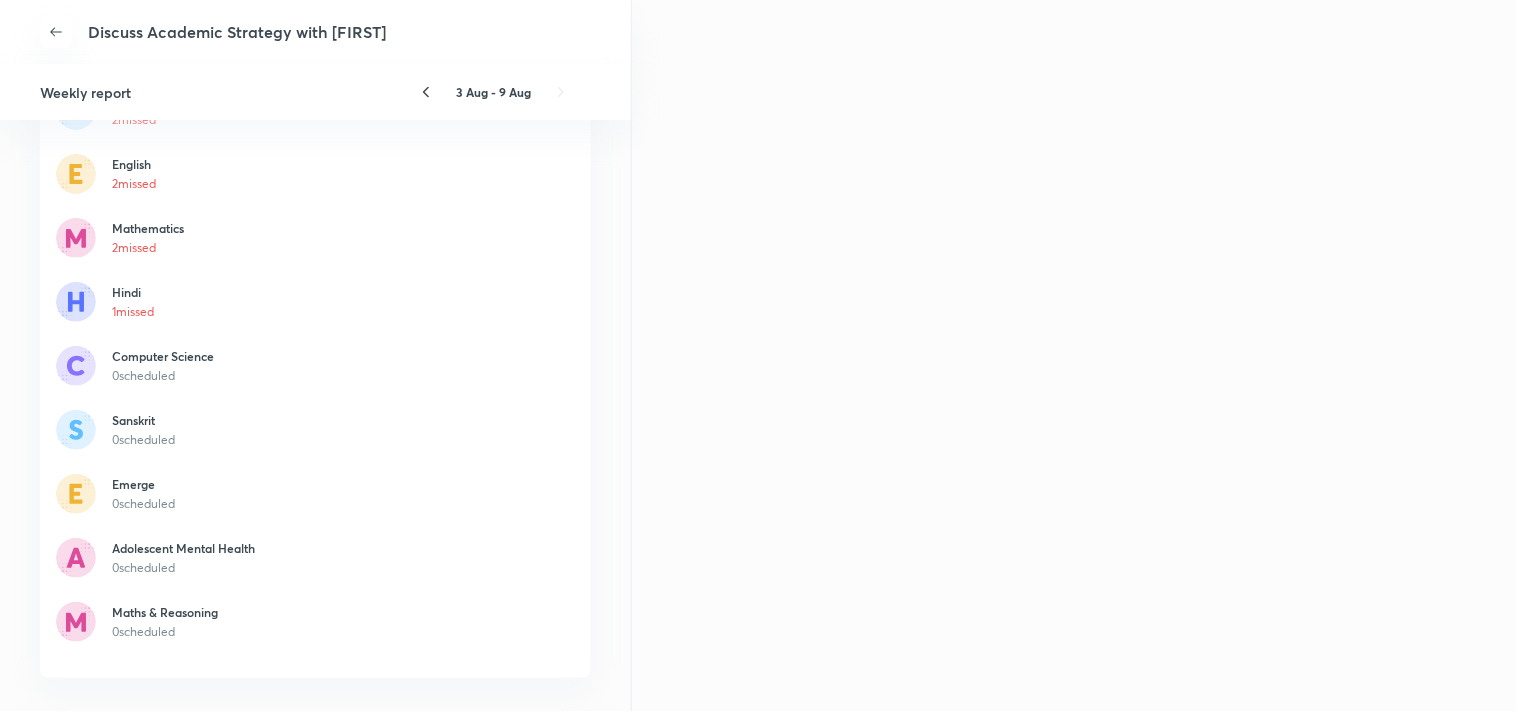 drag, startPoint x: 450, startPoint y: 255, endPoint x: 355, endPoint y: 223, distance: 100.2447 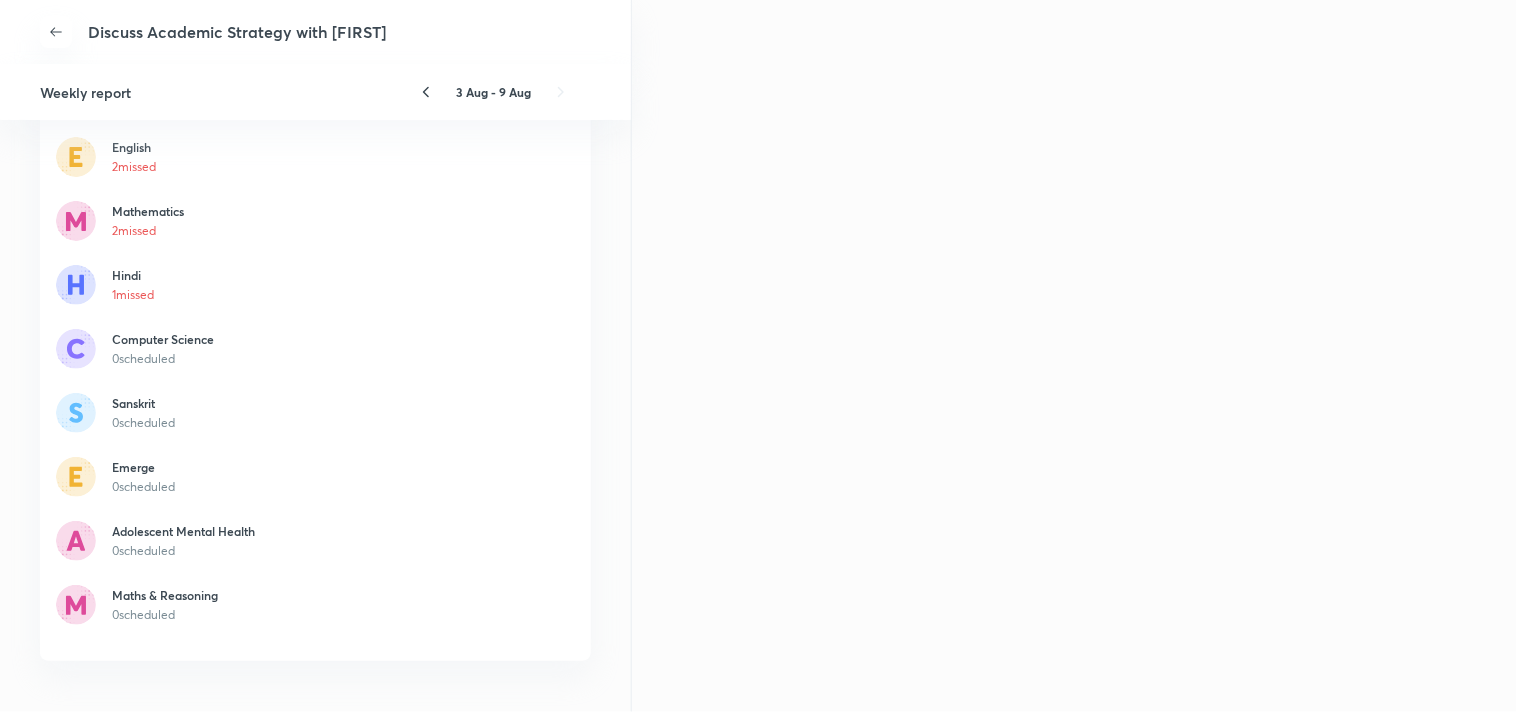scroll, scrollTop: 3806, scrollLeft: 0, axis: vertical 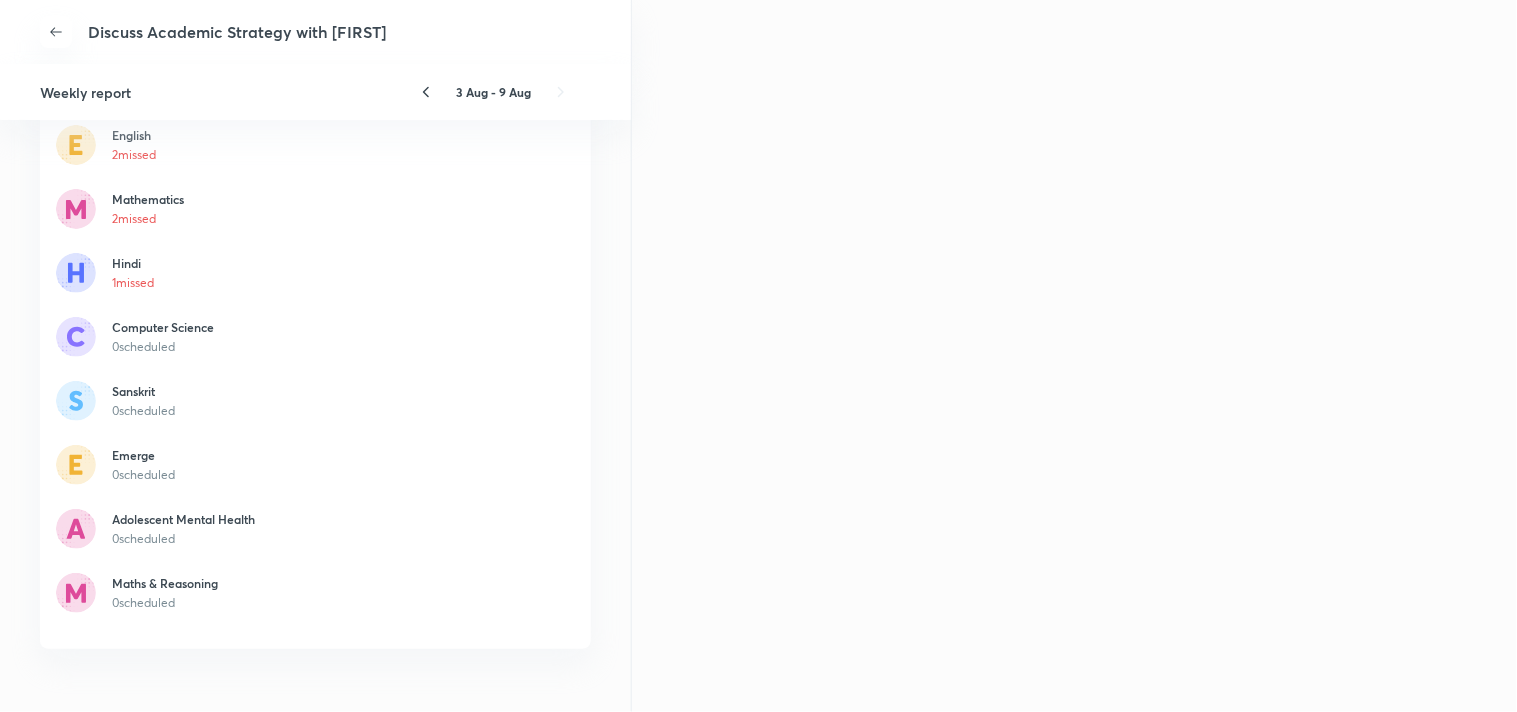 click on "Emerge 0  scheduled" at bounding box center (315, 465) 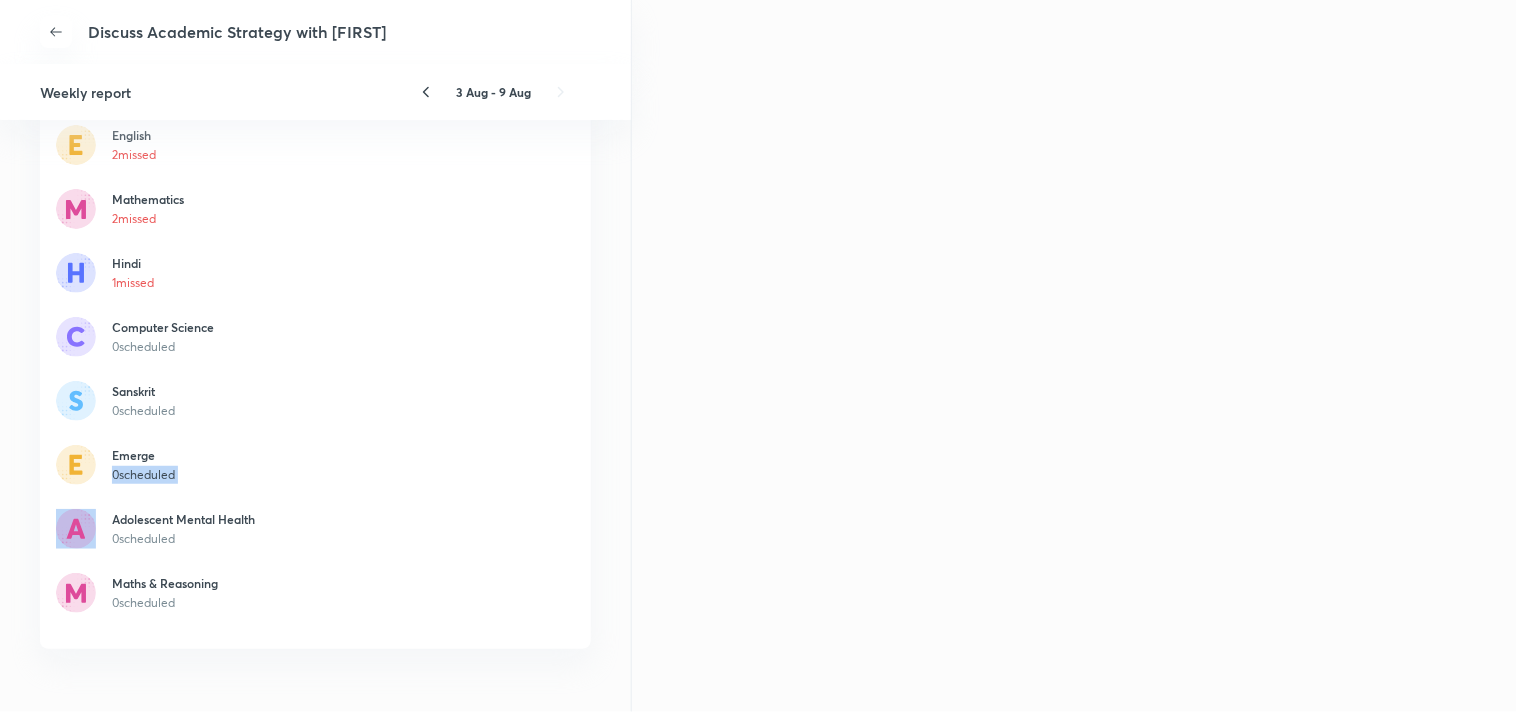 click on "Emerge 0  scheduled" at bounding box center (315, 465) 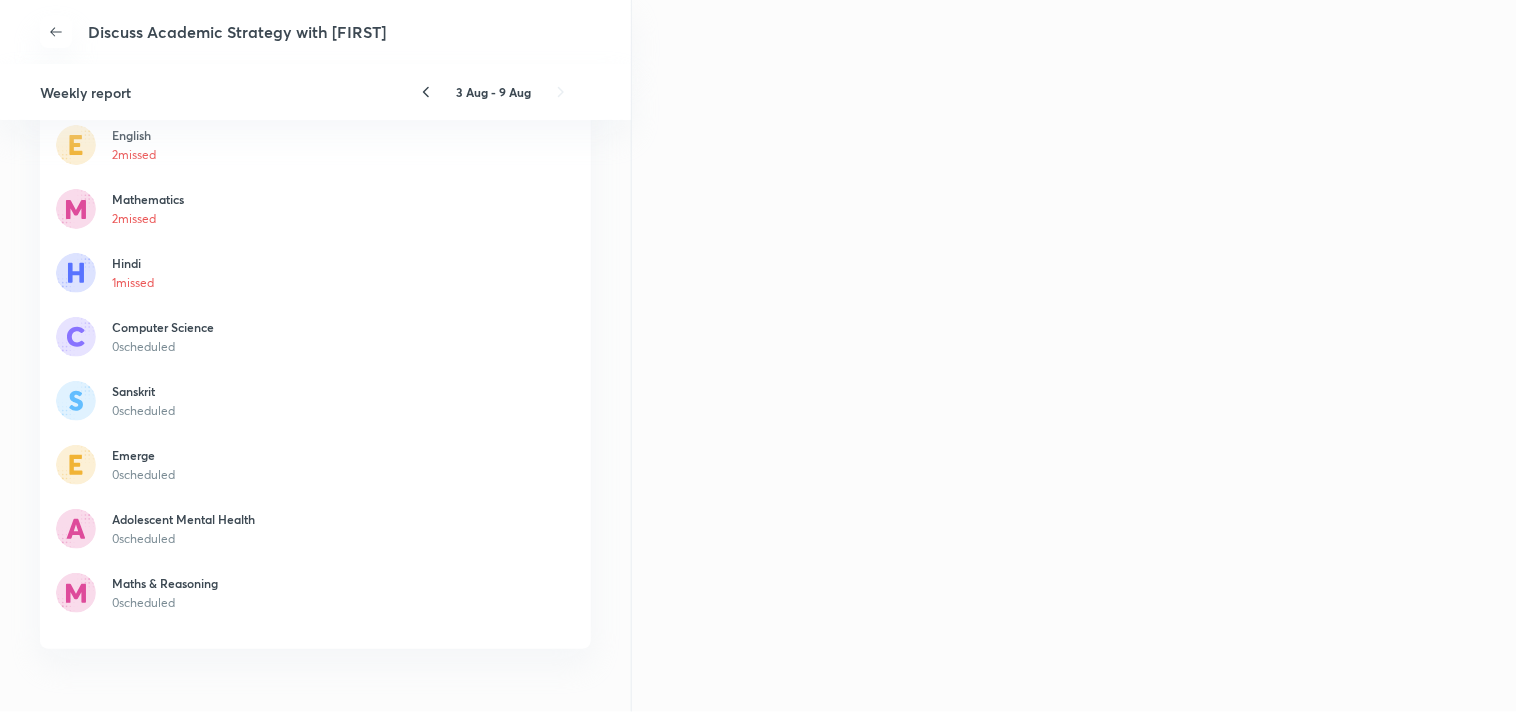 click on "0  scheduled" at bounding box center (343, 347) 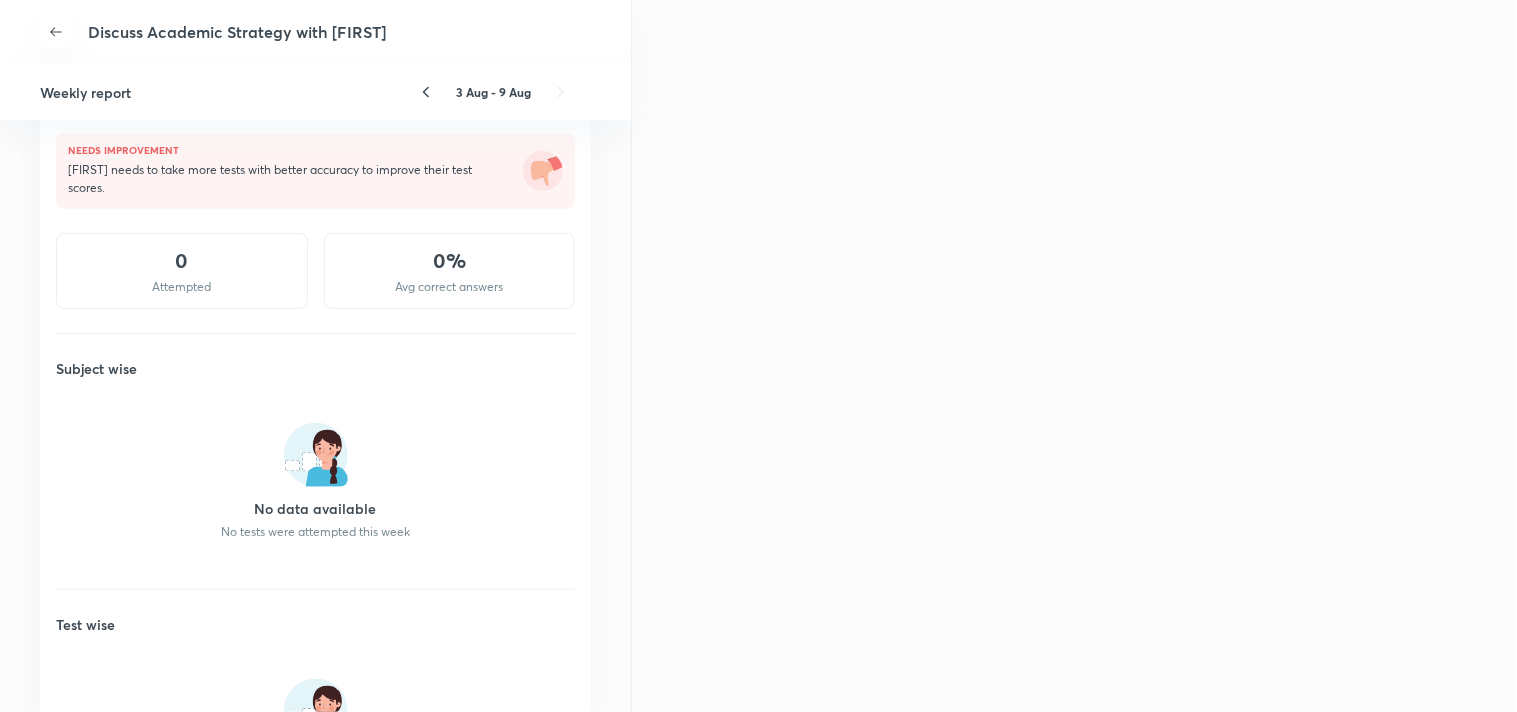 scroll, scrollTop: 2140, scrollLeft: 0, axis: vertical 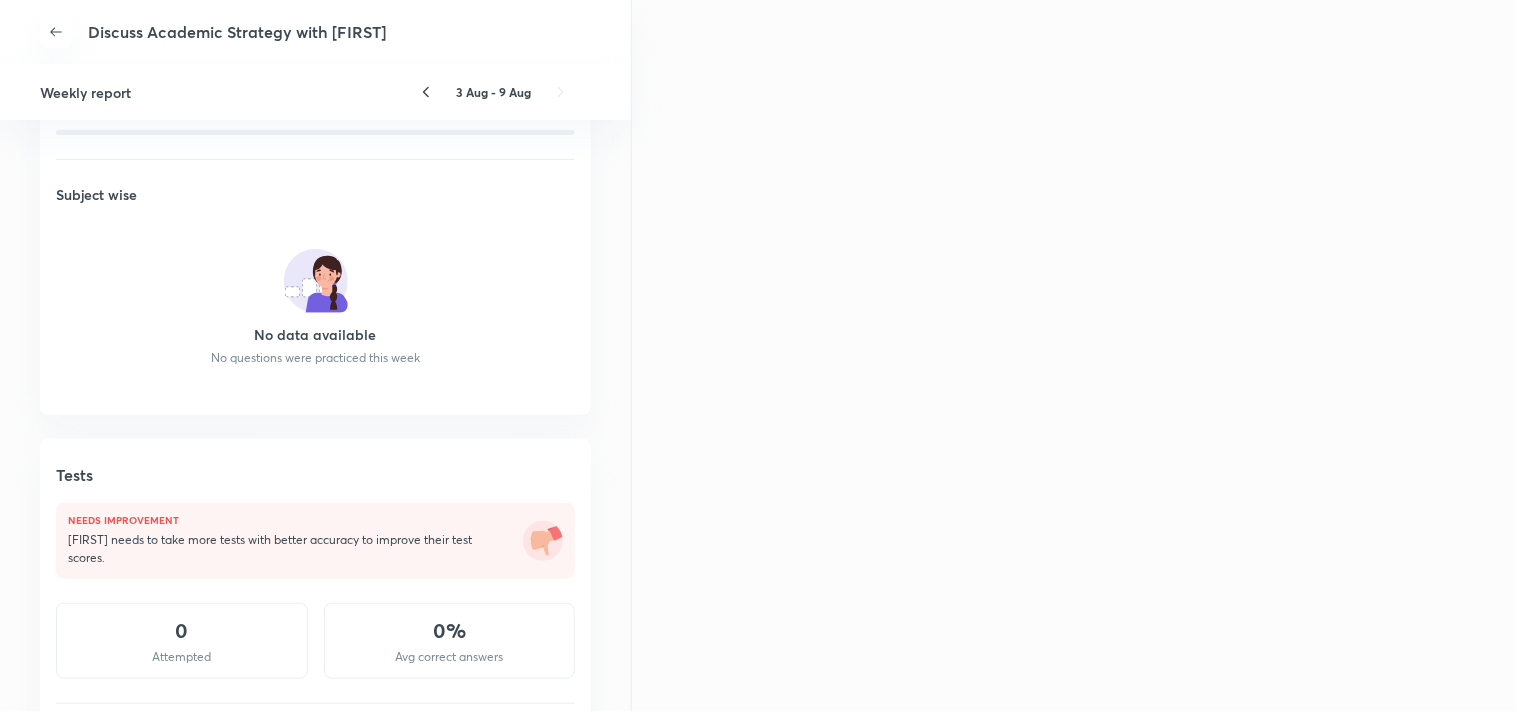 click on "Rudrakshi needs to take more tests with better accuracy to improve their test scores." at bounding box center [287, 549] 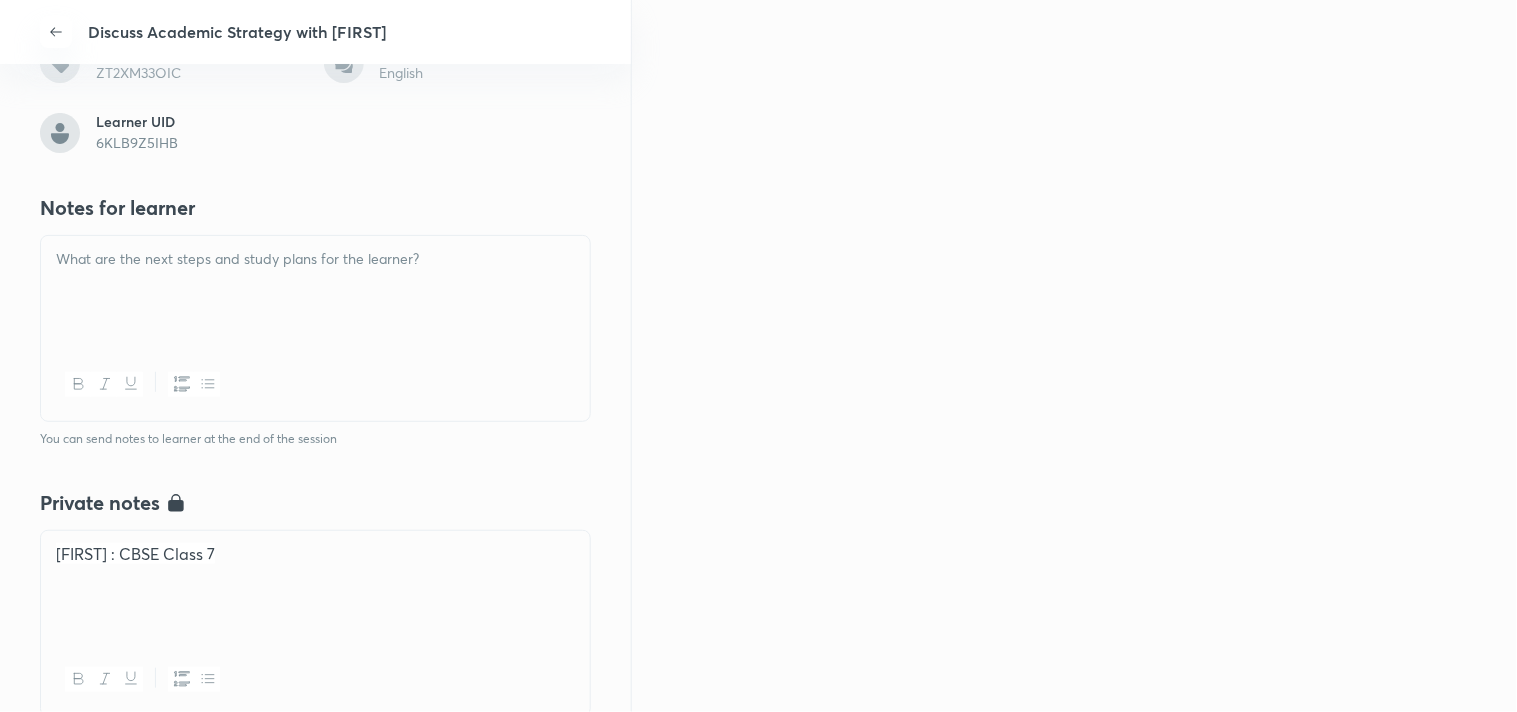 scroll, scrollTop: 362, scrollLeft: 0, axis: vertical 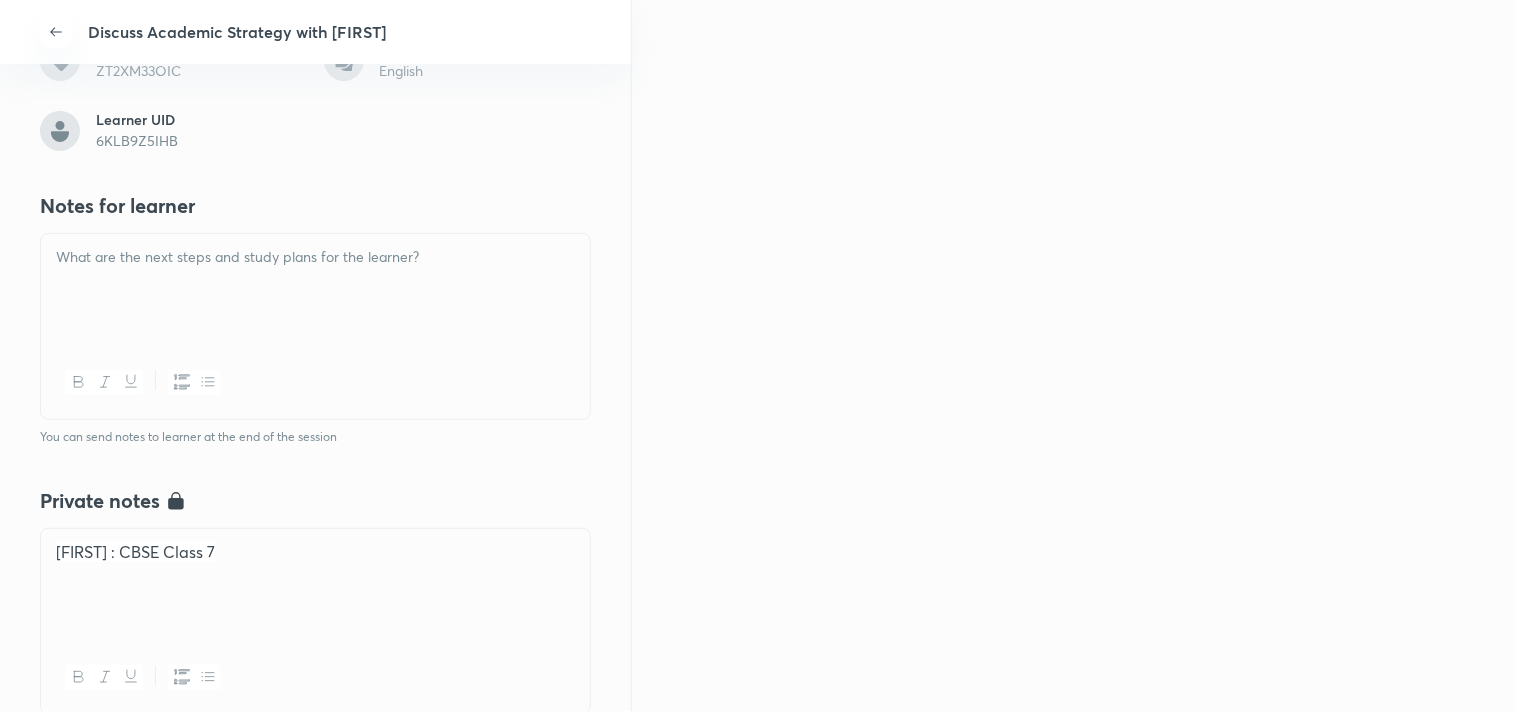 click at bounding box center (315, 290) 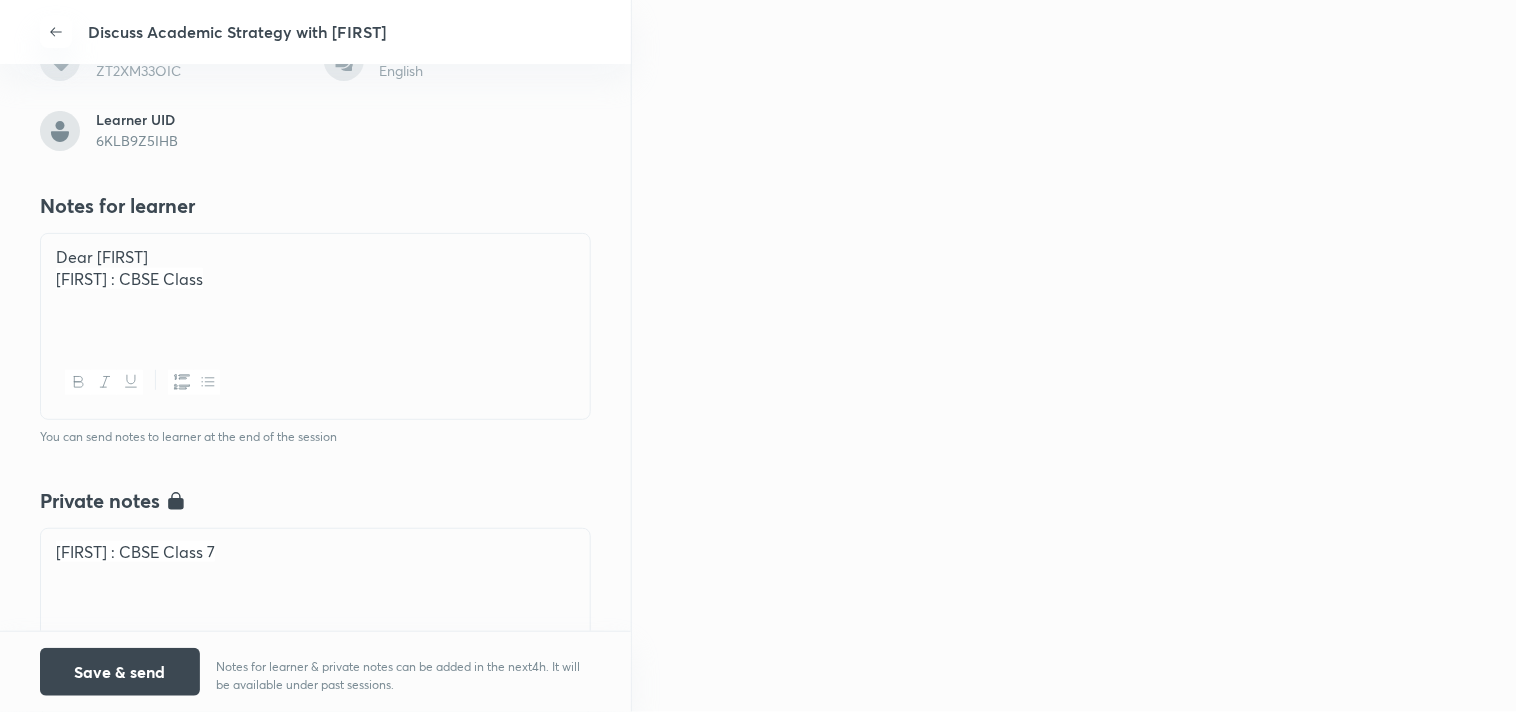 drag, startPoint x: 240, startPoint y: 285, endPoint x: 50, endPoint y: 270, distance: 190.59119 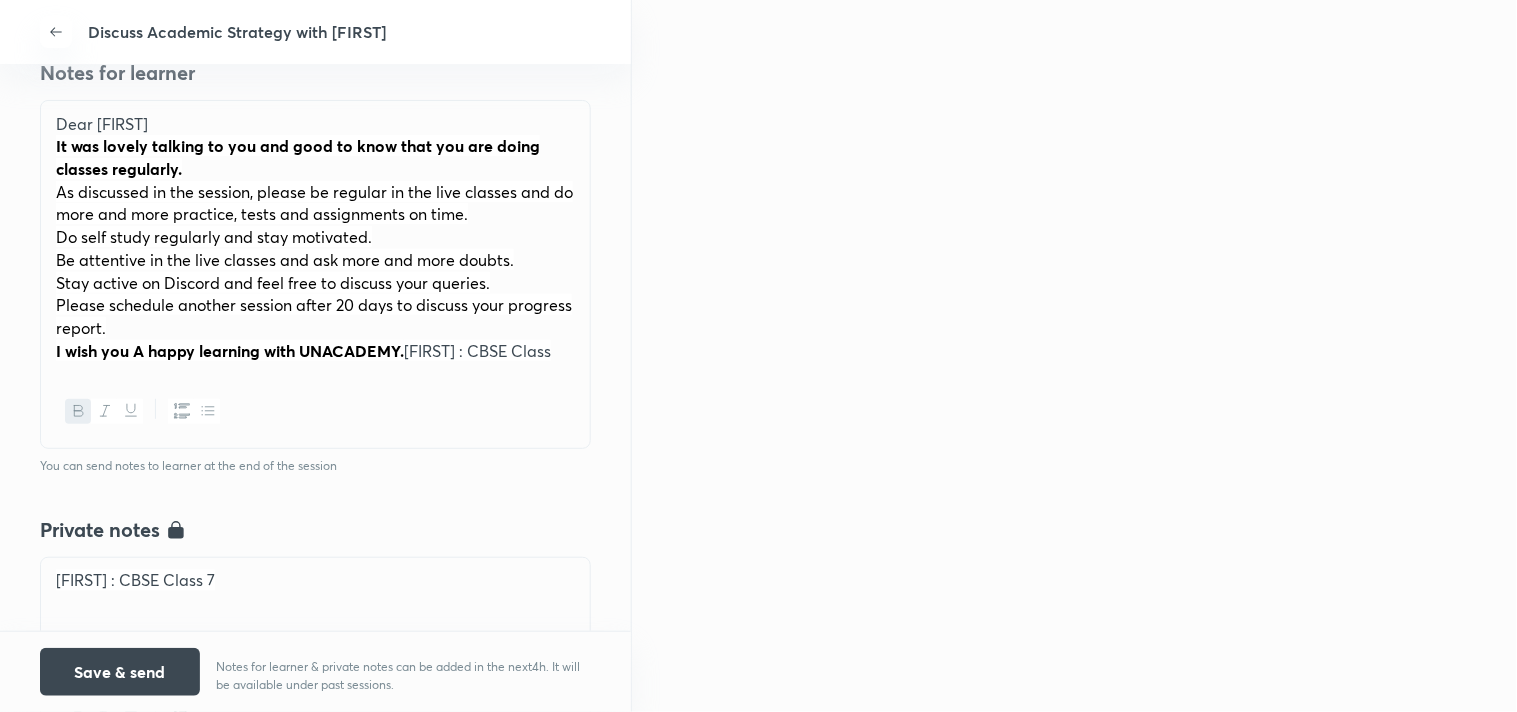 scroll, scrollTop: 695, scrollLeft: 0, axis: vertical 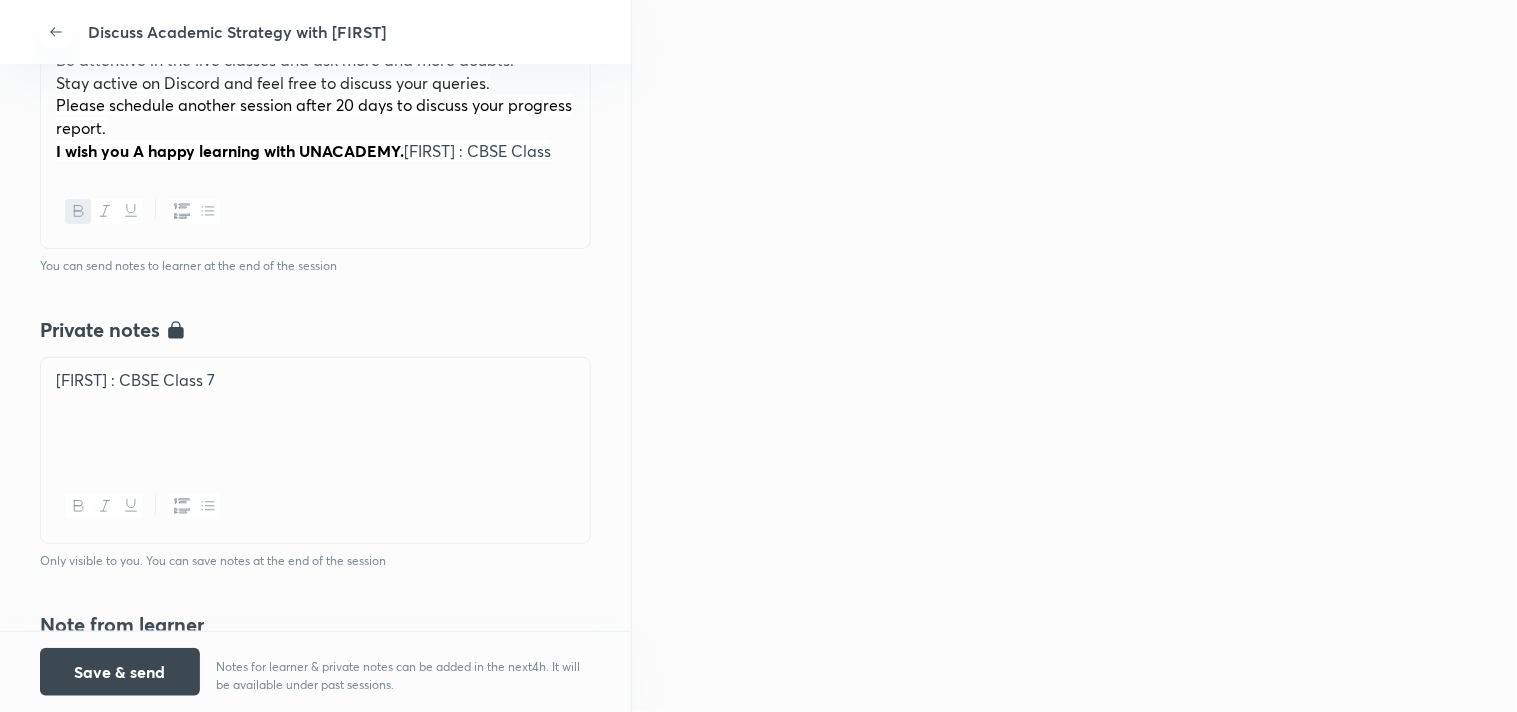 drag, startPoint x: 405, startPoint y: 144, endPoint x: 428, endPoint y: 187, distance: 48.76474 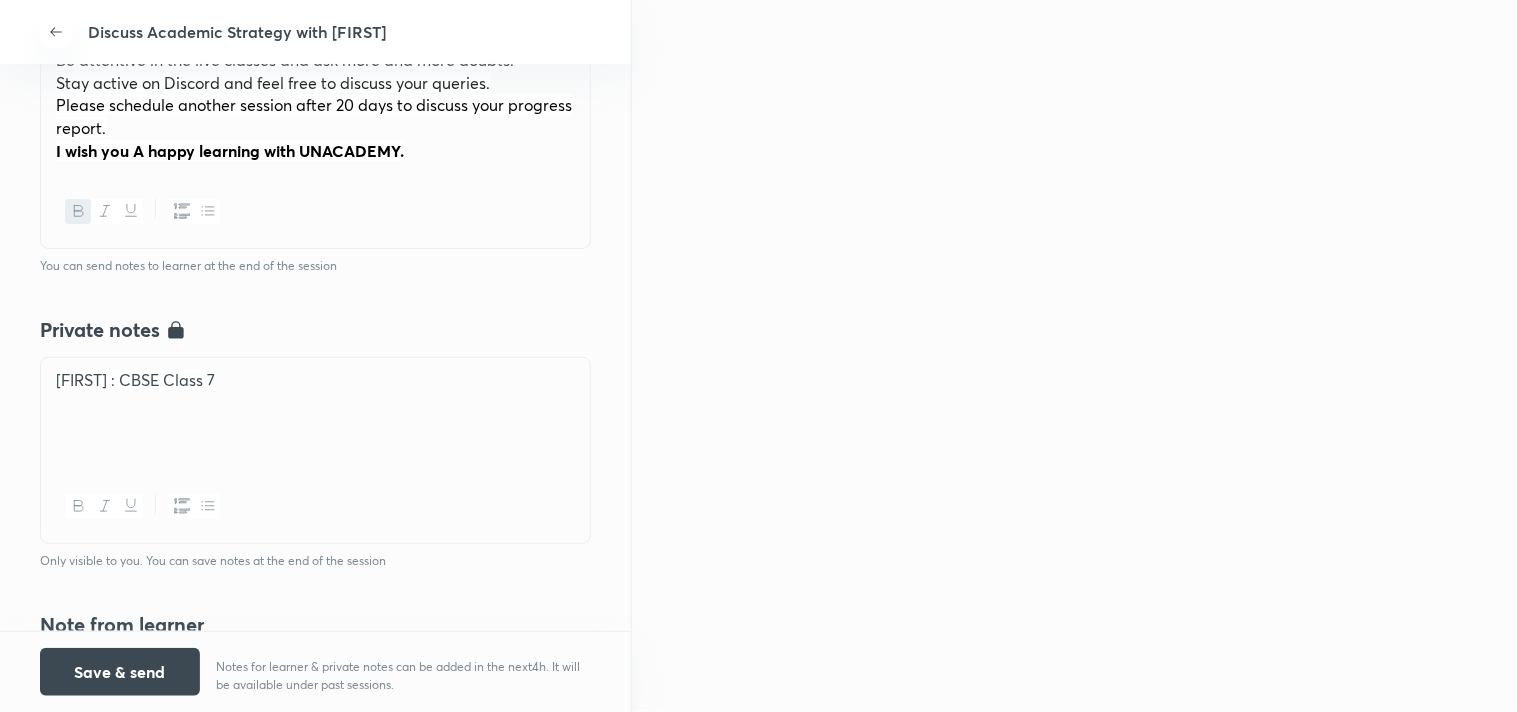 click on "Rudrakashi : CBSE Class 7" at bounding box center [315, 414] 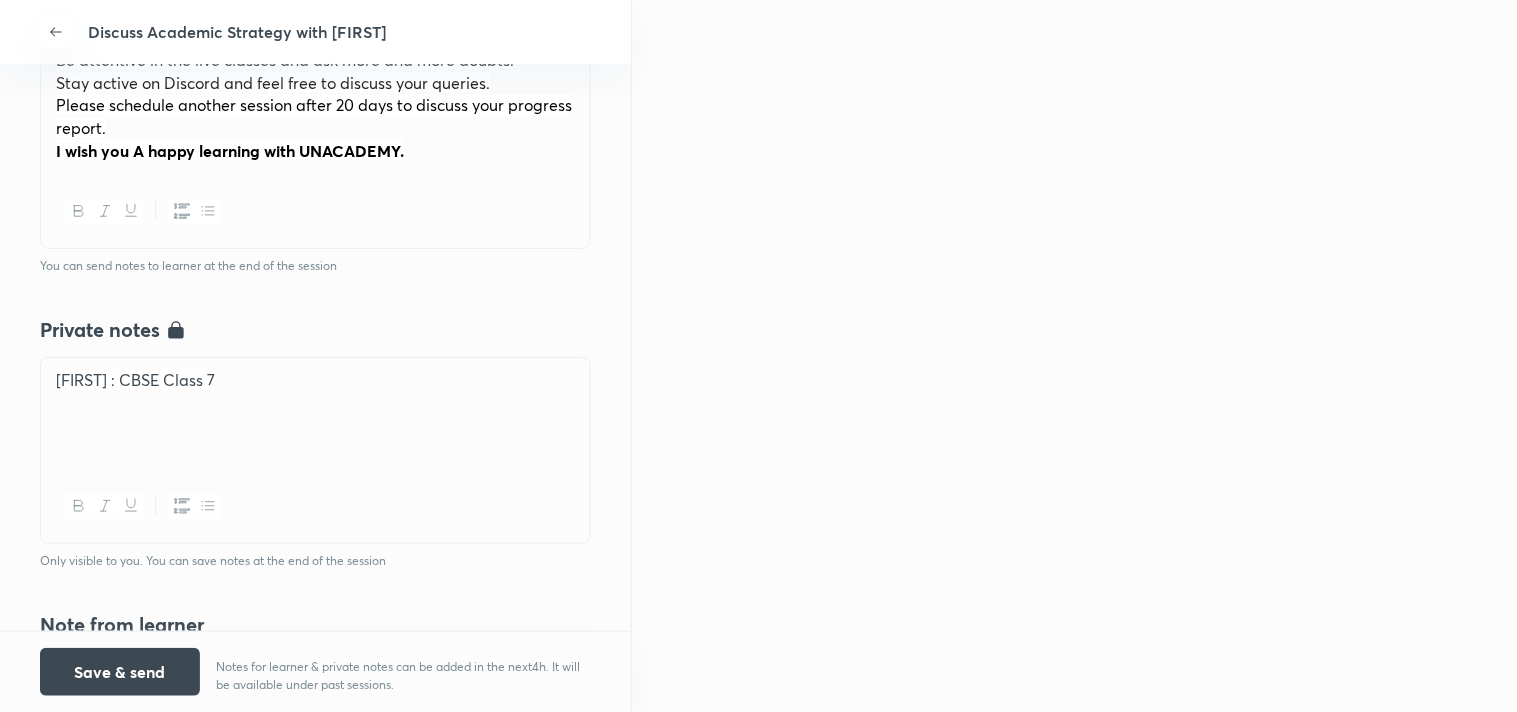 click on "Rudrakashi : CBSE Class 7" at bounding box center [315, 381] 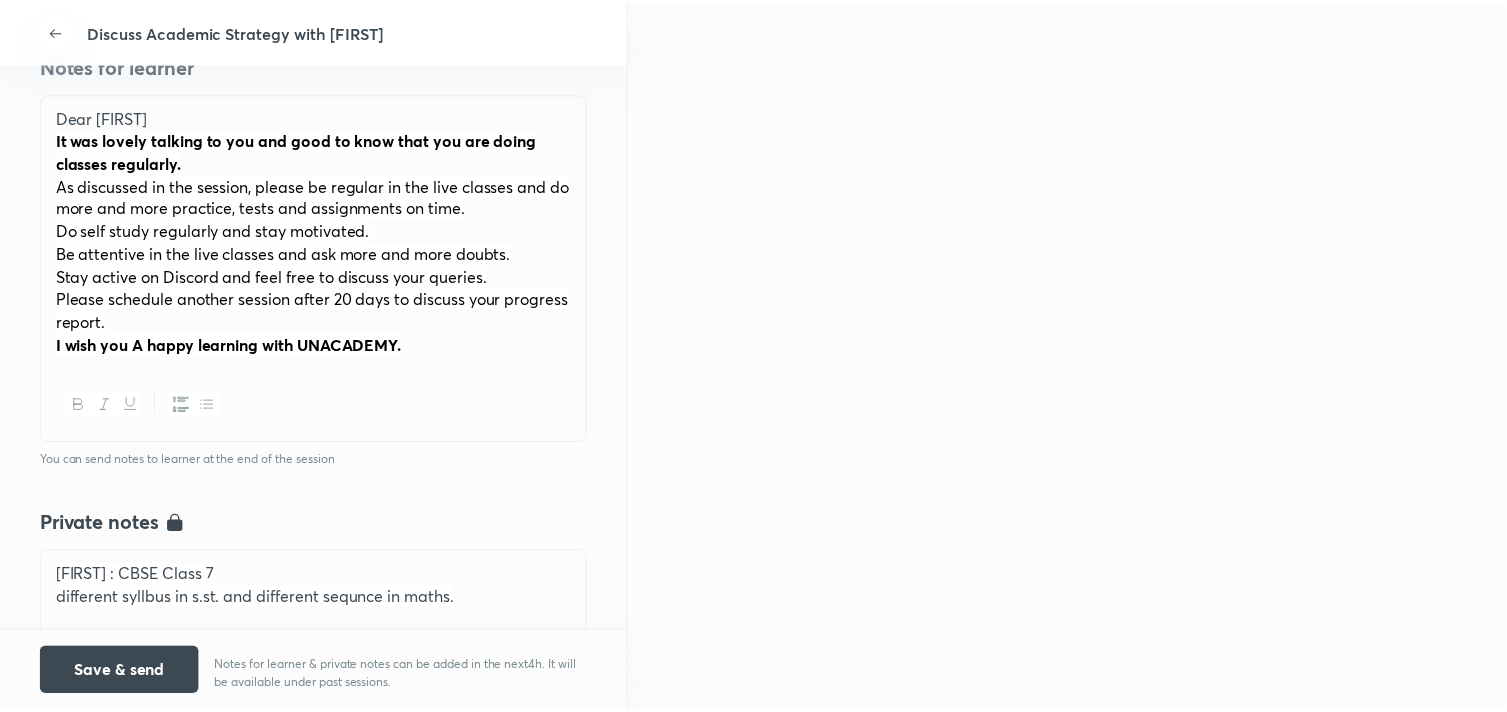 scroll, scrollTop: 473, scrollLeft: 0, axis: vertical 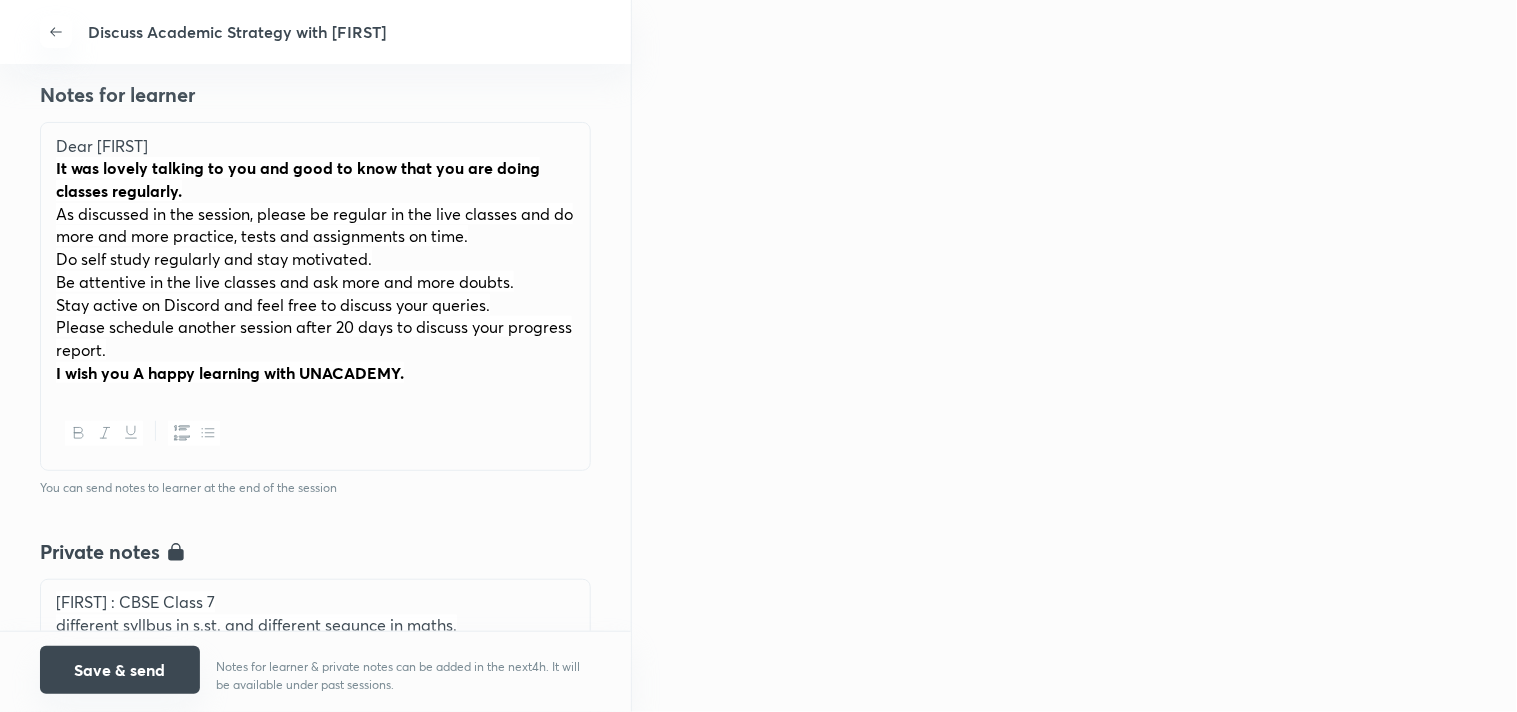 click on "Save & send" at bounding box center [120, 670] 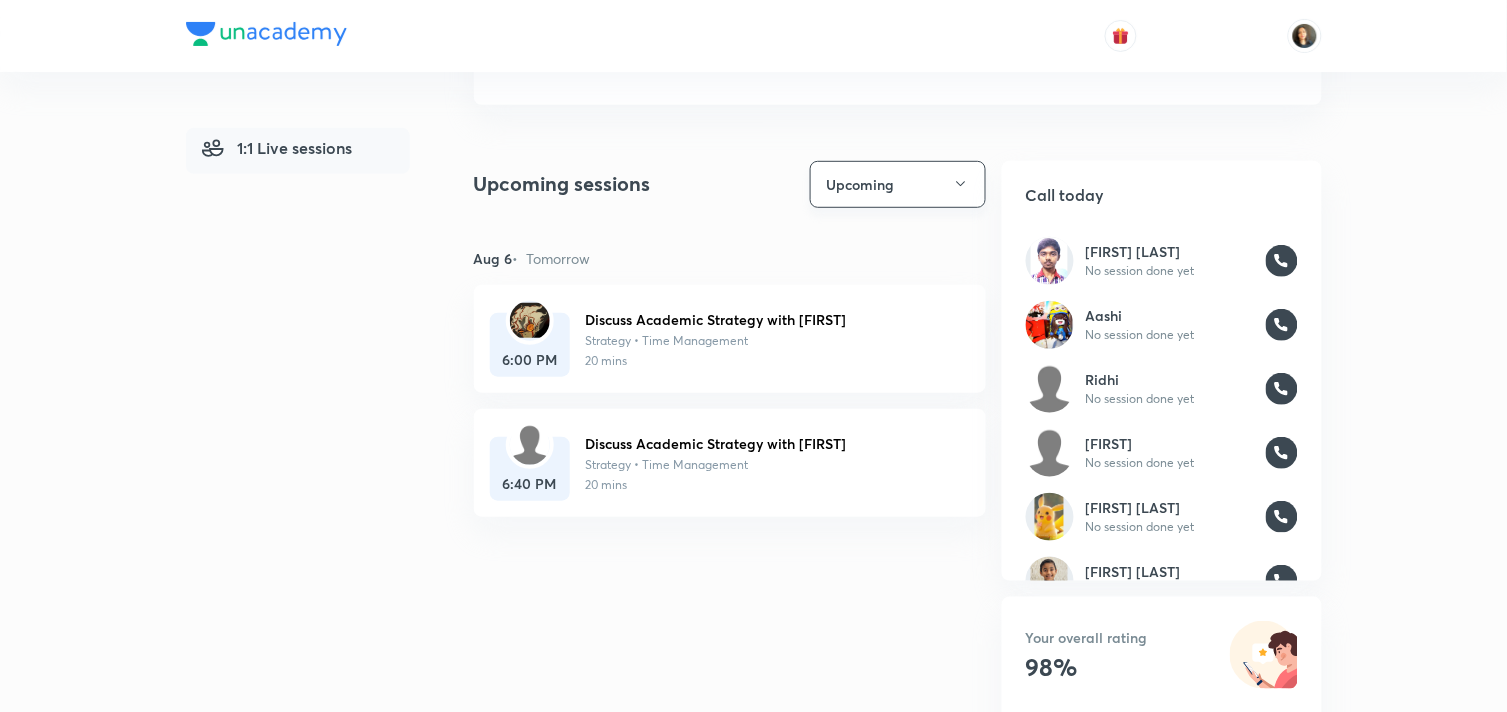 scroll, scrollTop: 222, scrollLeft: 0, axis: vertical 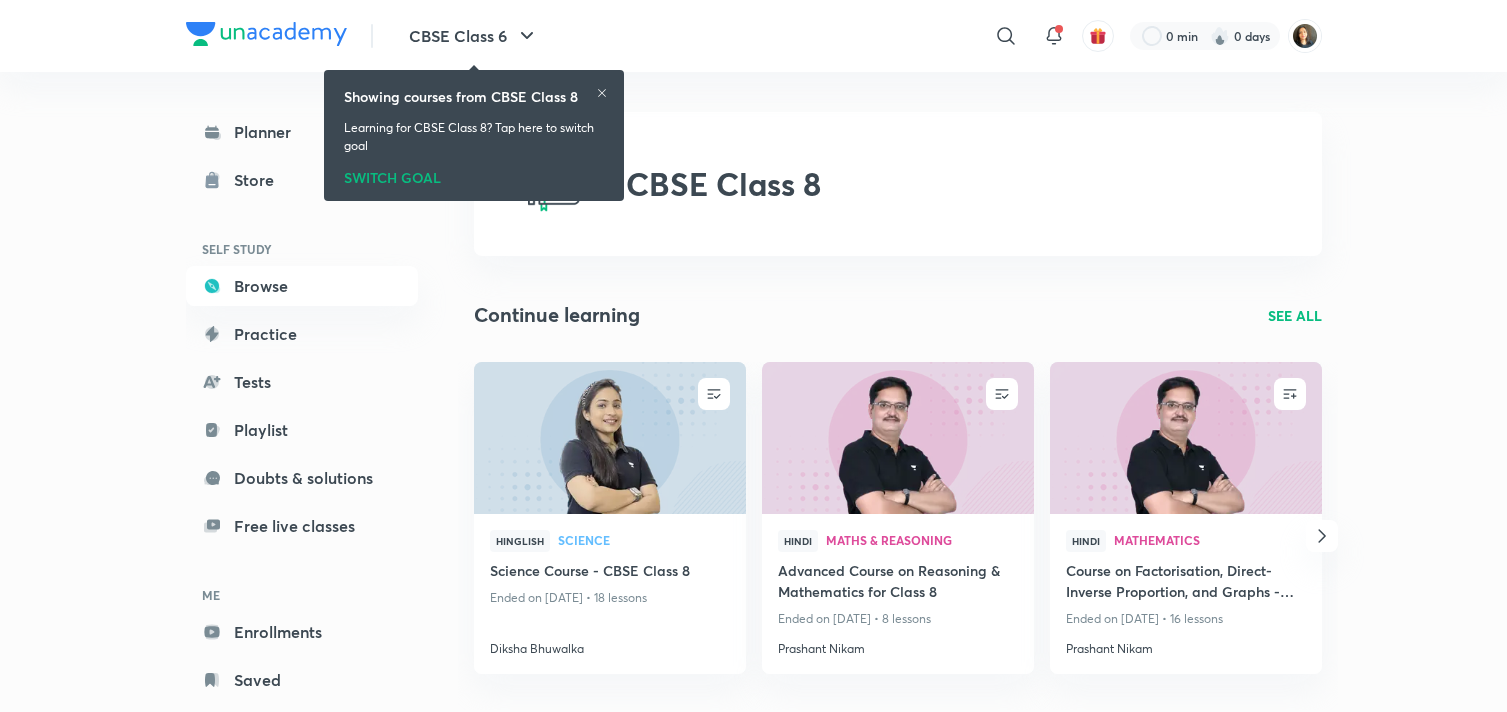 click 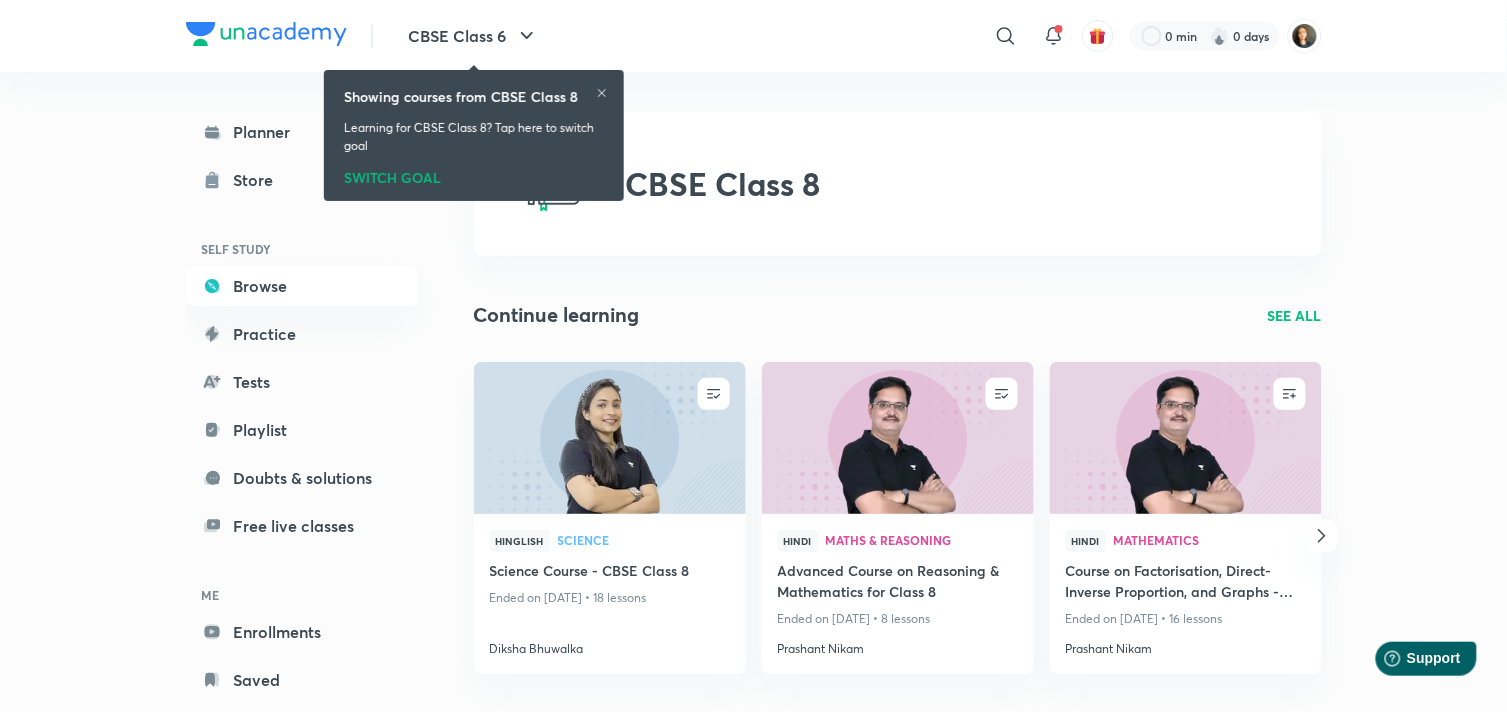 scroll, scrollTop: 0, scrollLeft: 0, axis: both 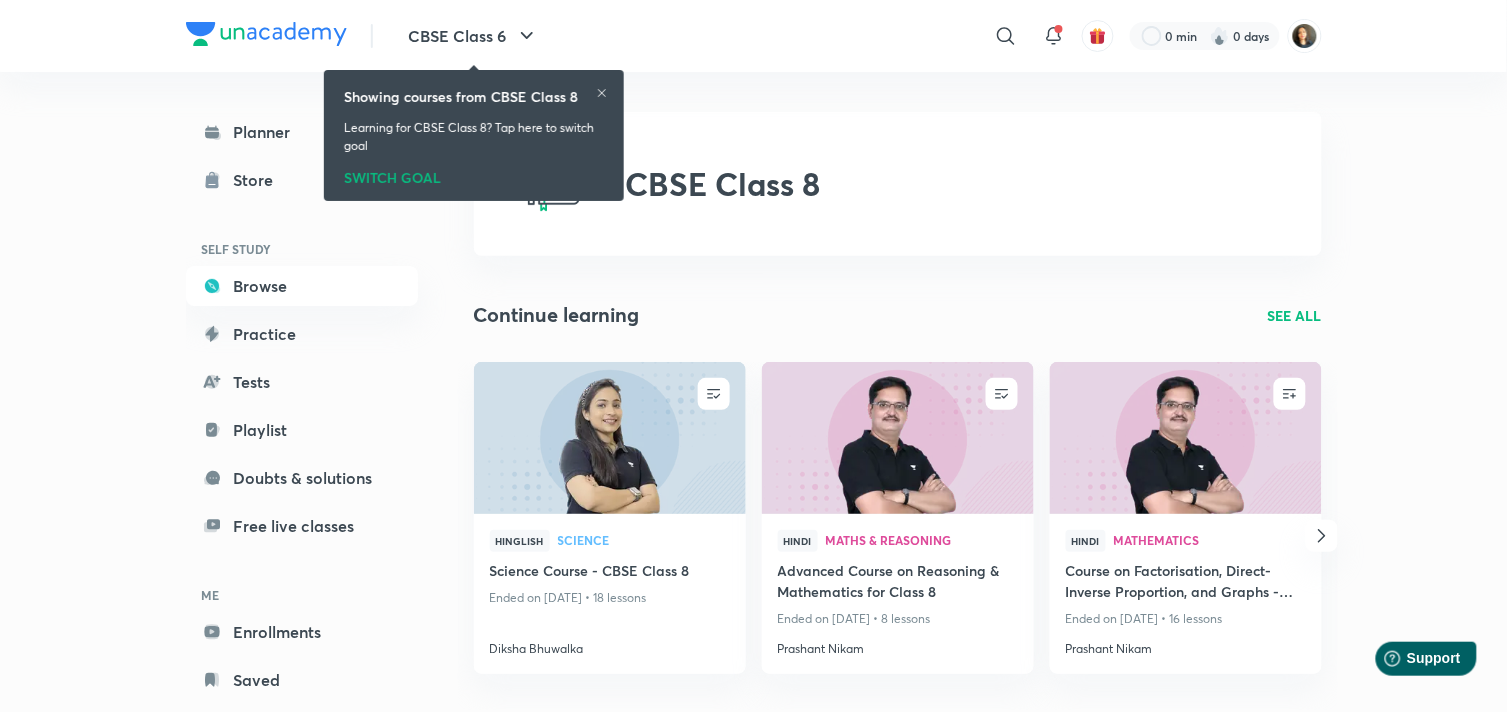 click on "Showing courses from CBSE Class 8" at bounding box center (474, 96) 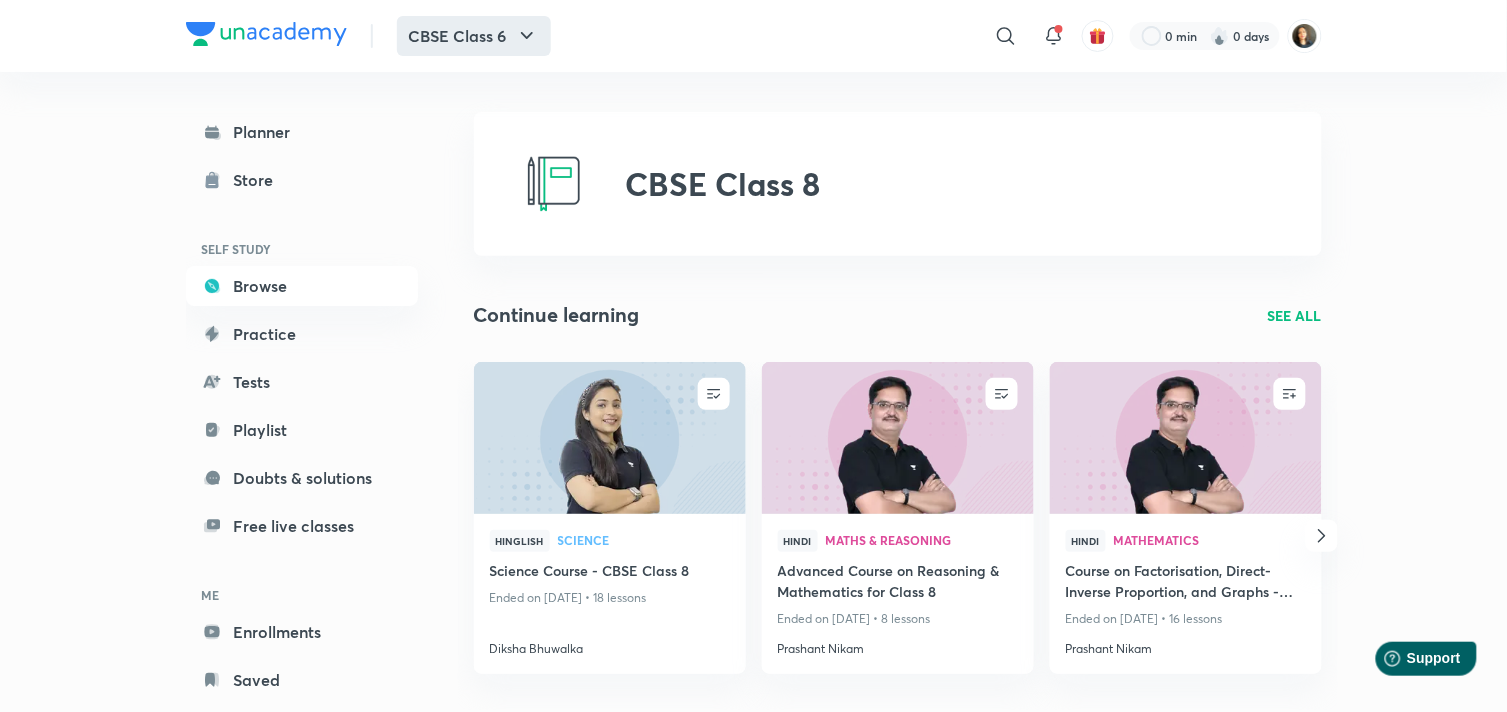 click 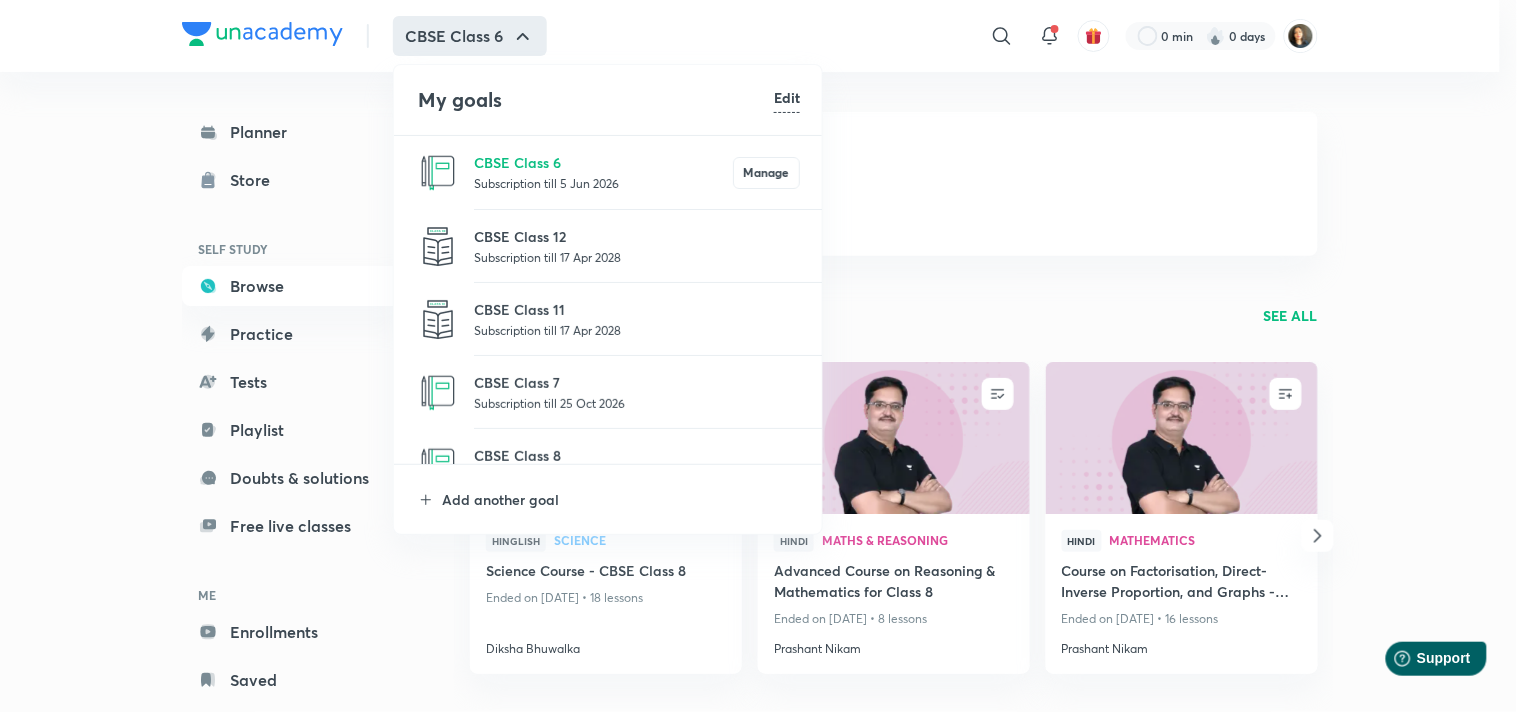 click on "Subscription till 25 Oct 2026" at bounding box center (637, 403) 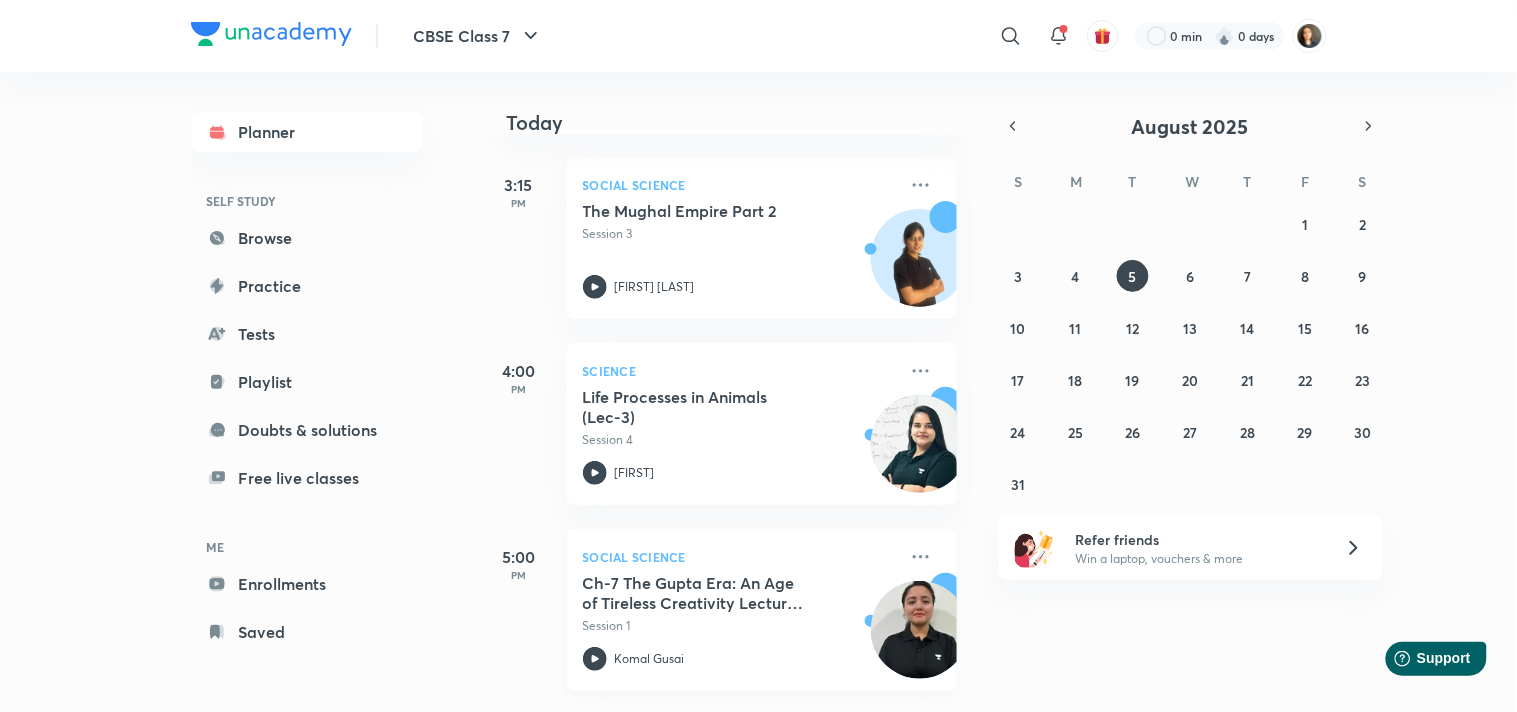scroll, scrollTop: 292, scrollLeft: 0, axis: vertical 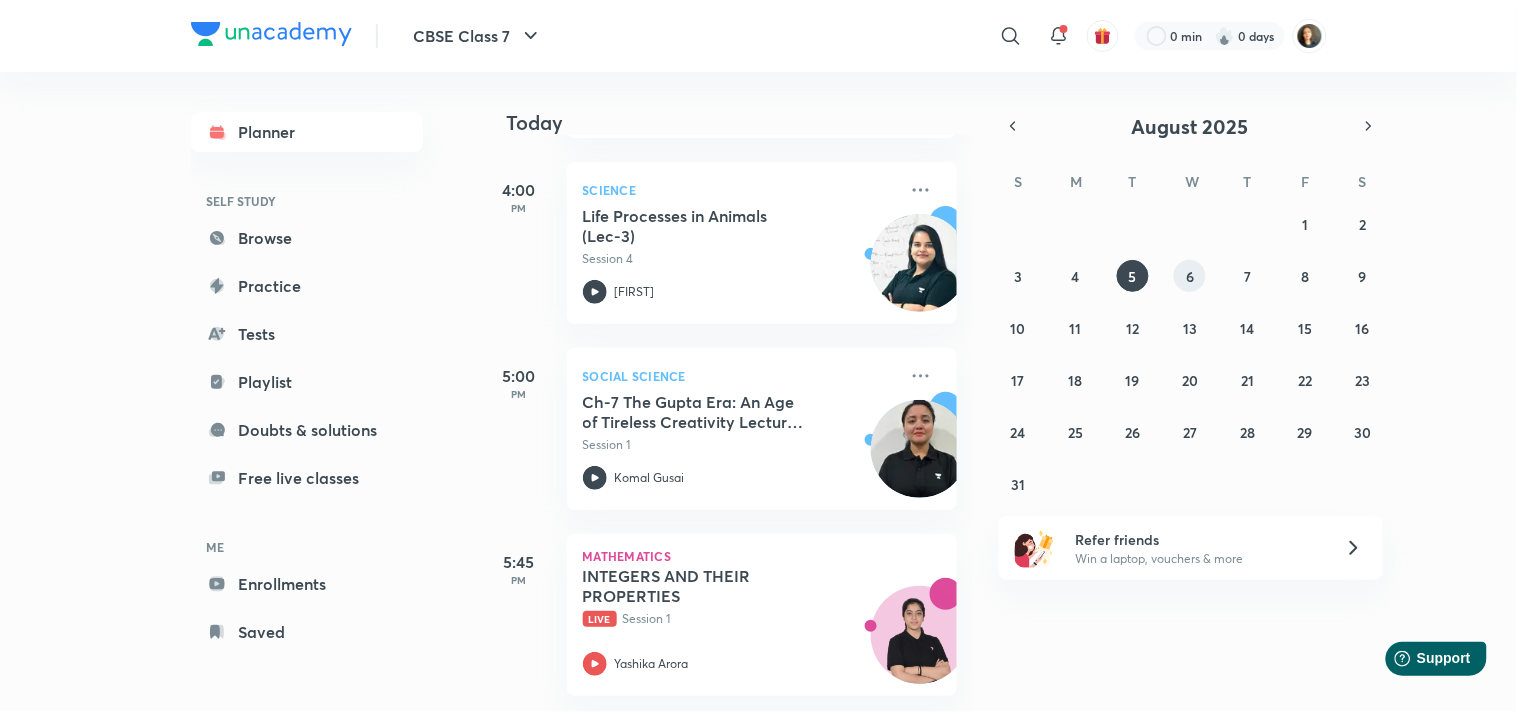 click on "6" at bounding box center [1190, 276] 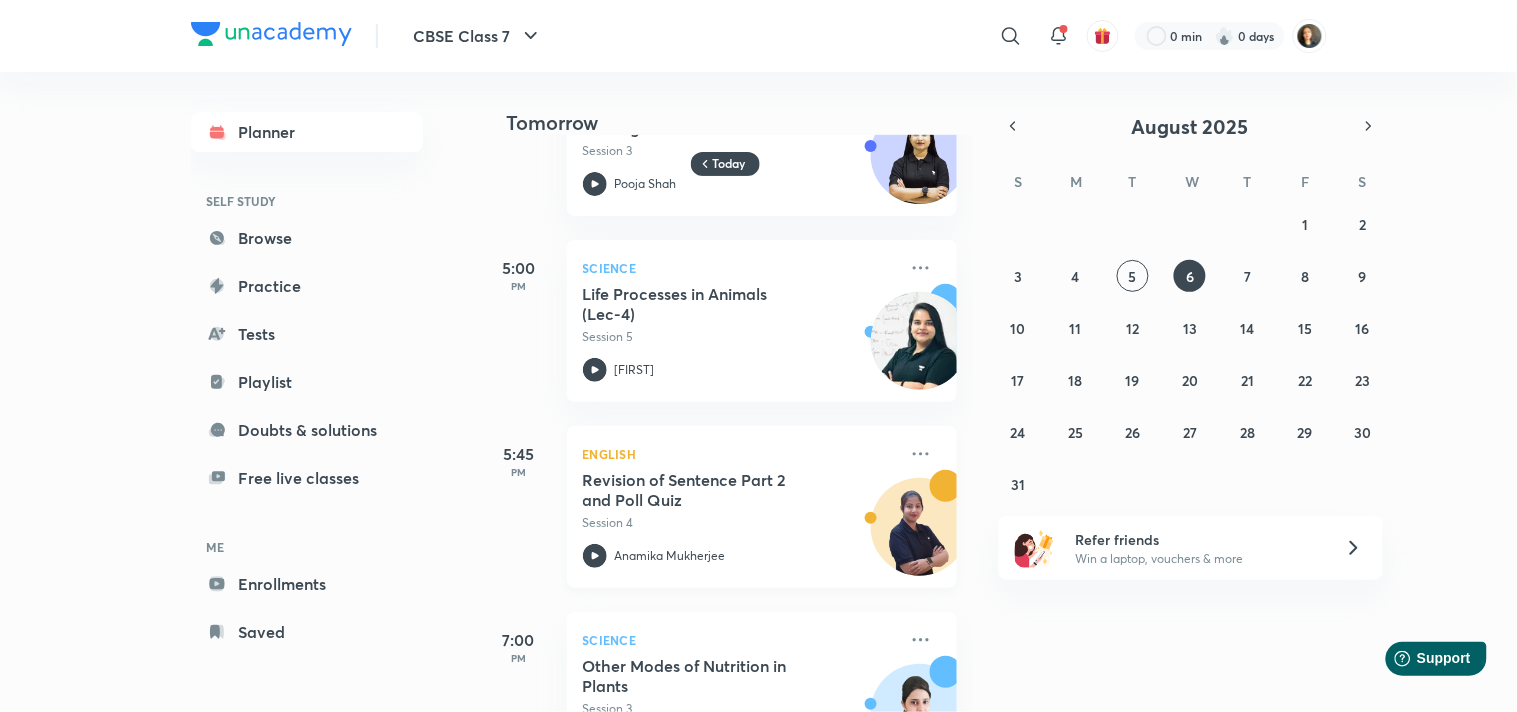 scroll, scrollTop: 386, scrollLeft: 0, axis: vertical 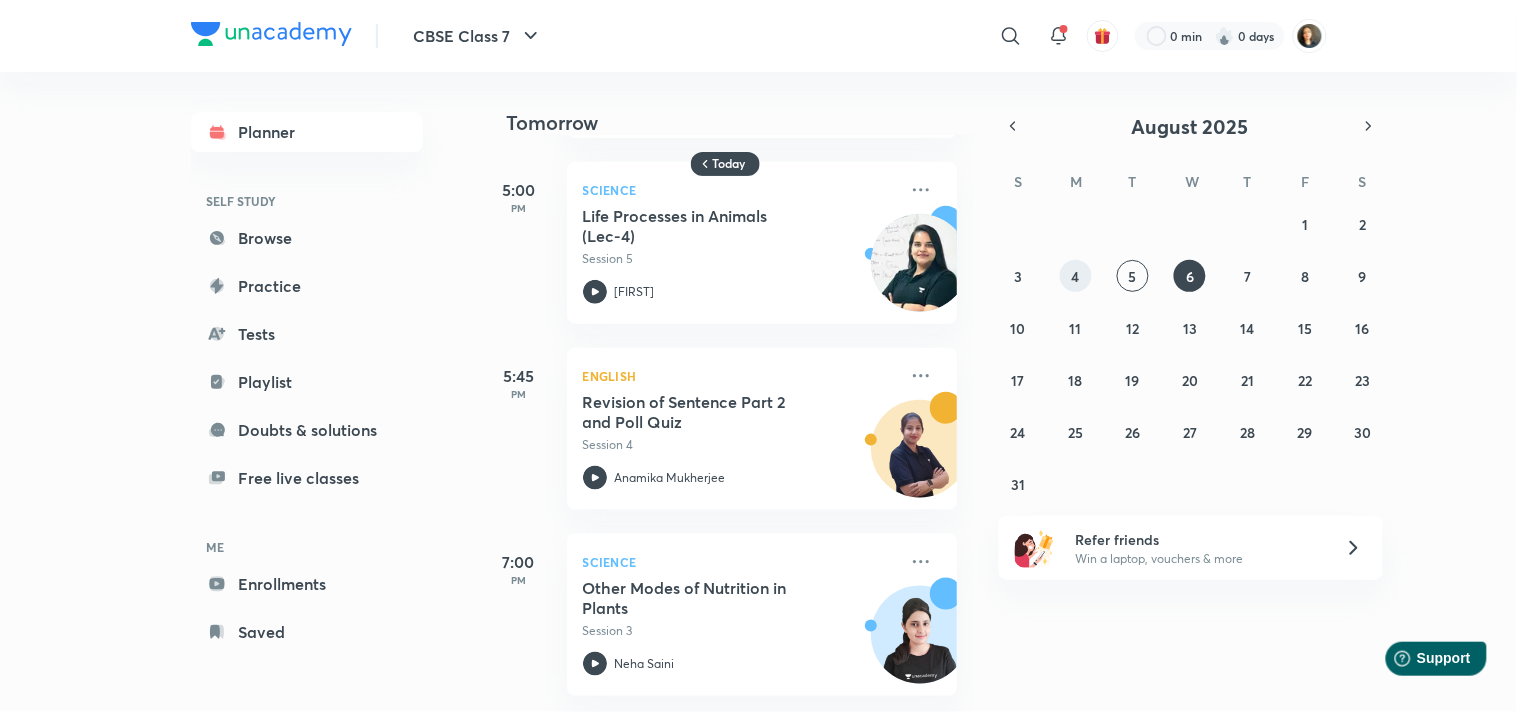 click on "4" at bounding box center (1076, 276) 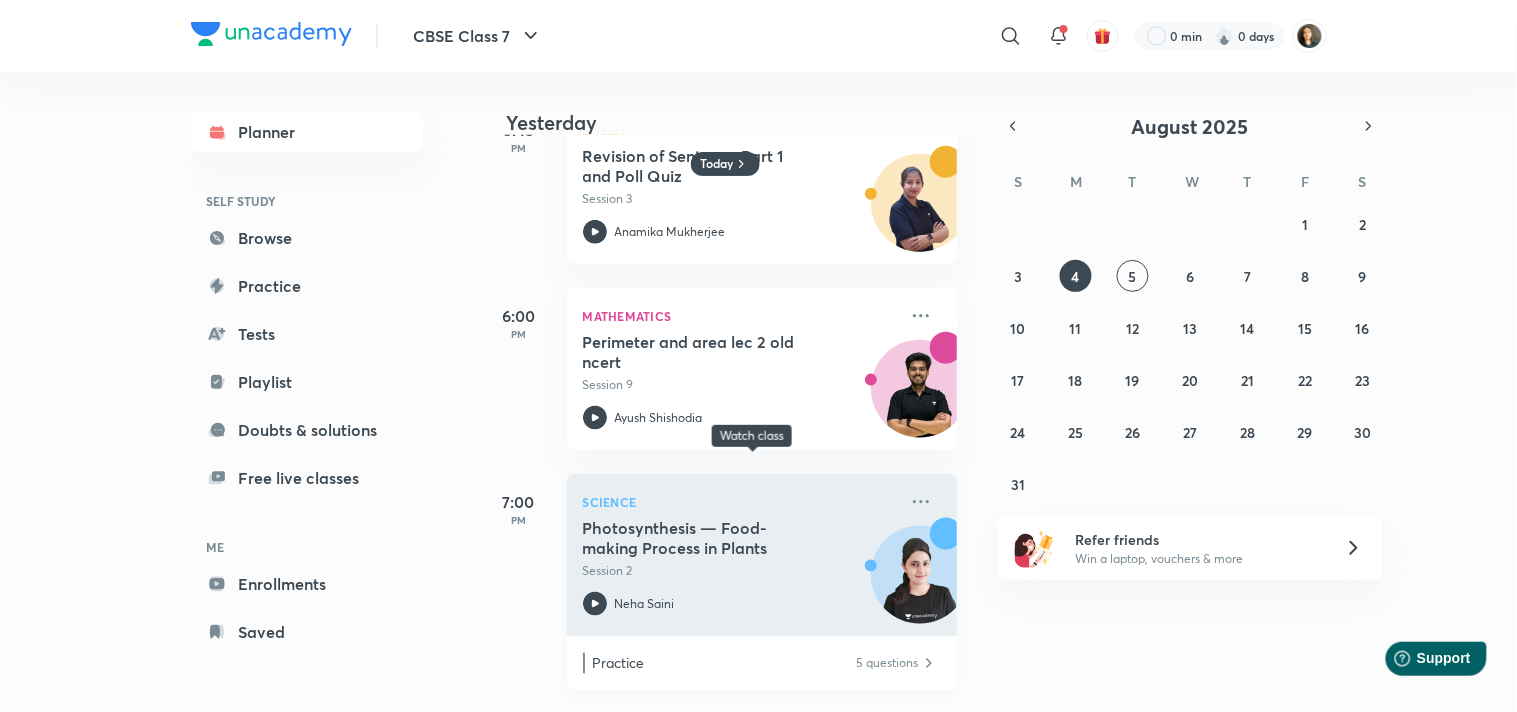 scroll, scrollTop: 446, scrollLeft: 0, axis: vertical 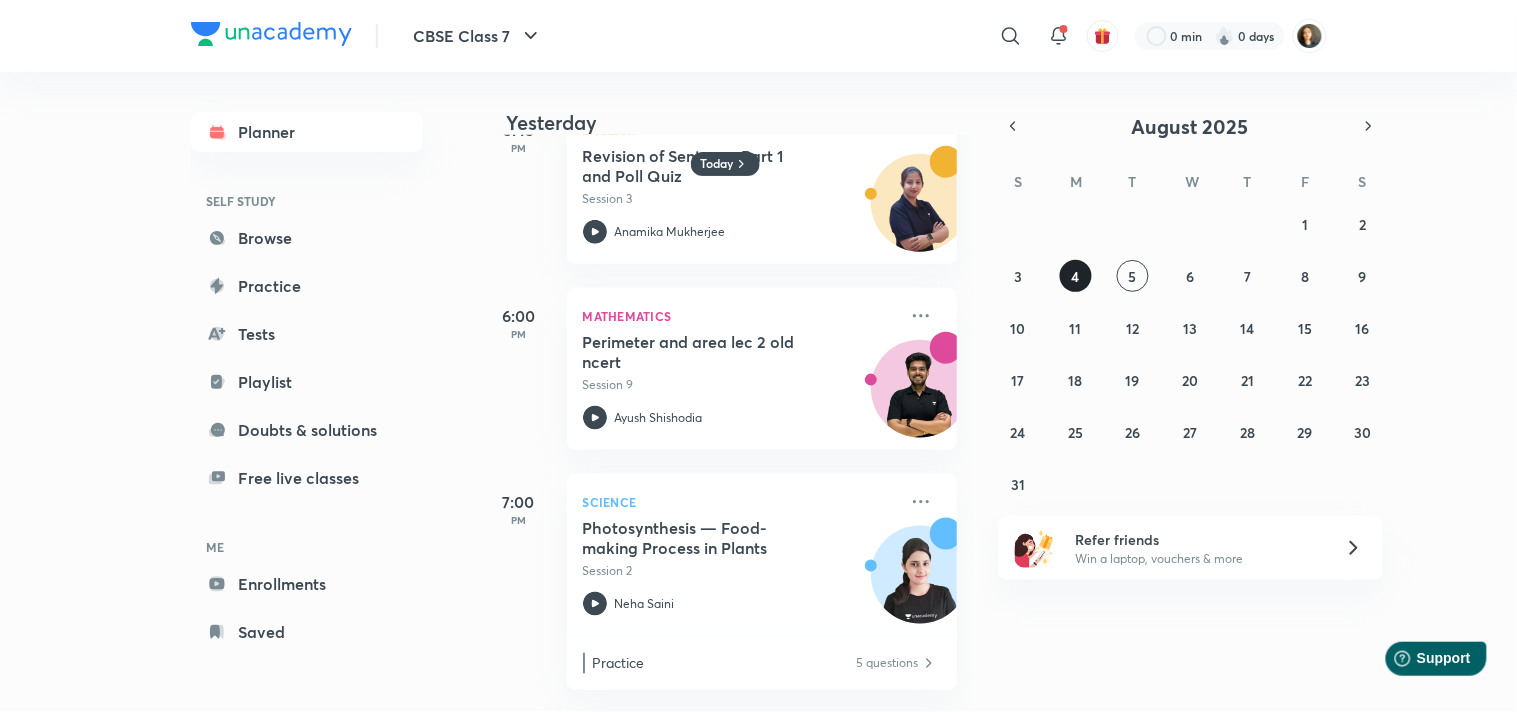 click on "4" at bounding box center (1076, 276) 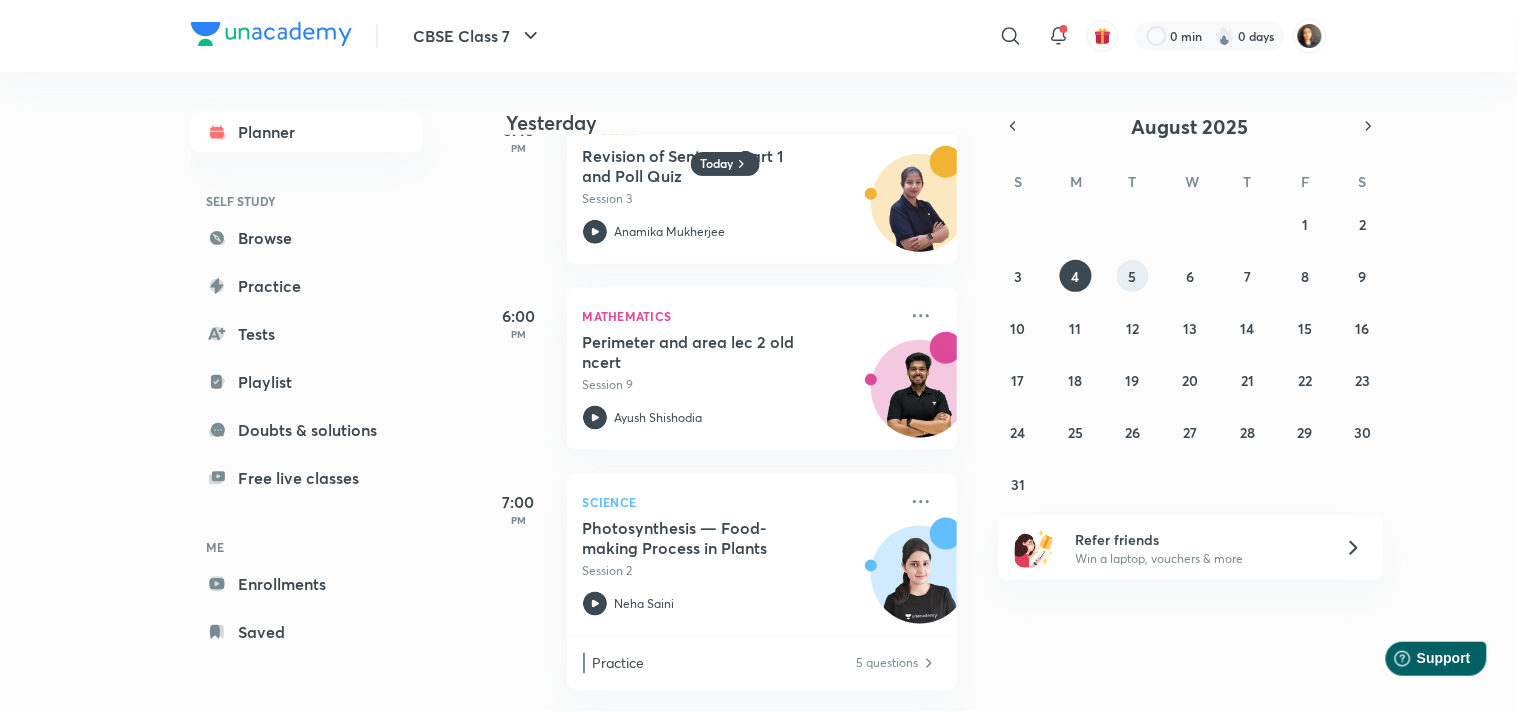 click on "5" at bounding box center [1133, 276] 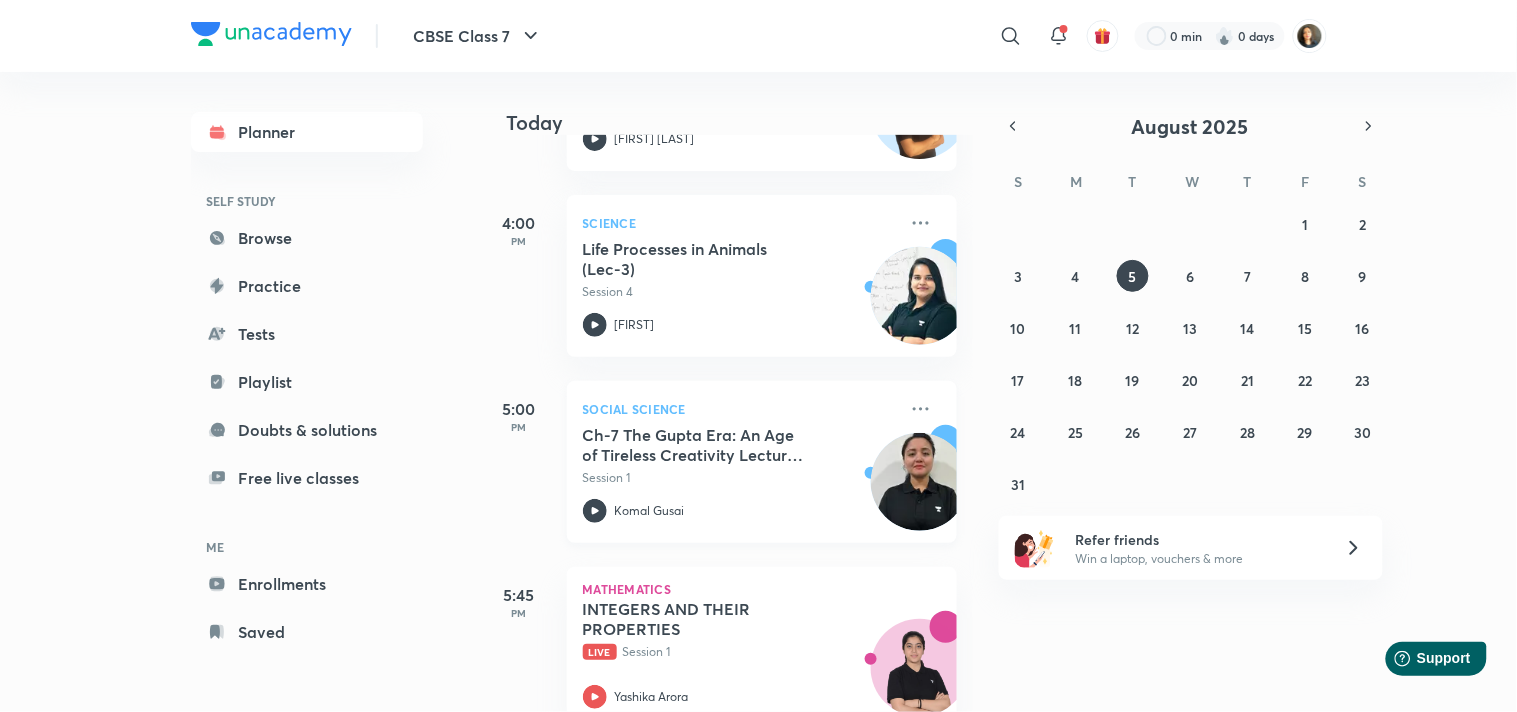 scroll, scrollTop: 292, scrollLeft: 0, axis: vertical 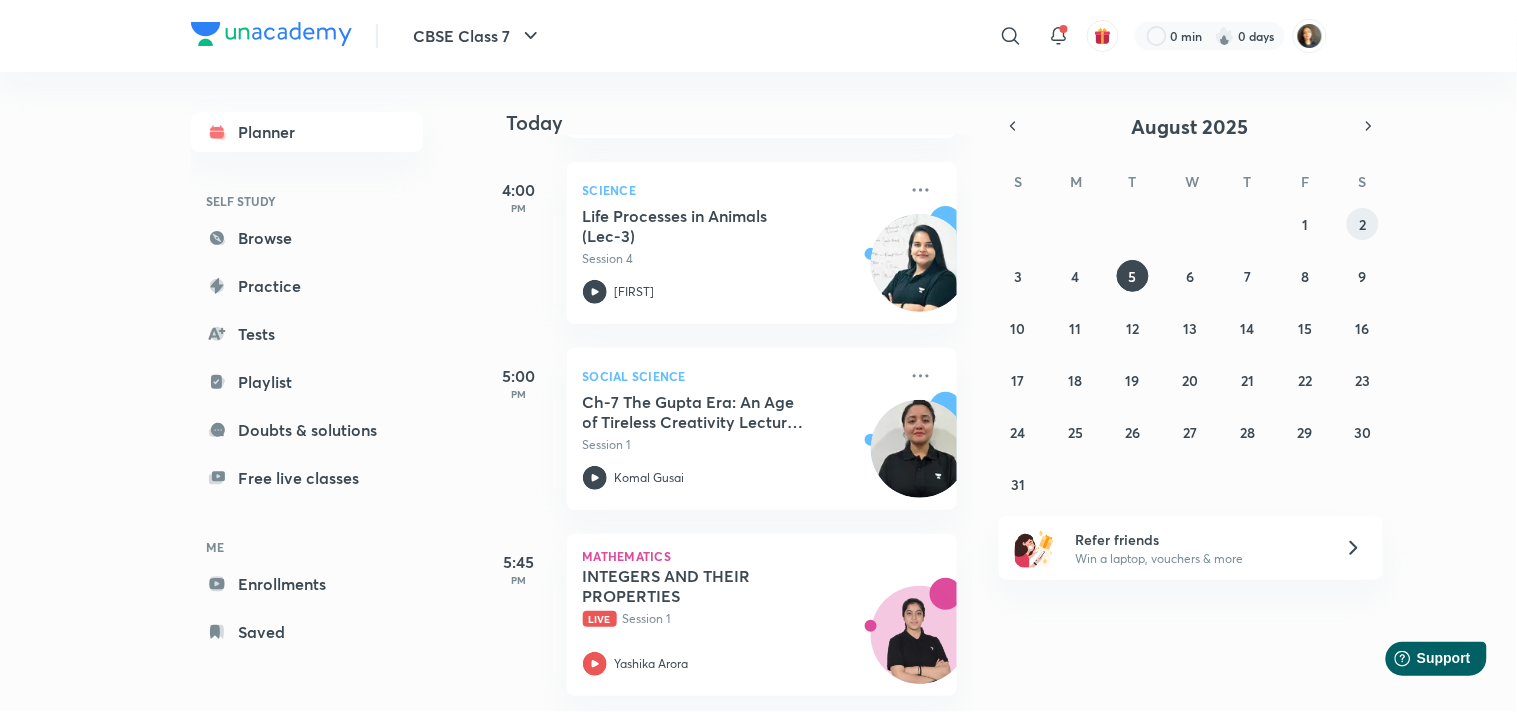 click on "2" at bounding box center [1362, 224] 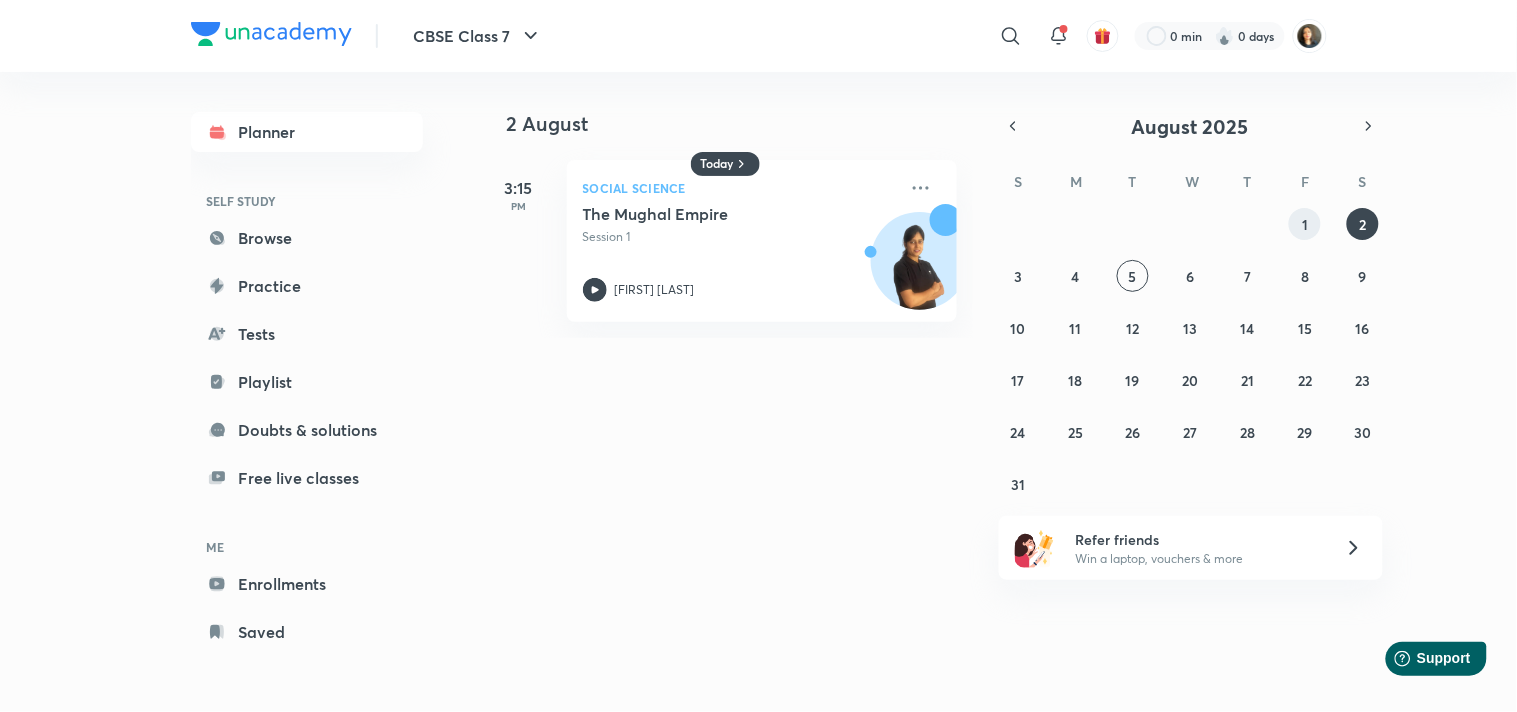 click on "1" at bounding box center [1305, 224] 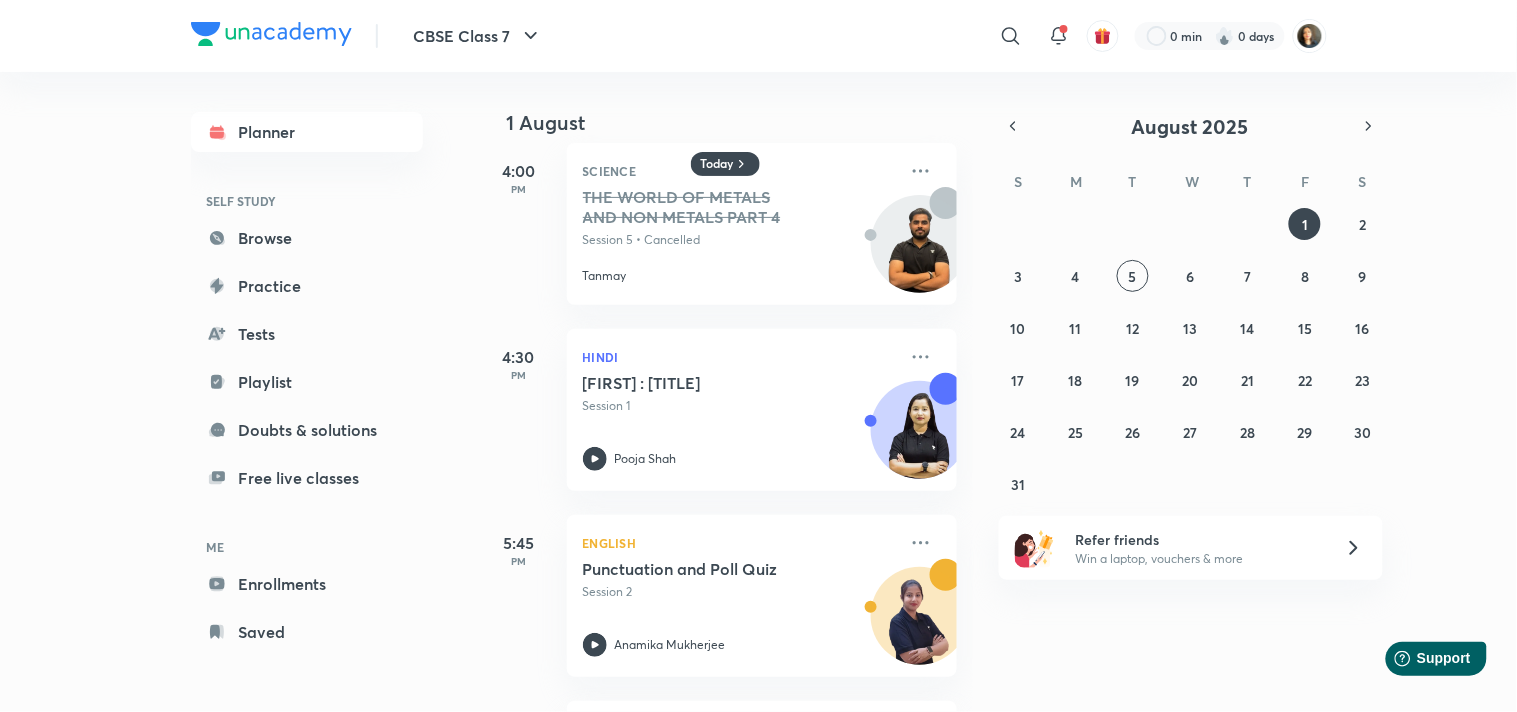 scroll, scrollTop: 0, scrollLeft: 0, axis: both 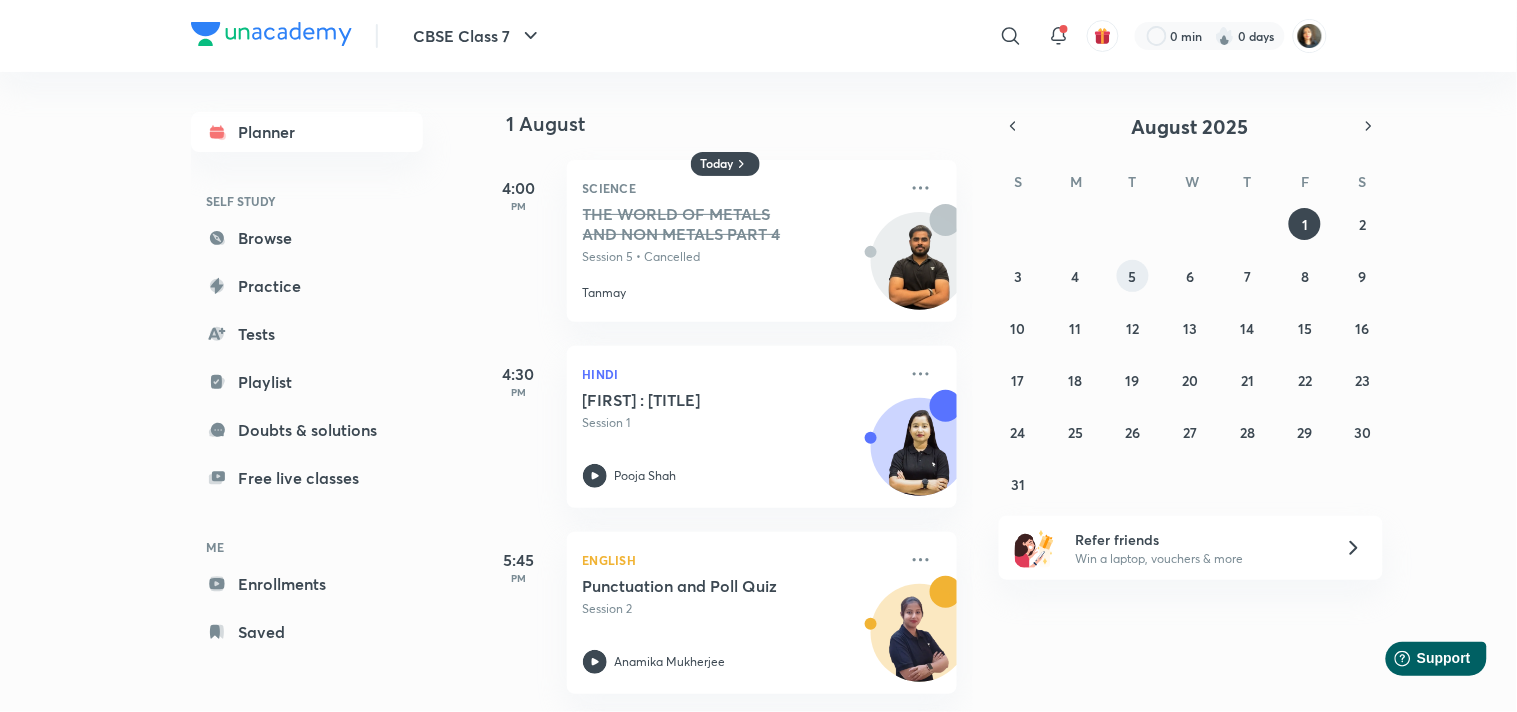 click on "5" at bounding box center (1133, 276) 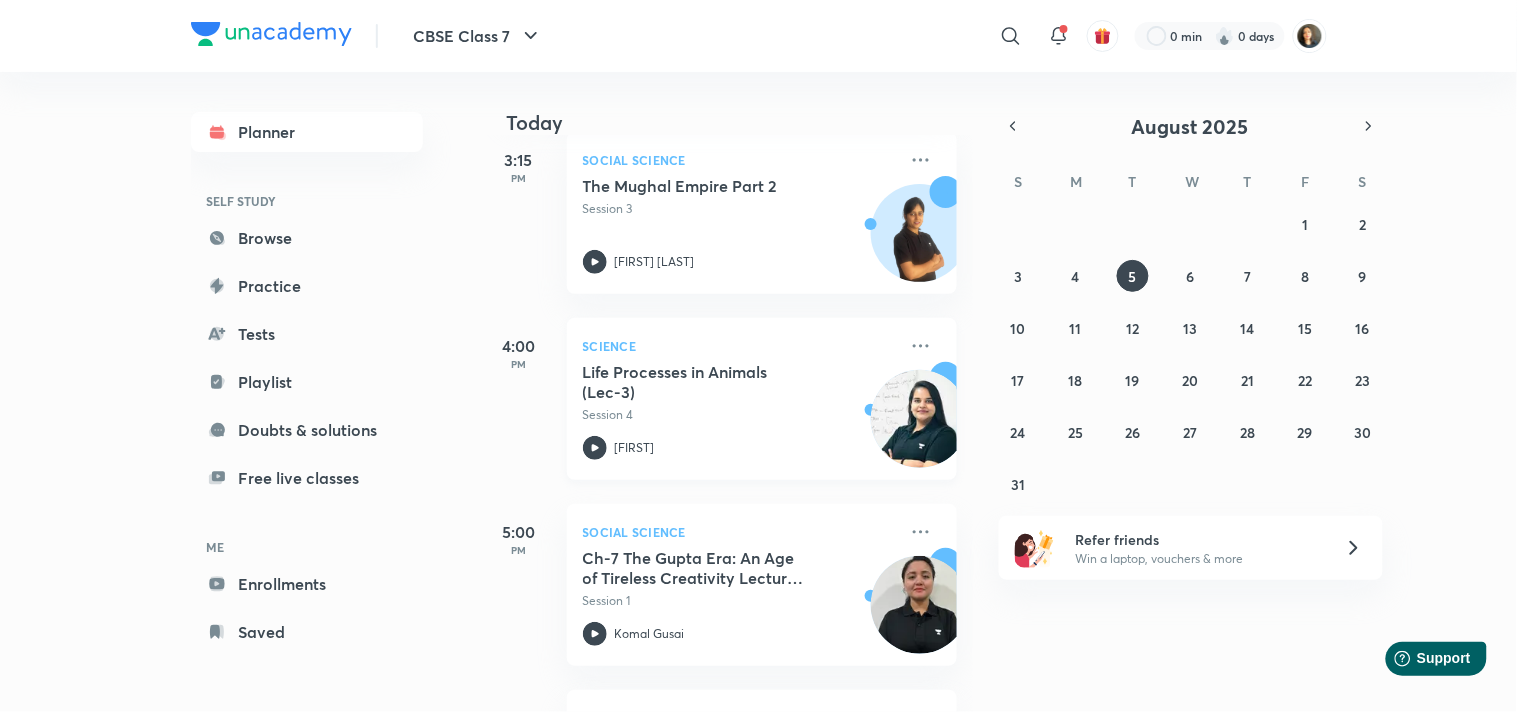 scroll, scrollTop: 292, scrollLeft: 0, axis: vertical 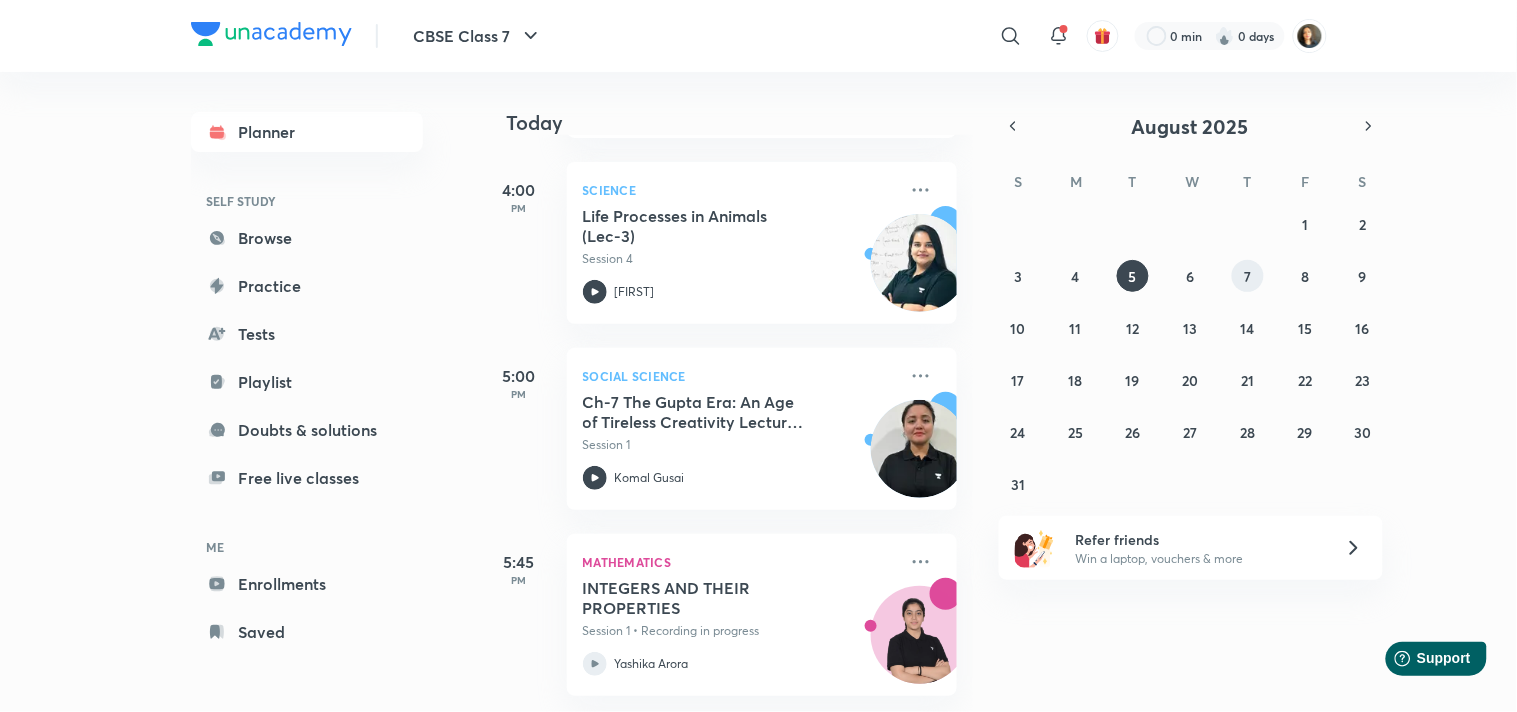 click on "7" at bounding box center (1248, 276) 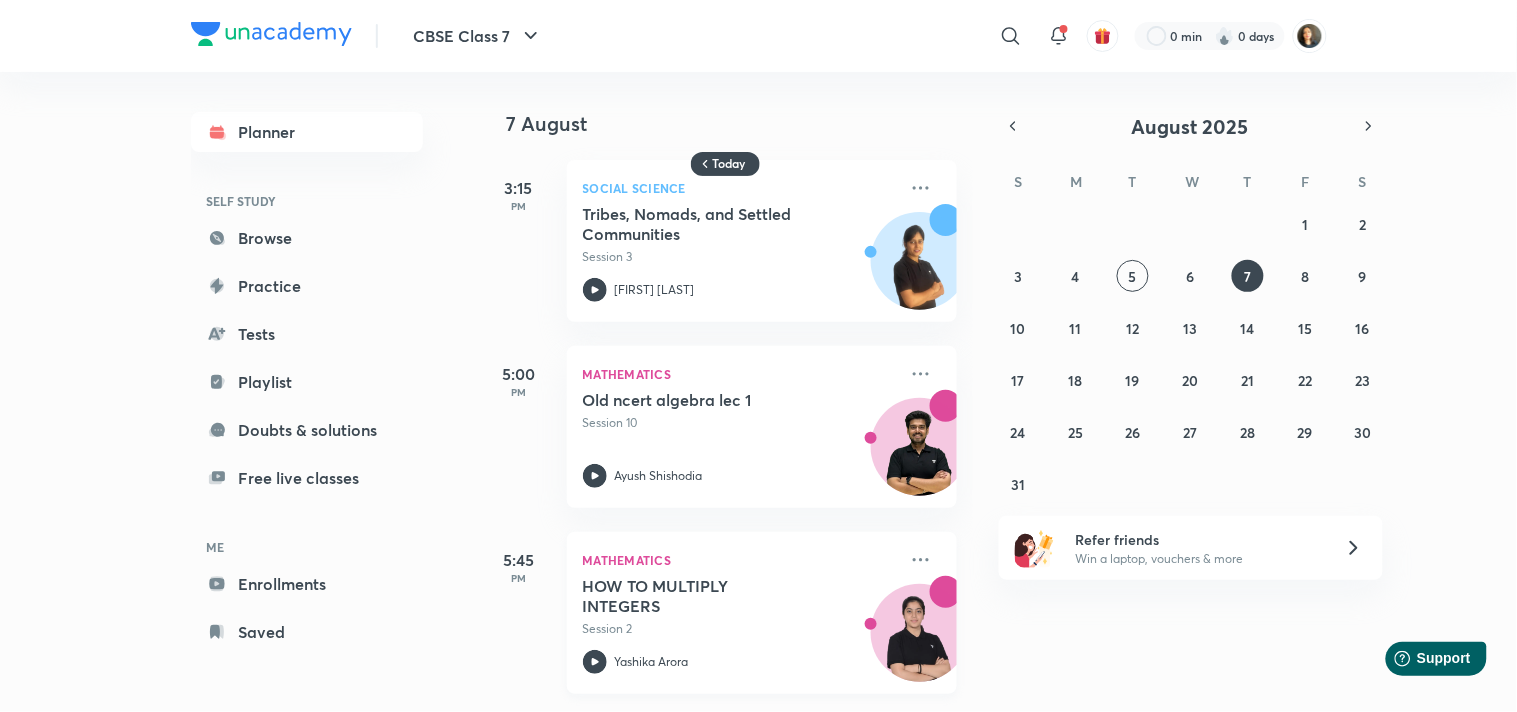 scroll, scrollTop: 14, scrollLeft: 0, axis: vertical 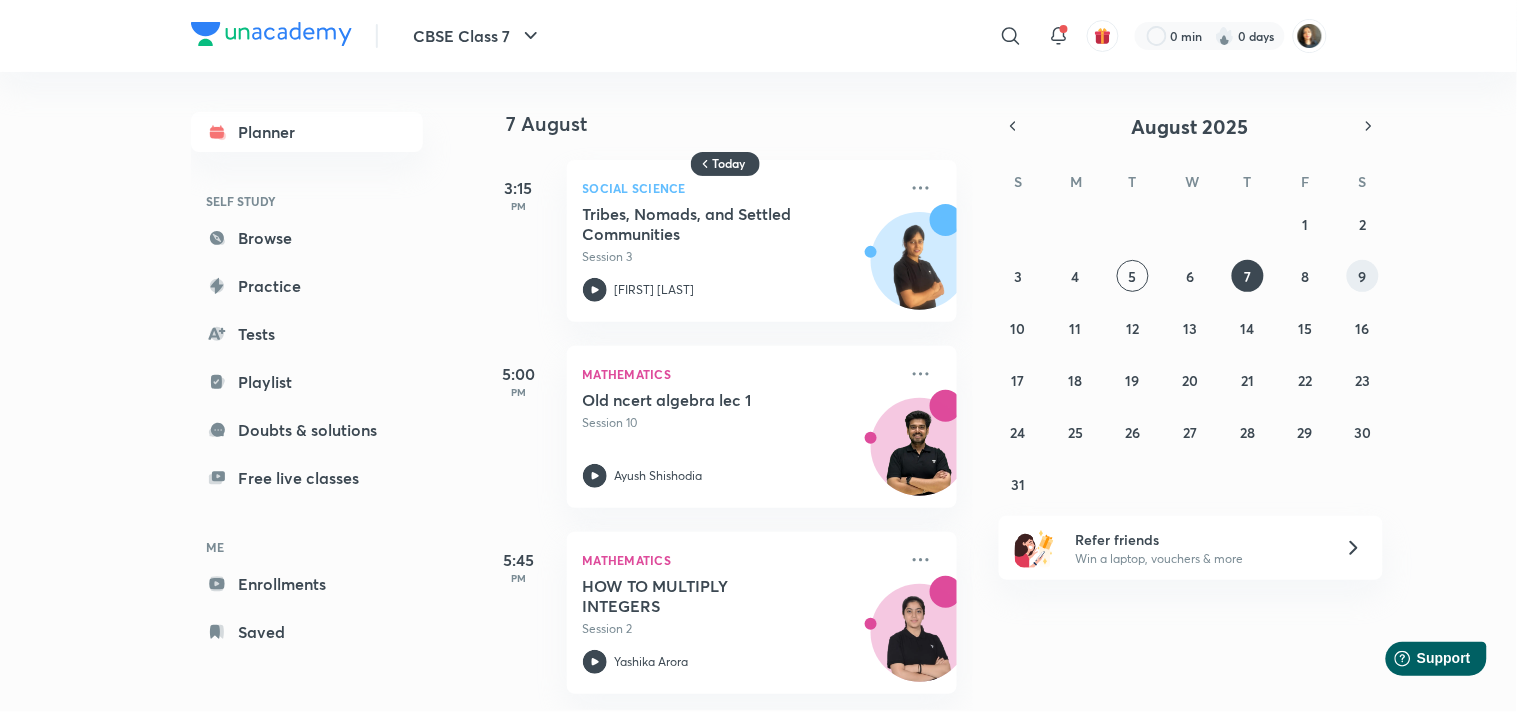click on "9" at bounding box center (1363, 276) 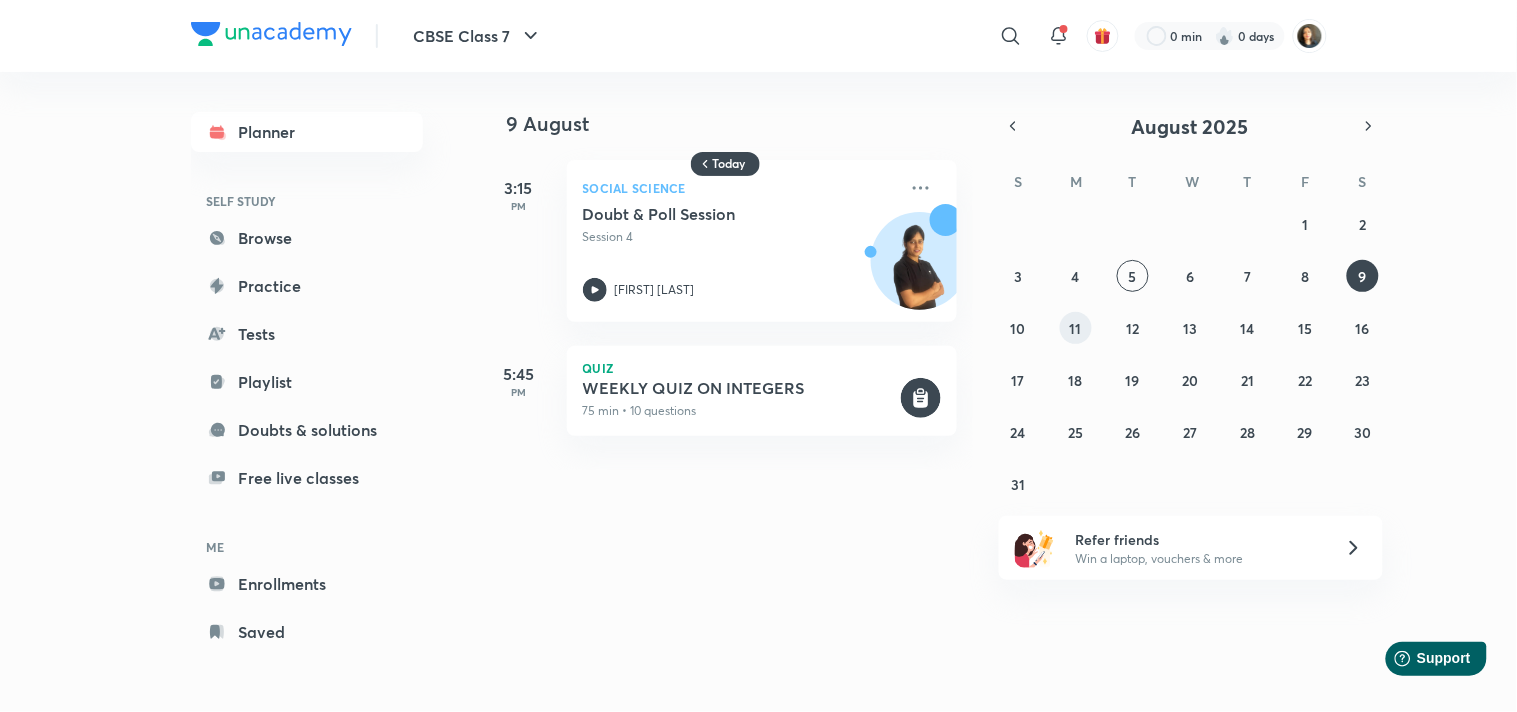 click on "11" at bounding box center (1076, 328) 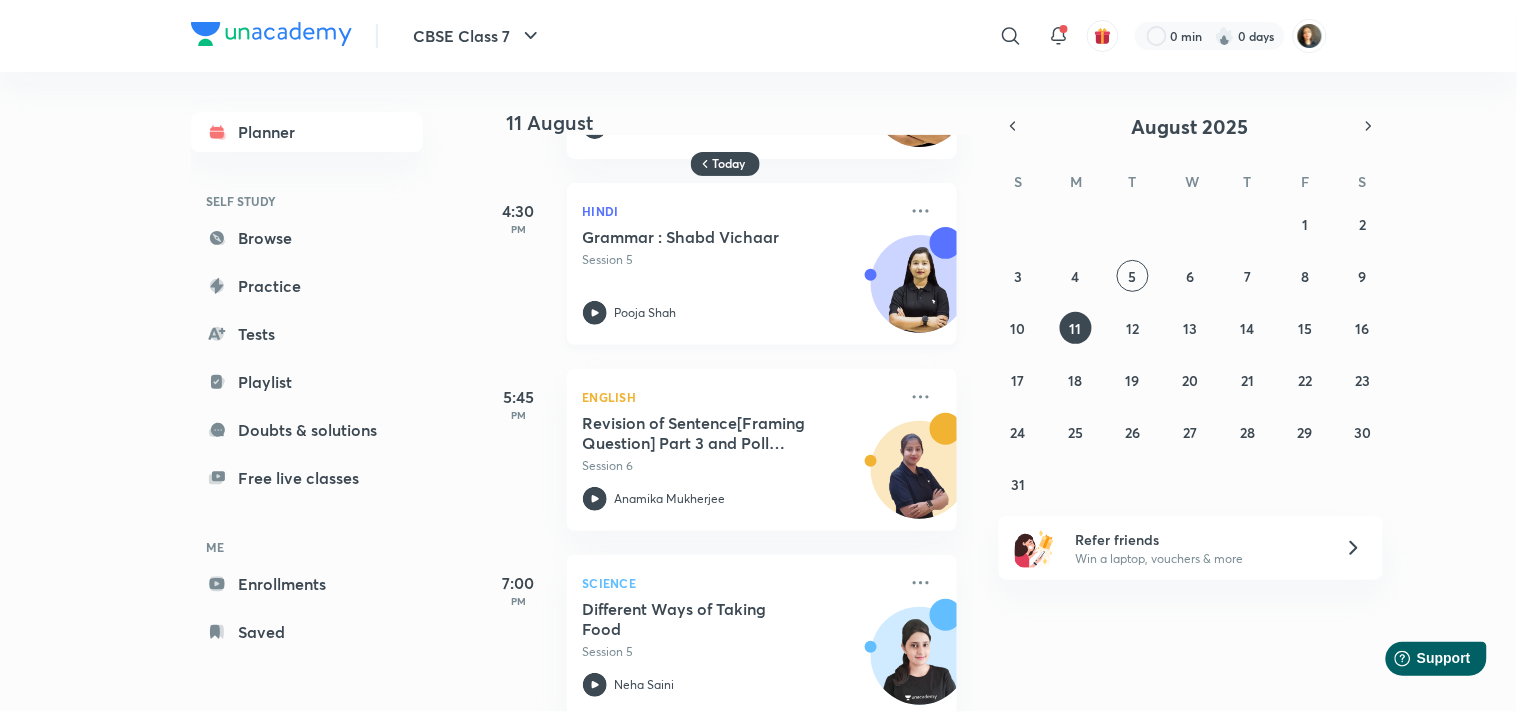 scroll, scrollTop: 200, scrollLeft: 0, axis: vertical 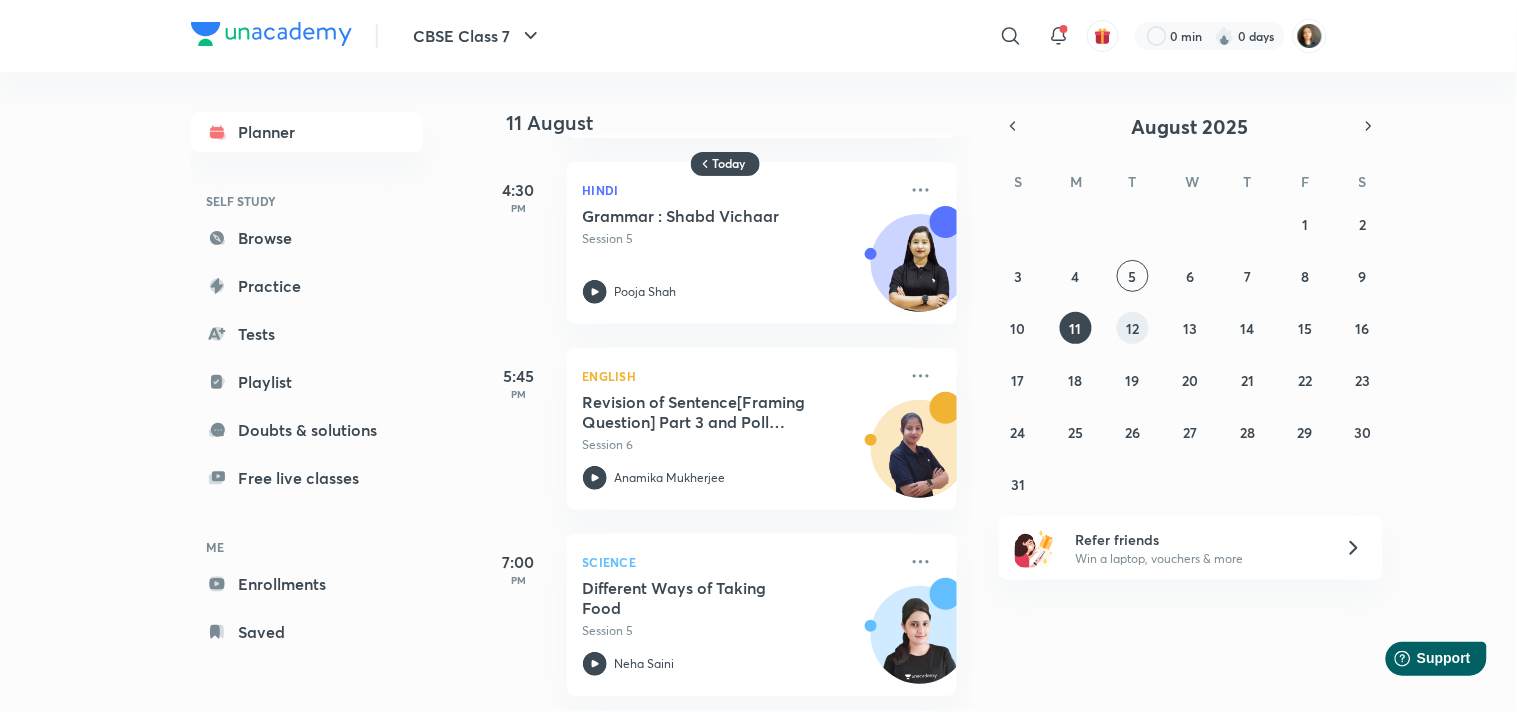 click on "12" at bounding box center [1133, 328] 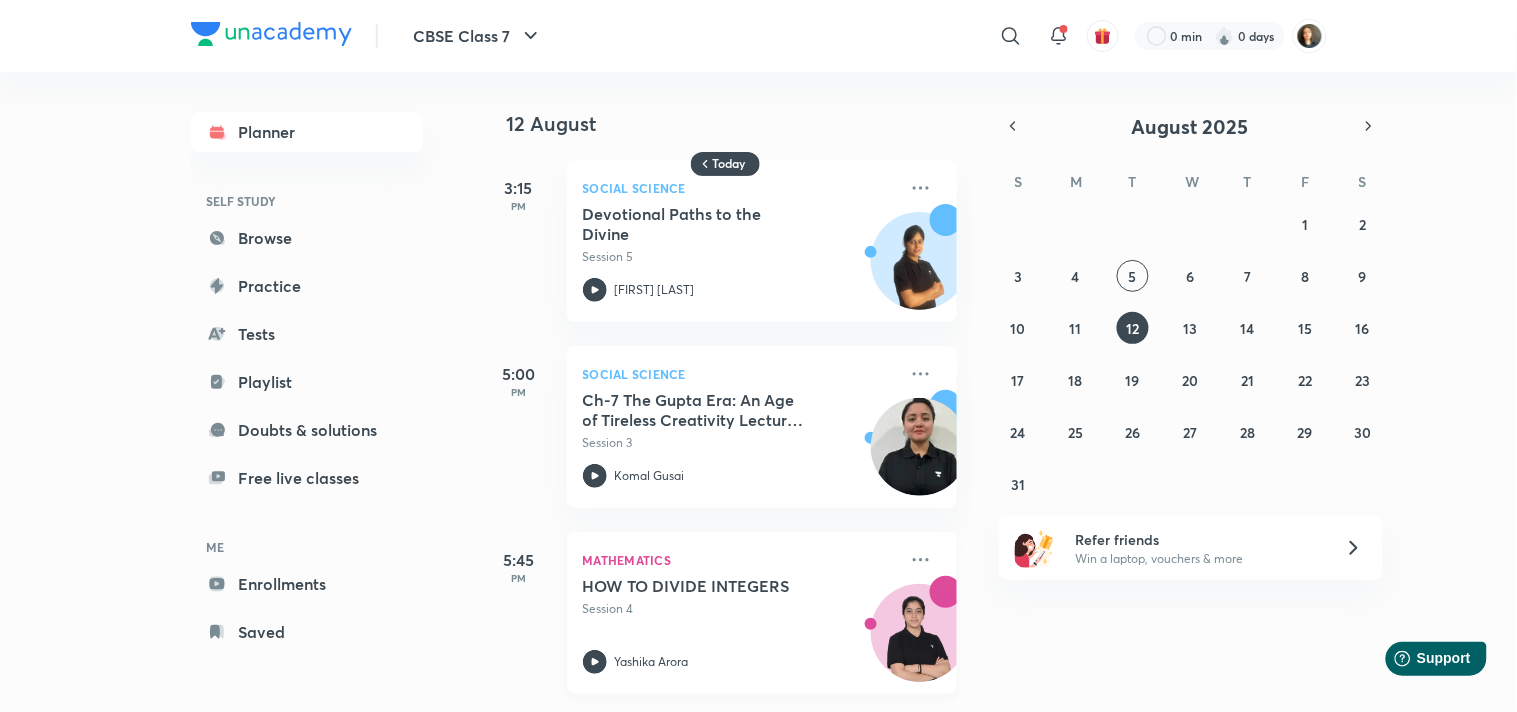 scroll, scrollTop: 0, scrollLeft: 0, axis: both 